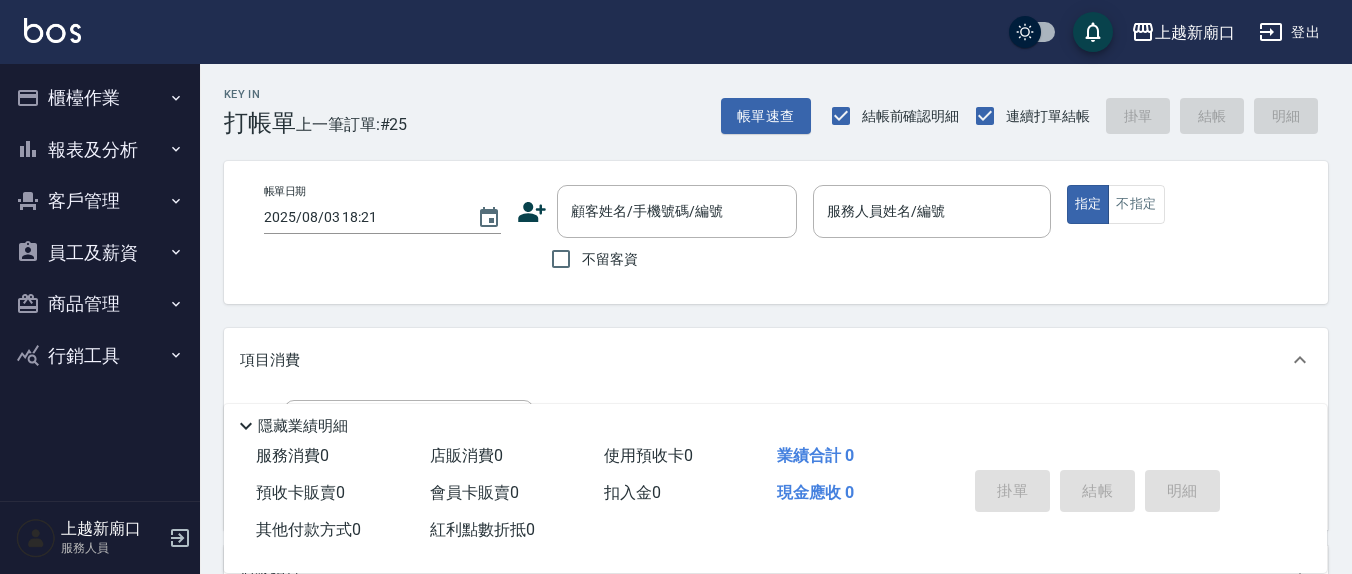 scroll, scrollTop: 0, scrollLeft: 0, axis: both 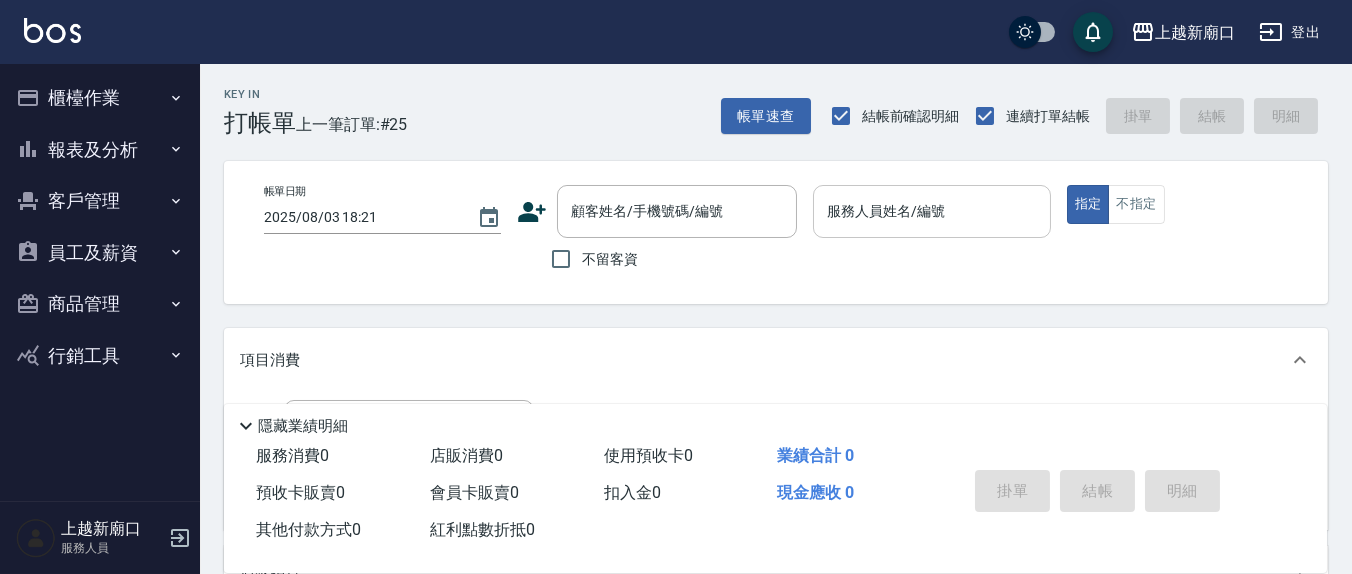click on "服務人員姓名/編號" at bounding box center [931, 211] 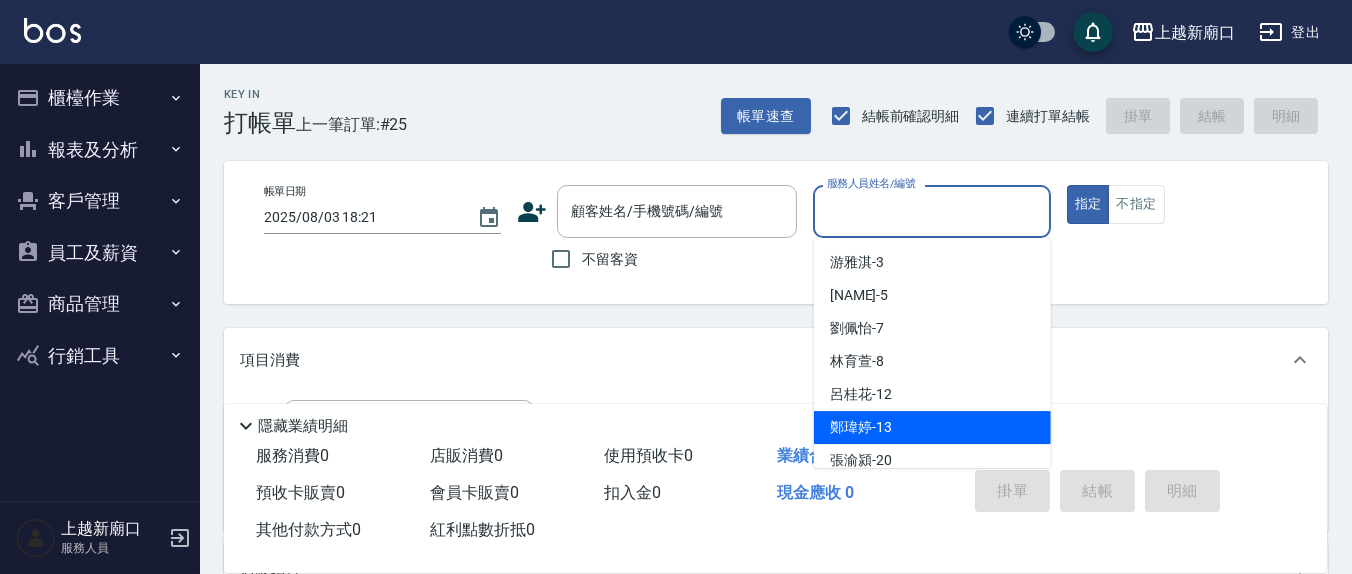 click on "鄭瑋婷 -13" at bounding box center [932, 427] 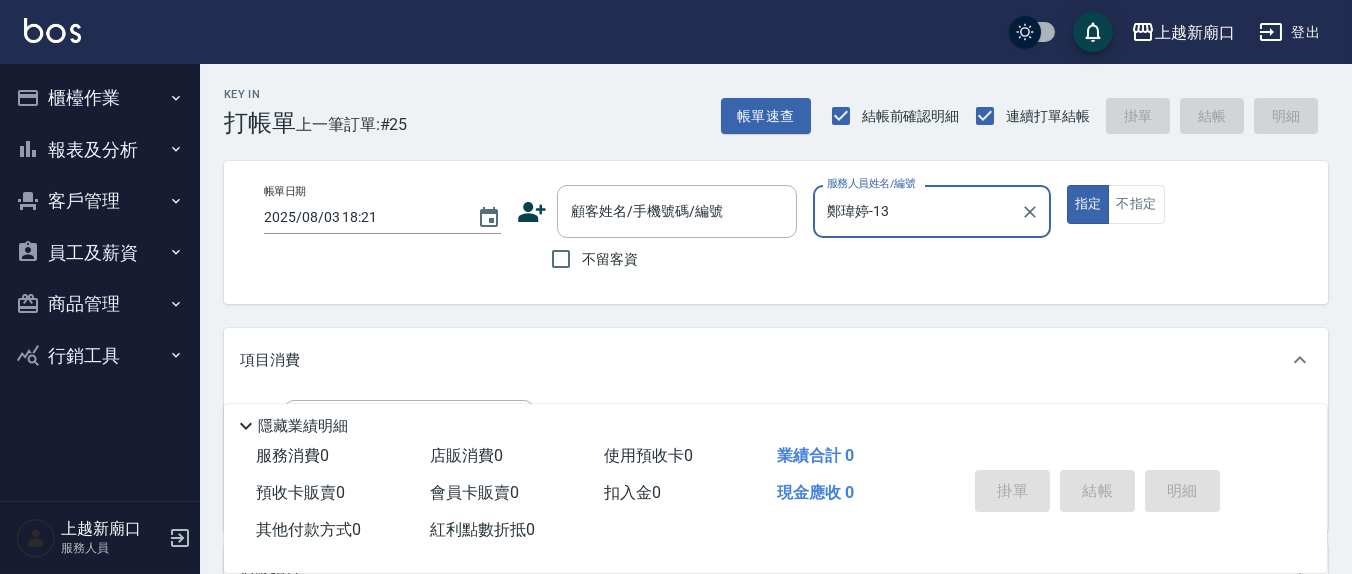 scroll, scrollTop: 208, scrollLeft: 0, axis: vertical 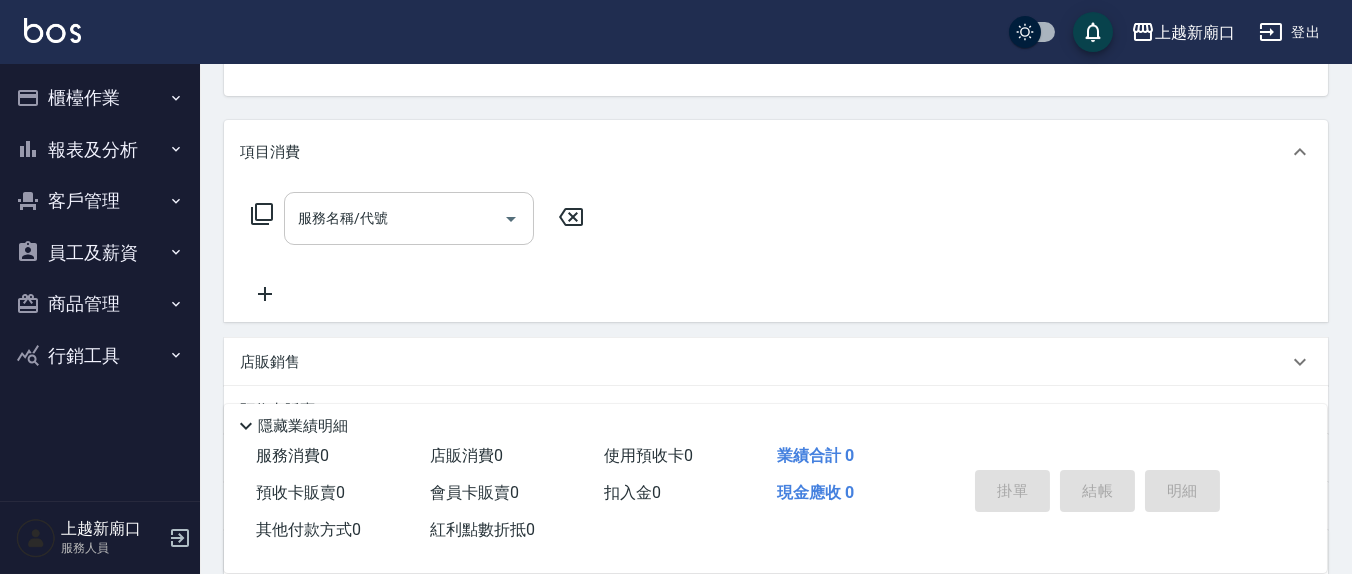 click on "服務名稱/代號" at bounding box center [409, 218] 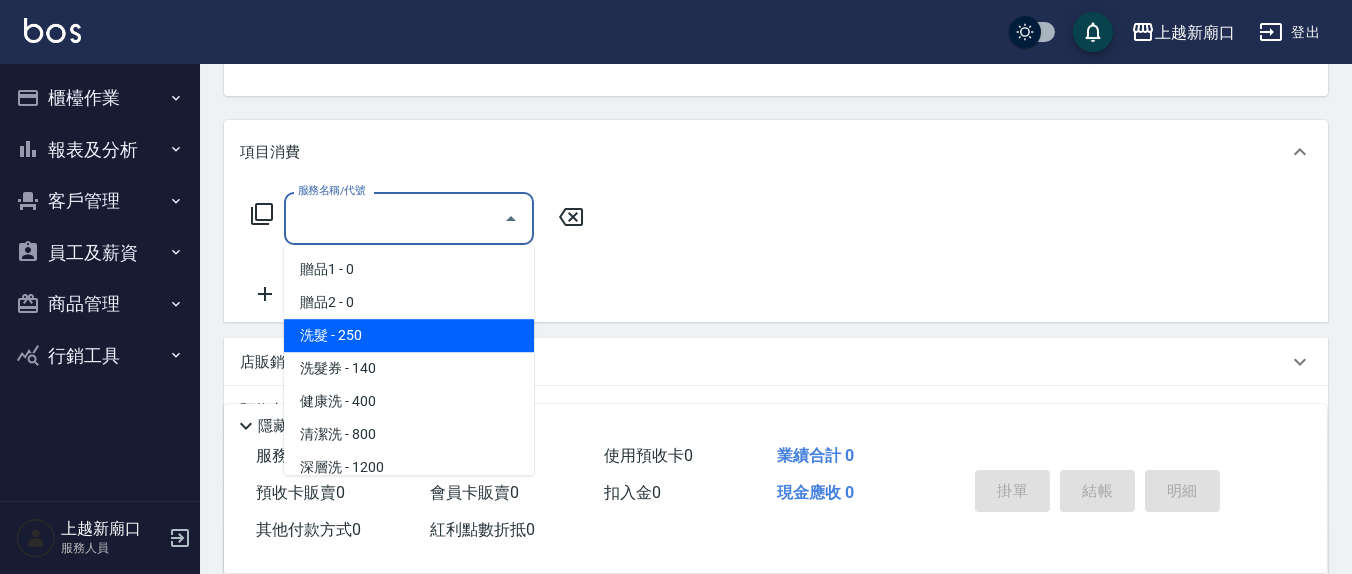click on "洗髮 - 250" at bounding box center [409, 335] 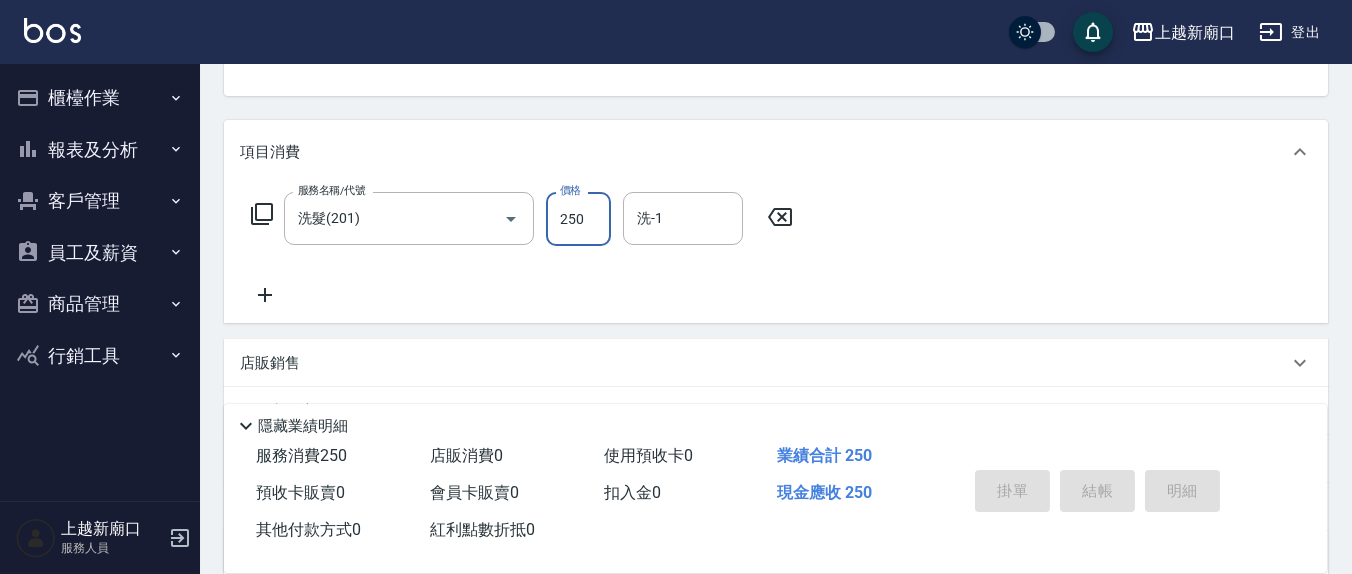 click on "250" at bounding box center (578, 219) 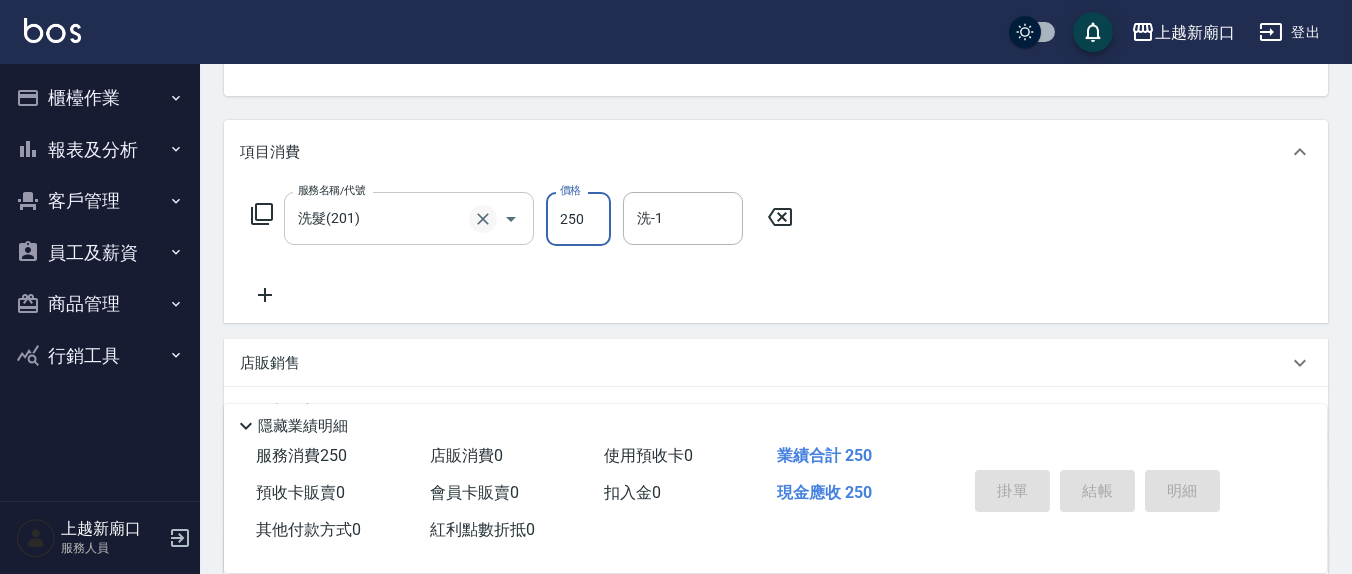 click 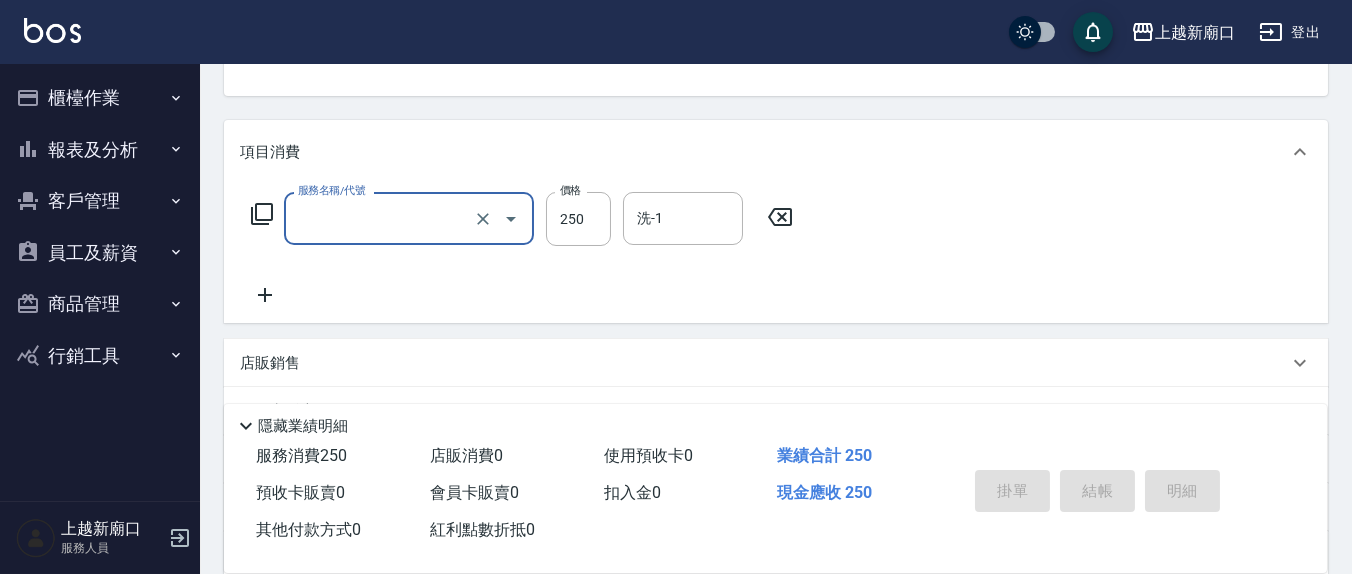 click 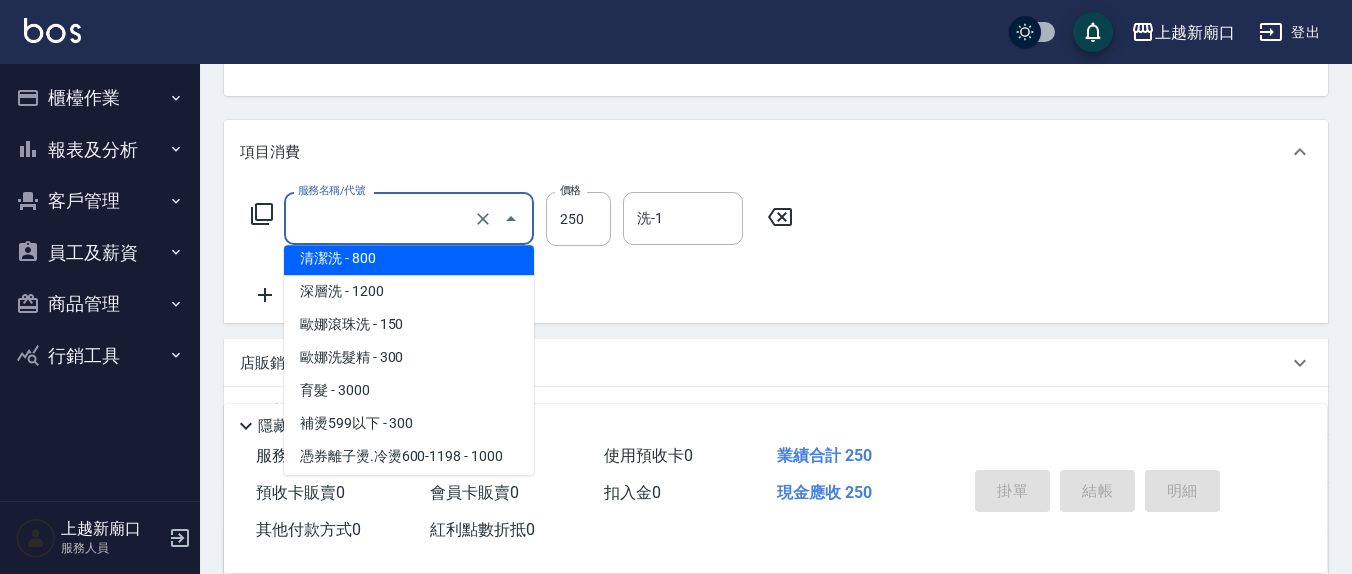 scroll, scrollTop: 208, scrollLeft: 0, axis: vertical 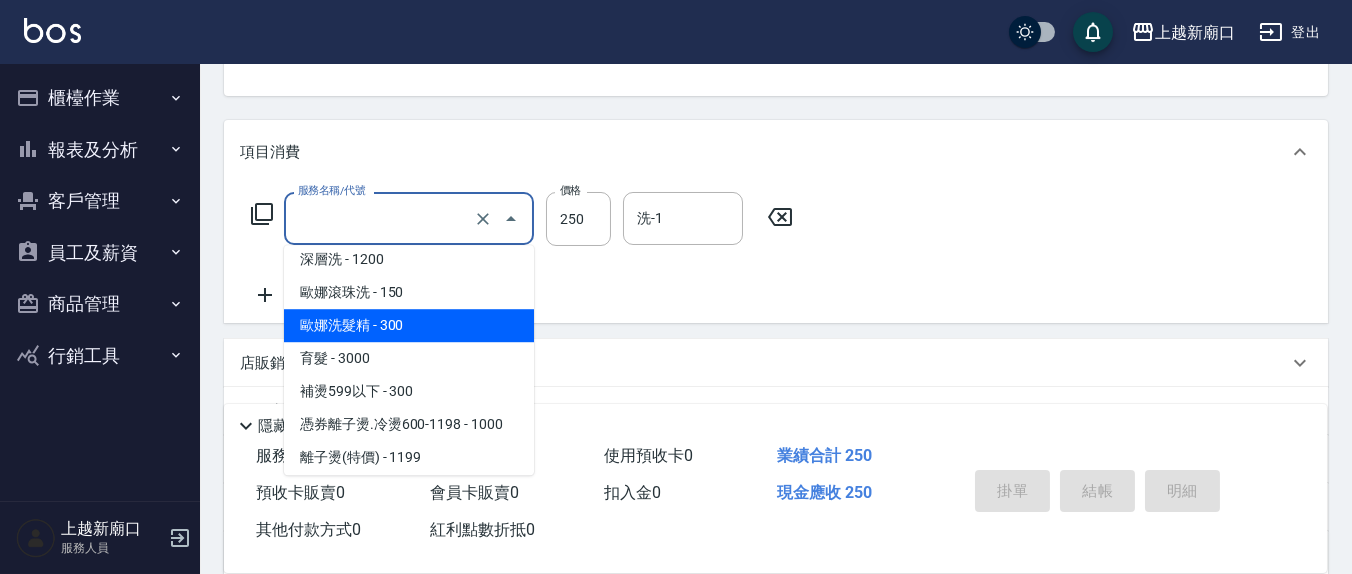 click on "歐娜洗髮精 - 300" at bounding box center [409, 325] 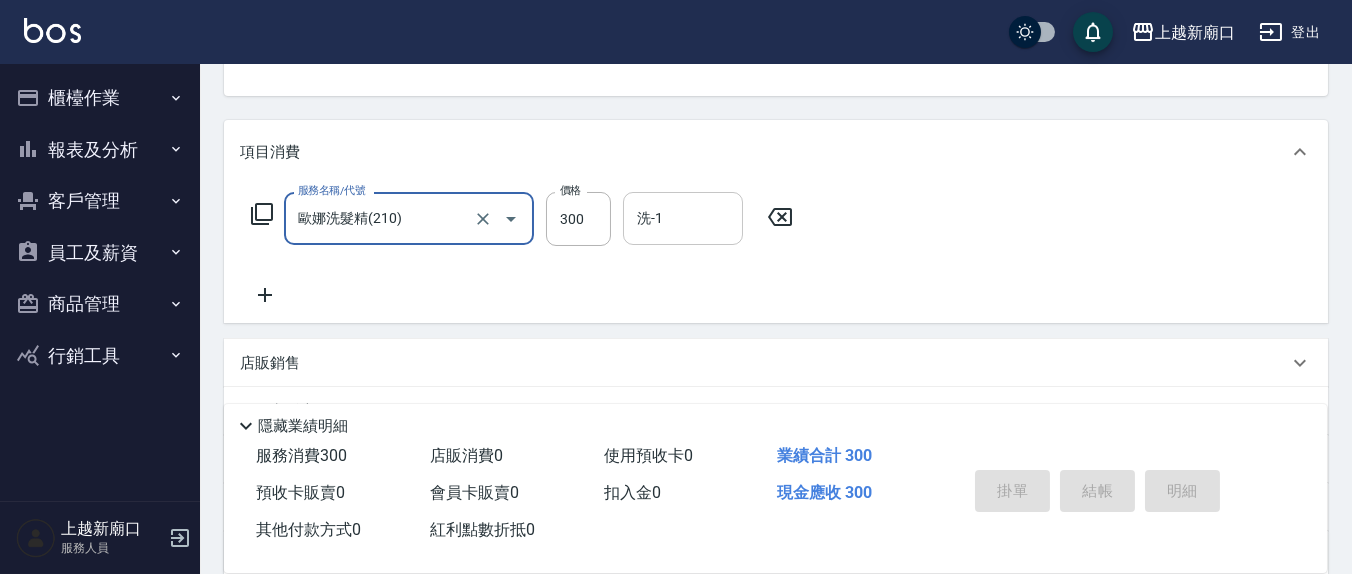click on "洗-1" at bounding box center [683, 218] 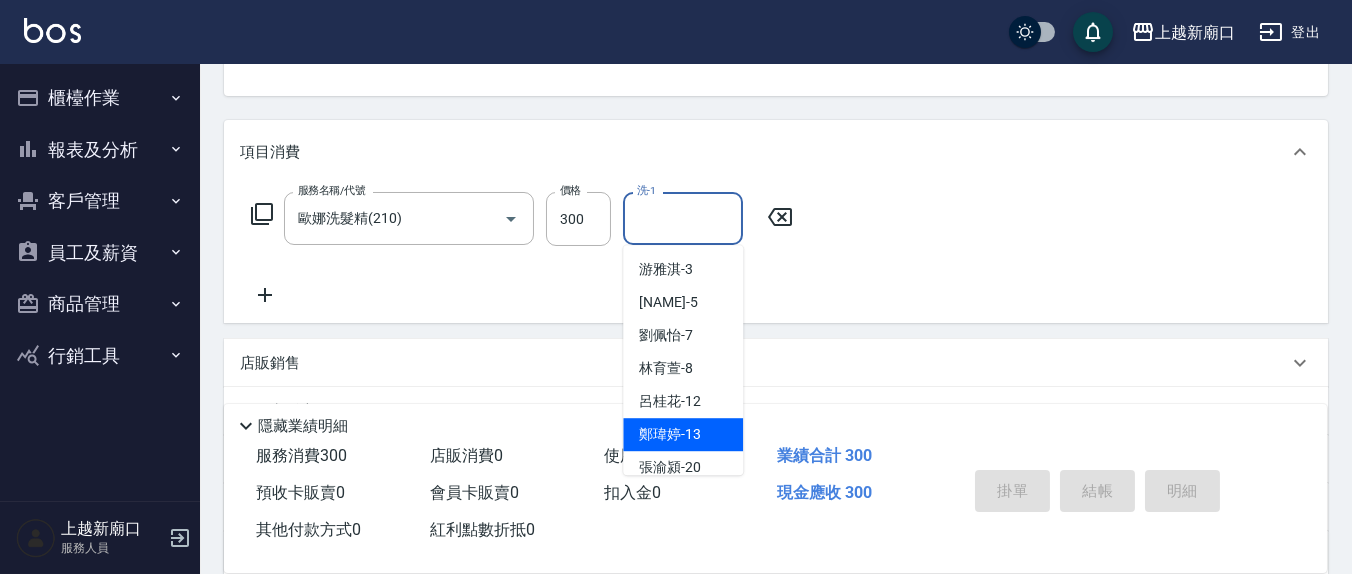 click on "鄭瑋婷 -13" at bounding box center (683, 434) 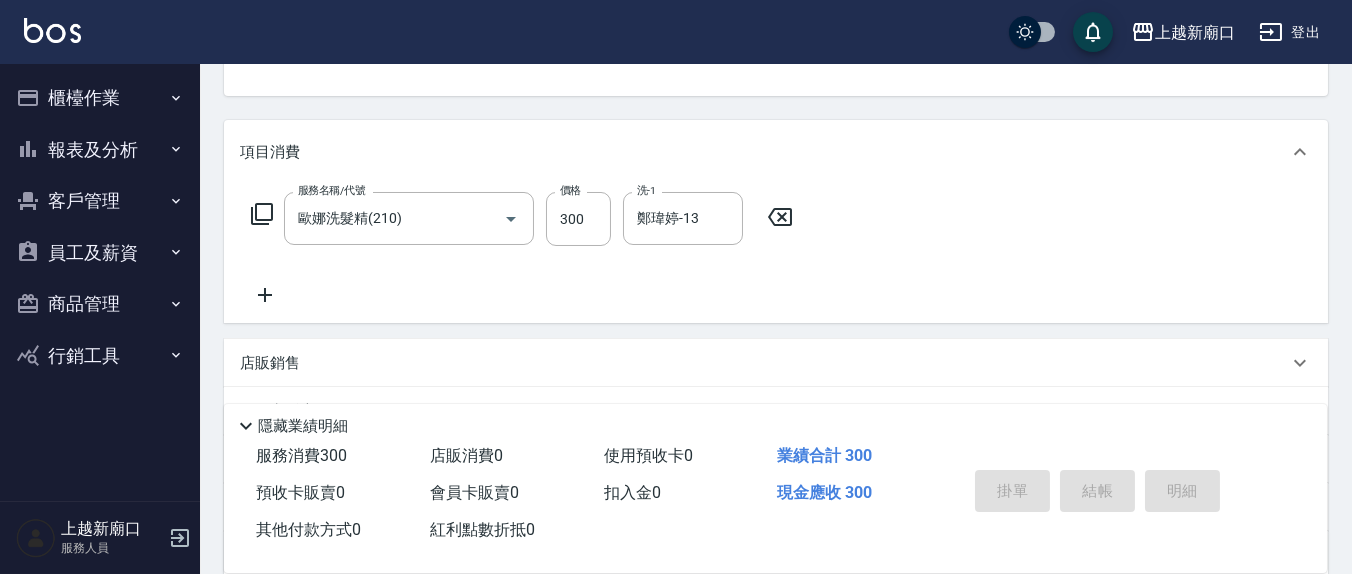 click 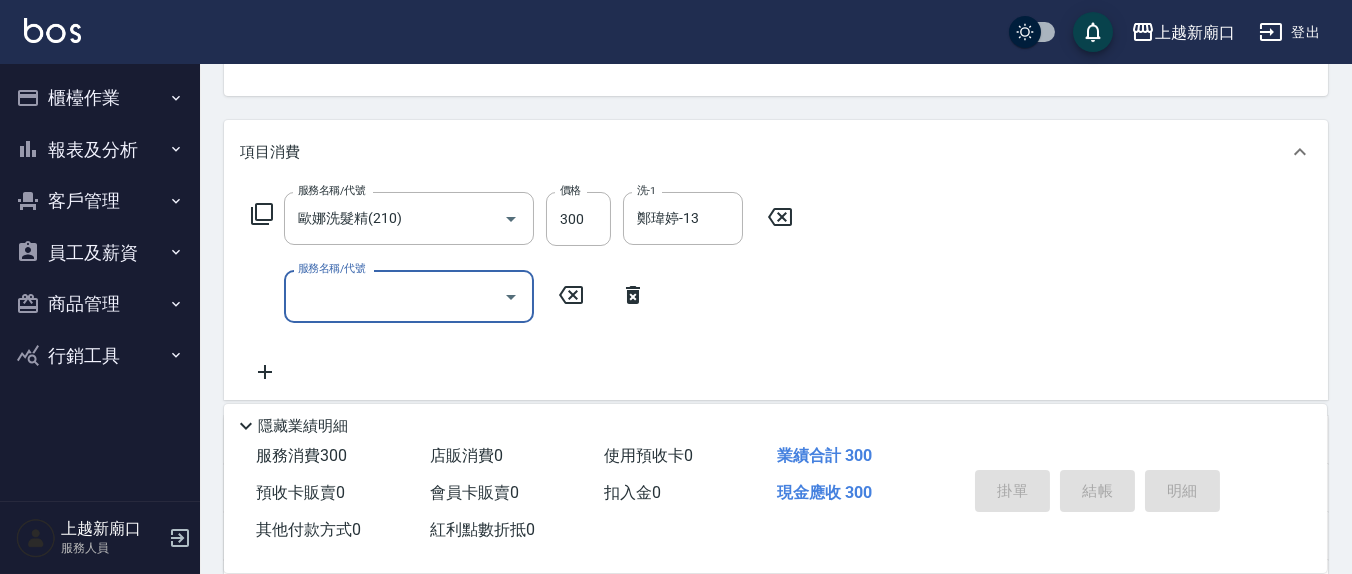 click on "服務名稱/代號" at bounding box center [394, 296] 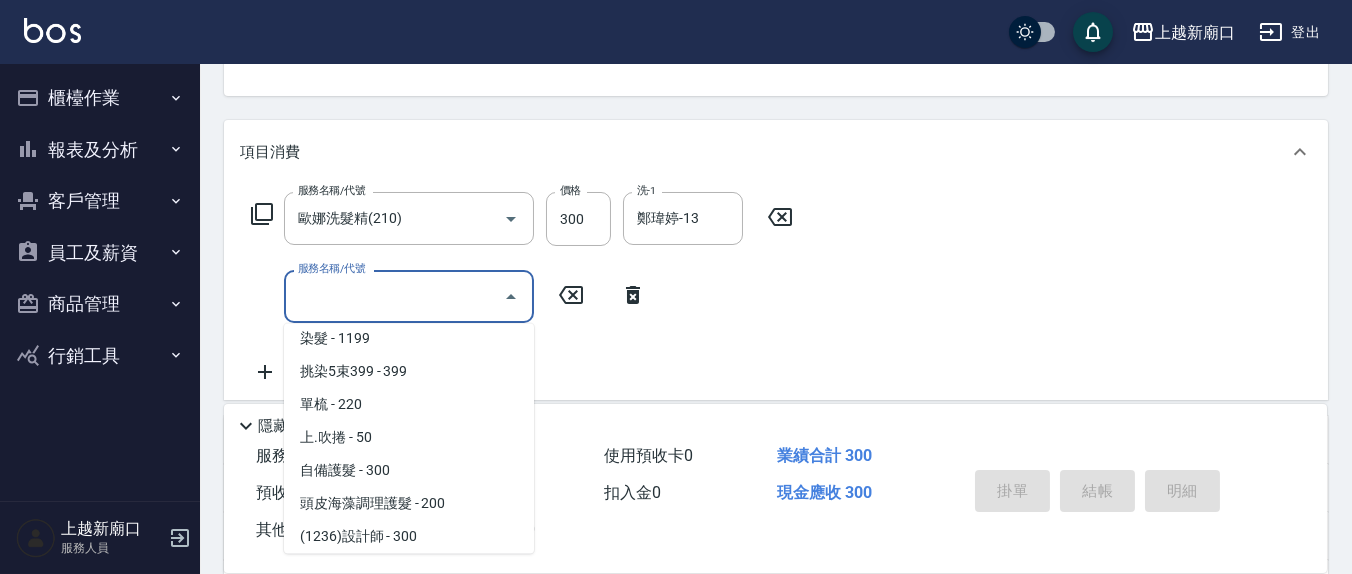 scroll, scrollTop: 1250, scrollLeft: 0, axis: vertical 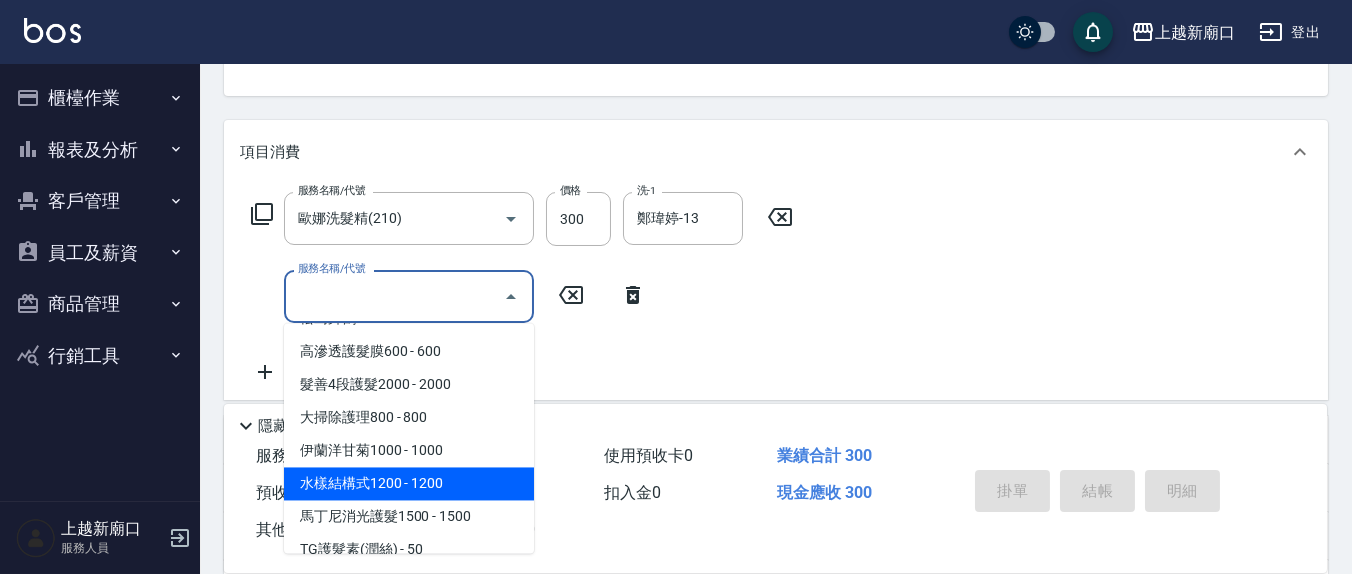 click on "水樣結構式1200 - 1200" at bounding box center (409, 483) 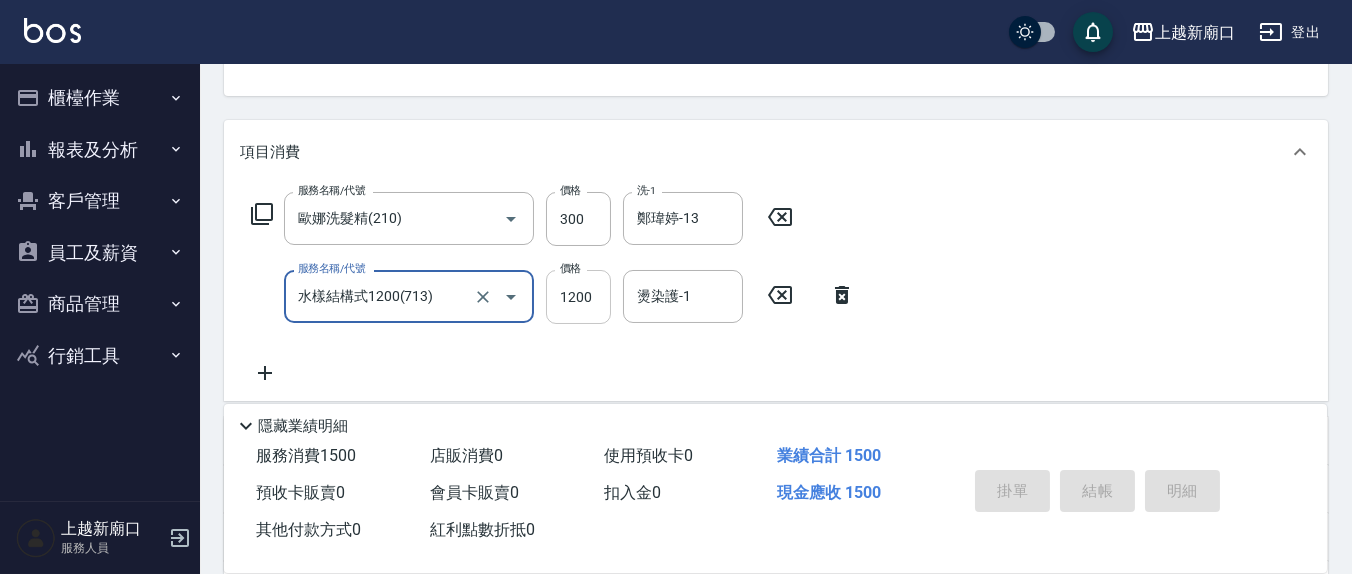 click on "1200" at bounding box center (578, 297) 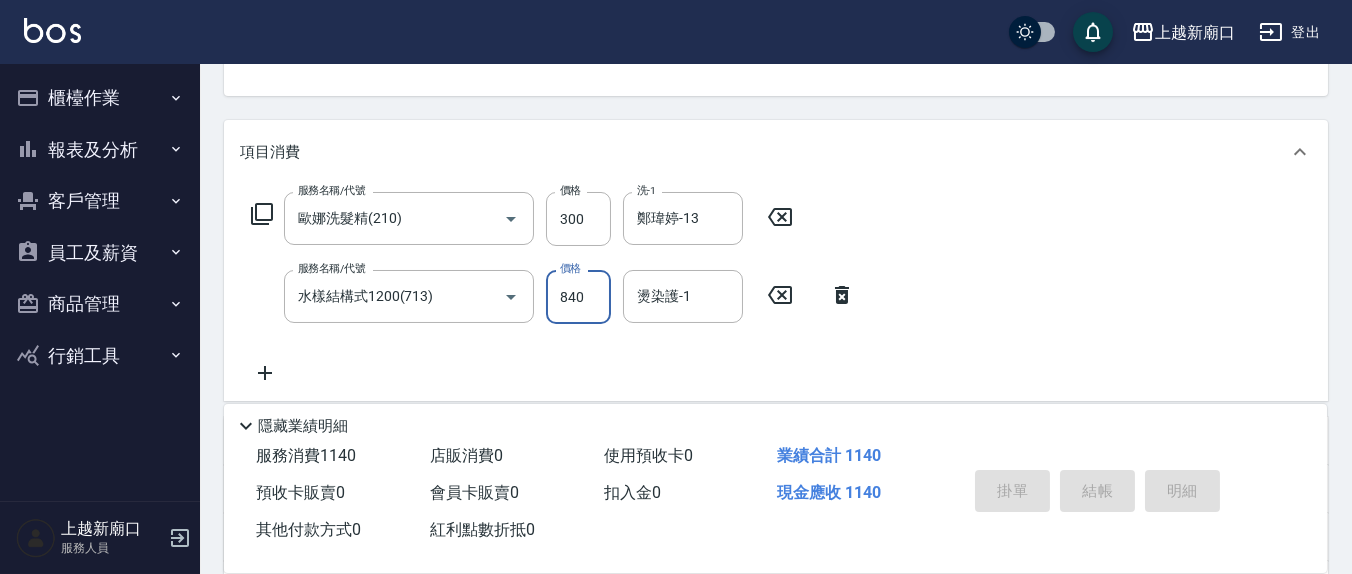type on "840" 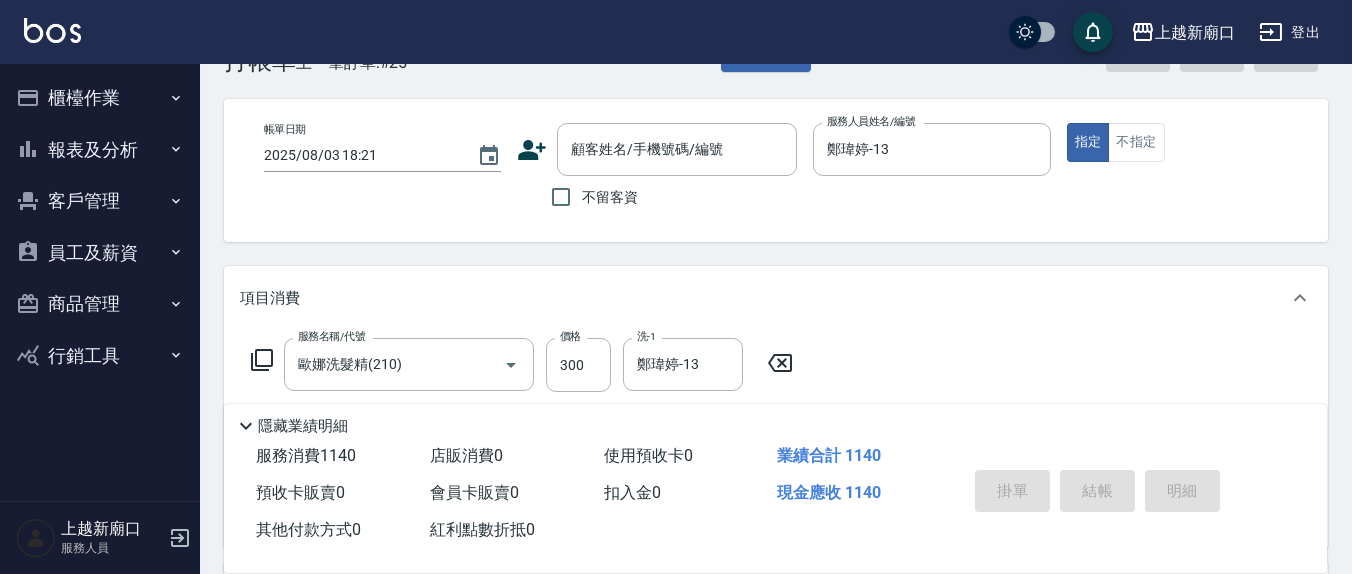 scroll, scrollTop: 0, scrollLeft: 0, axis: both 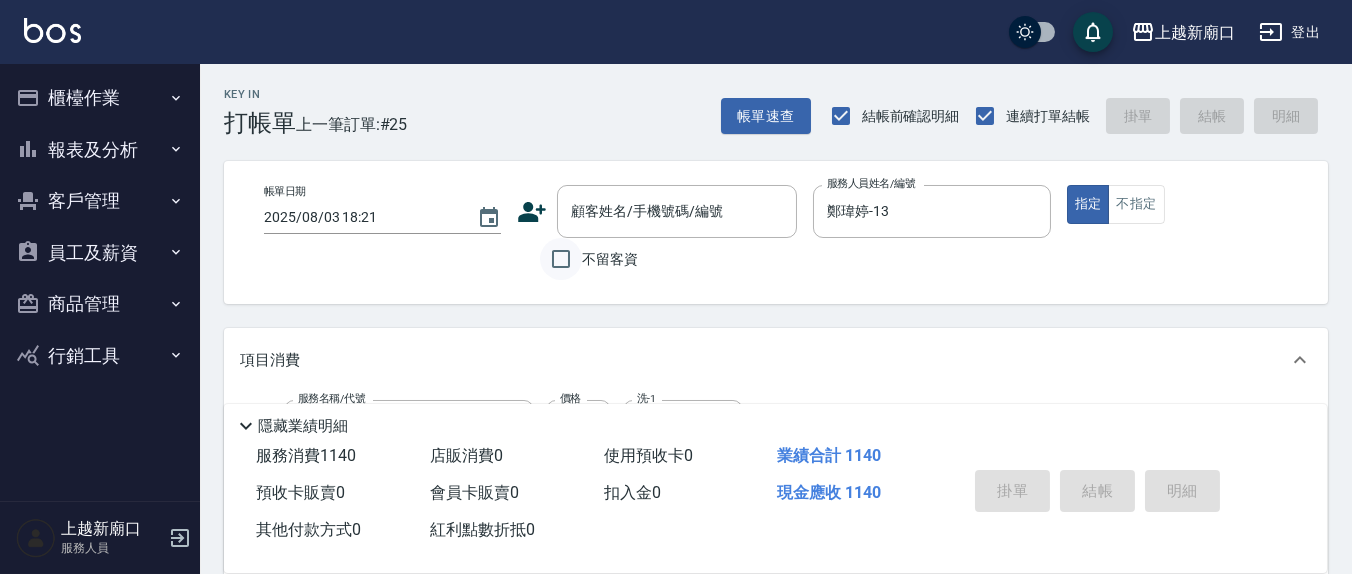 type on "[NAME]-8" 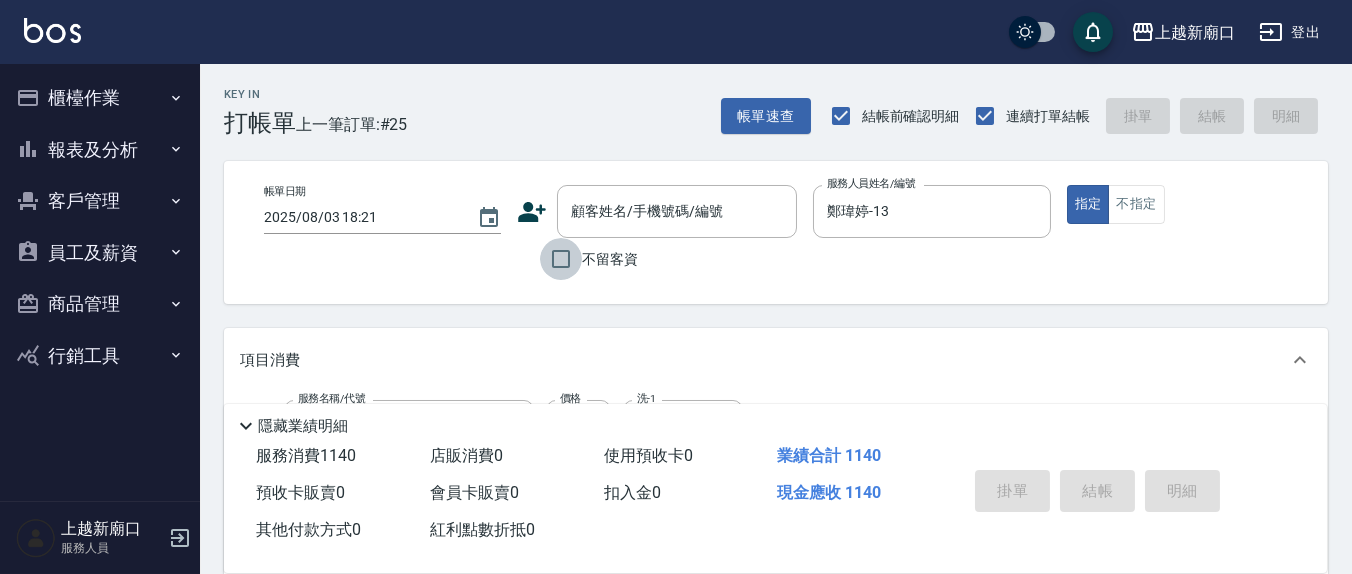 click on "不留客資" at bounding box center (561, 259) 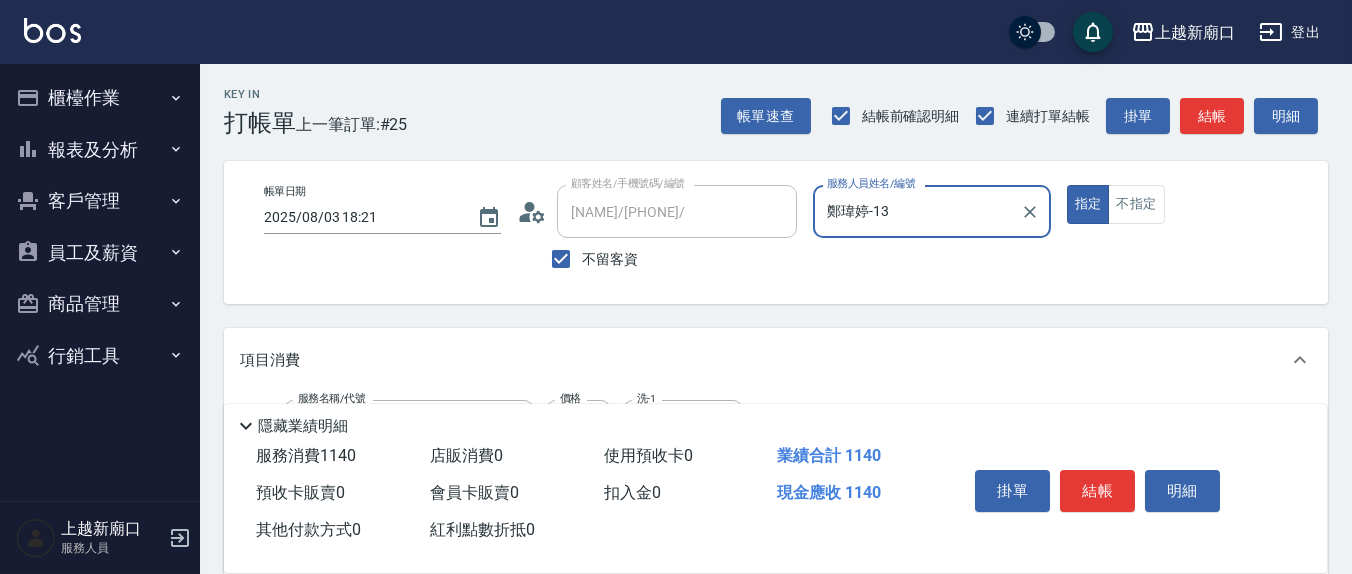 type on "[NAME]/[PHONE]/" 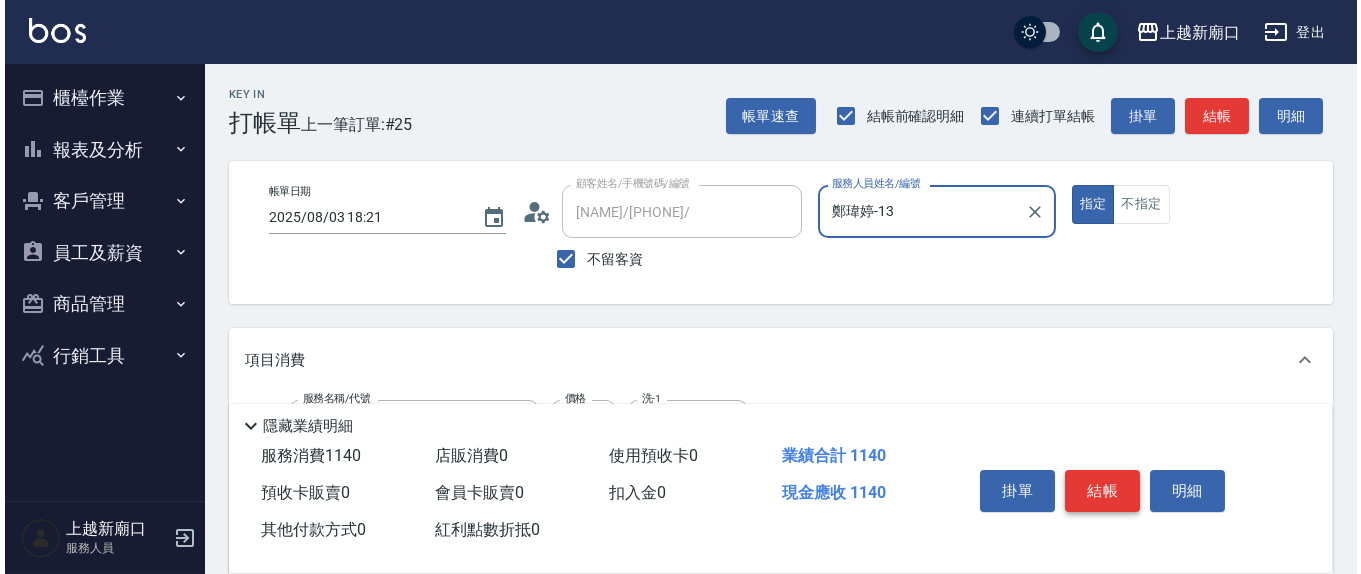 scroll, scrollTop: 431, scrollLeft: 0, axis: vertical 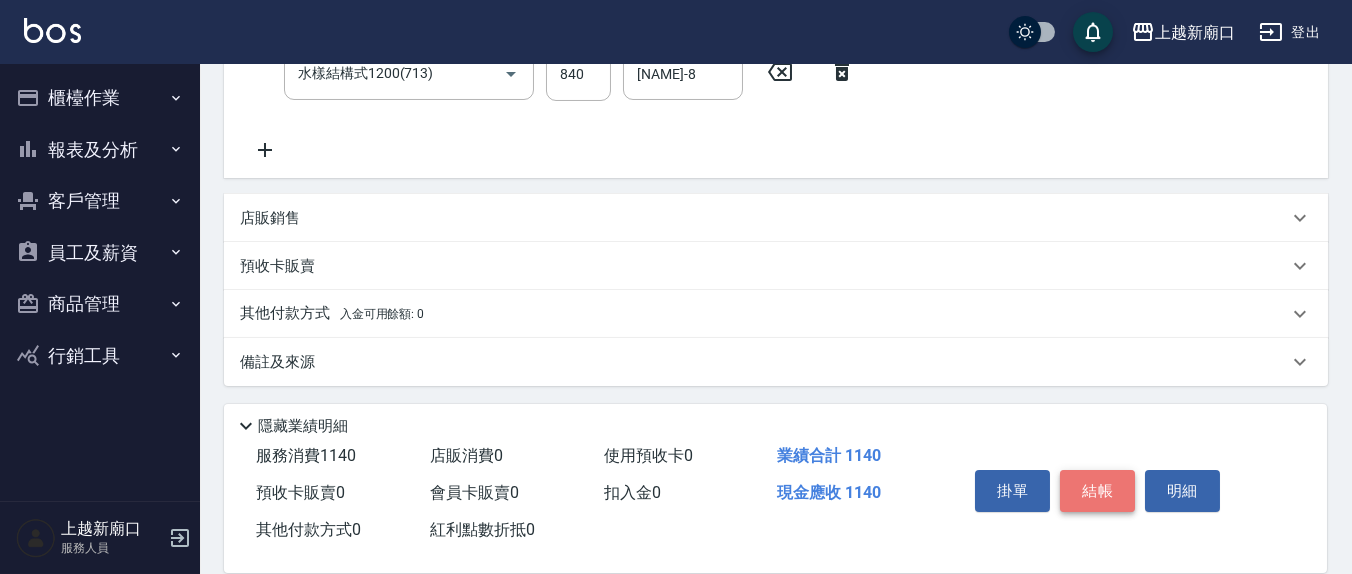 click on "結帳" at bounding box center (1097, 491) 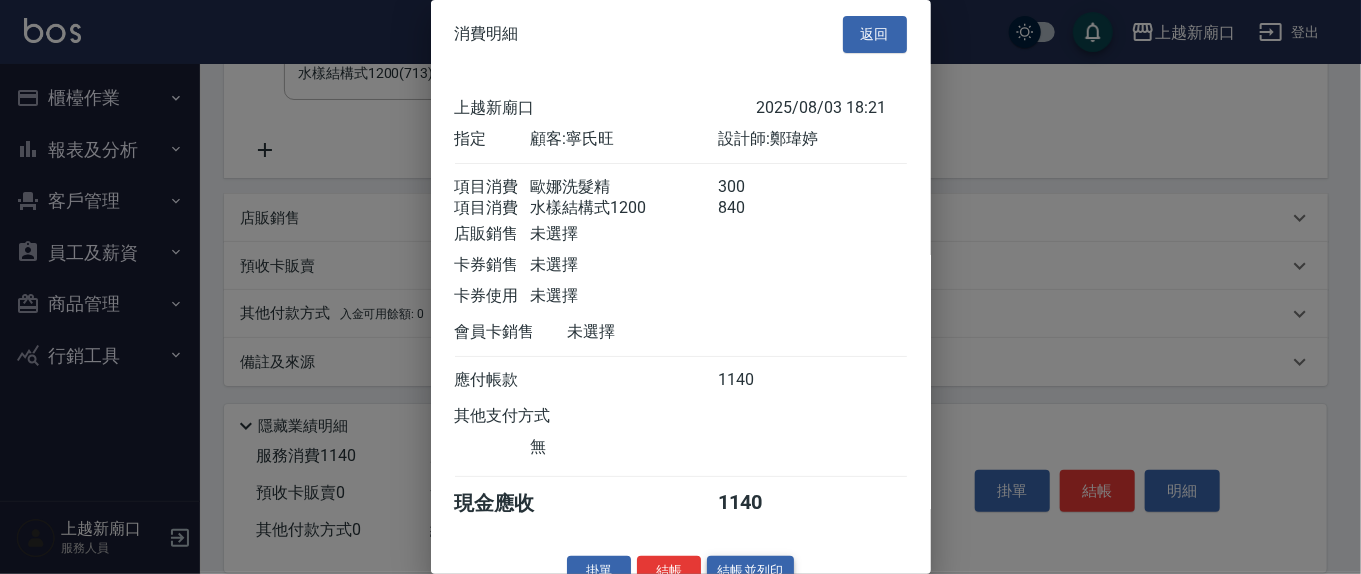 scroll, scrollTop: 45, scrollLeft: 0, axis: vertical 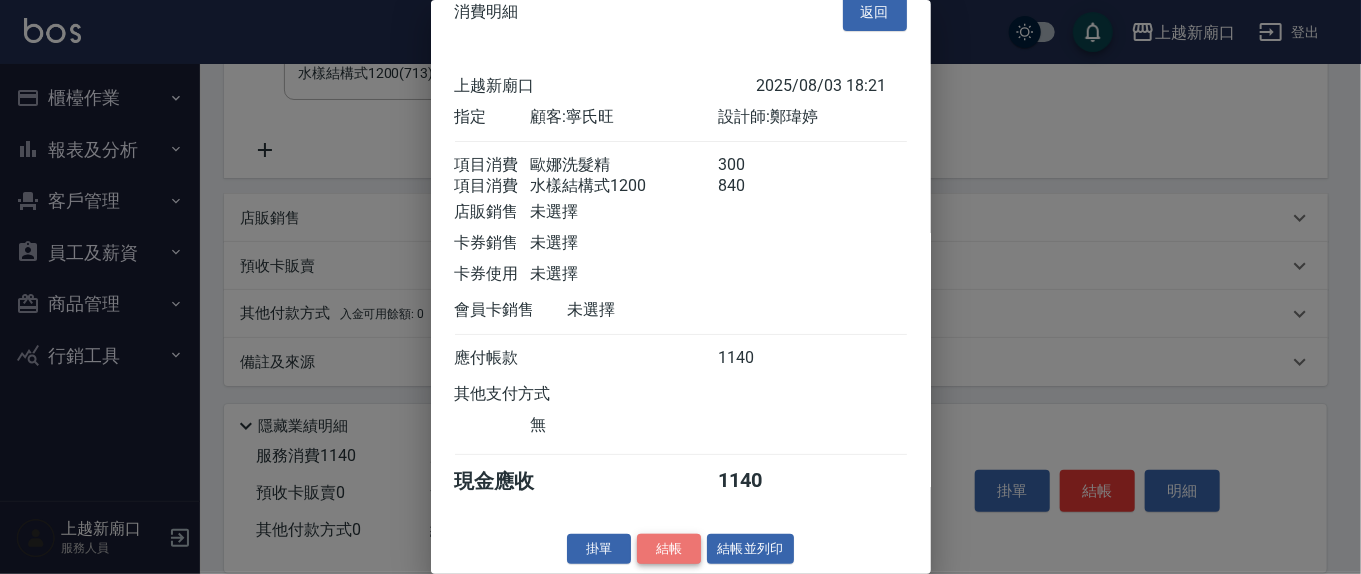 click on "結帳" at bounding box center [669, 549] 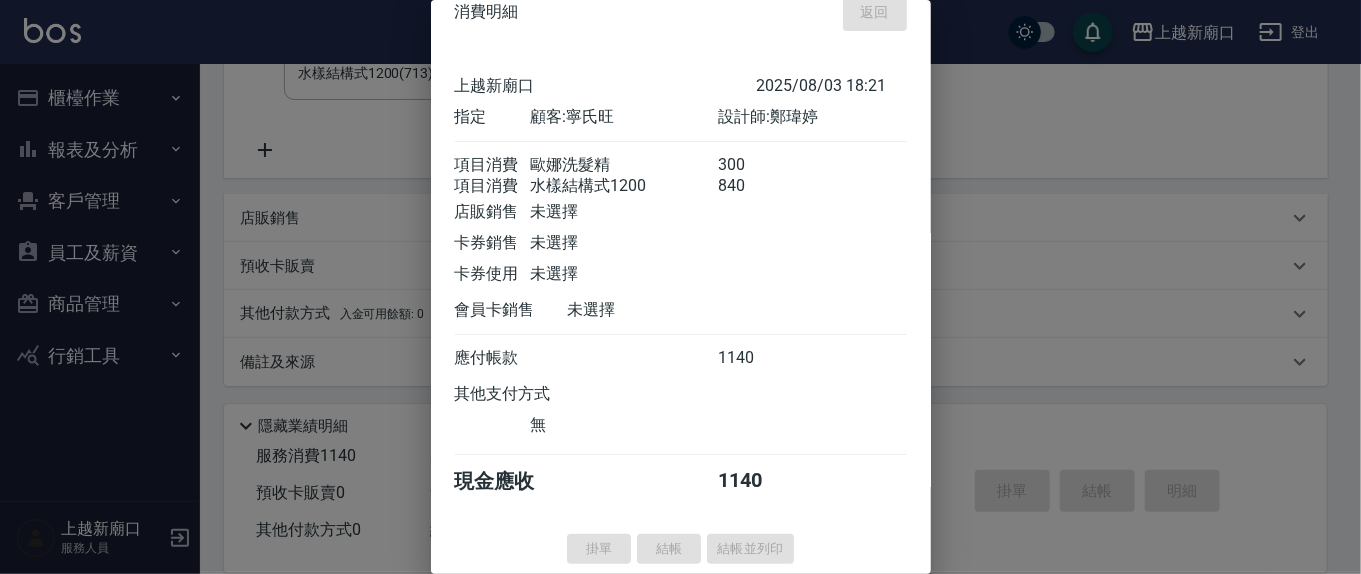 type on "2025/08/03 19:08" 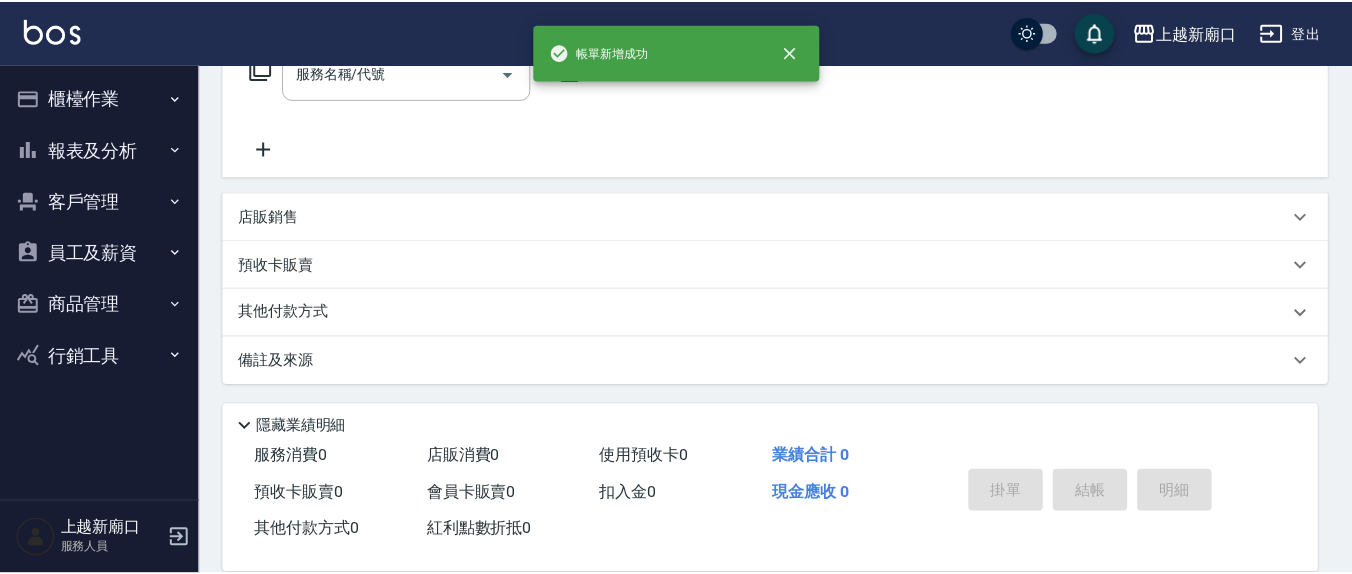 scroll, scrollTop: 0, scrollLeft: 0, axis: both 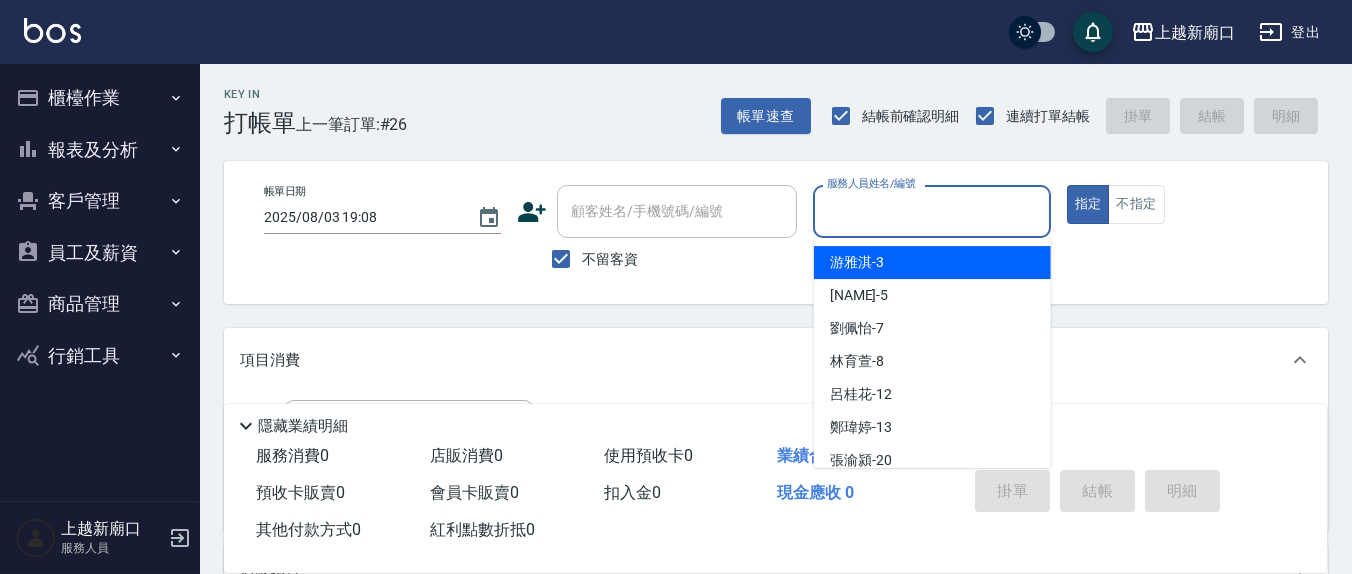click on "服務人員姓名/編號" at bounding box center (931, 211) 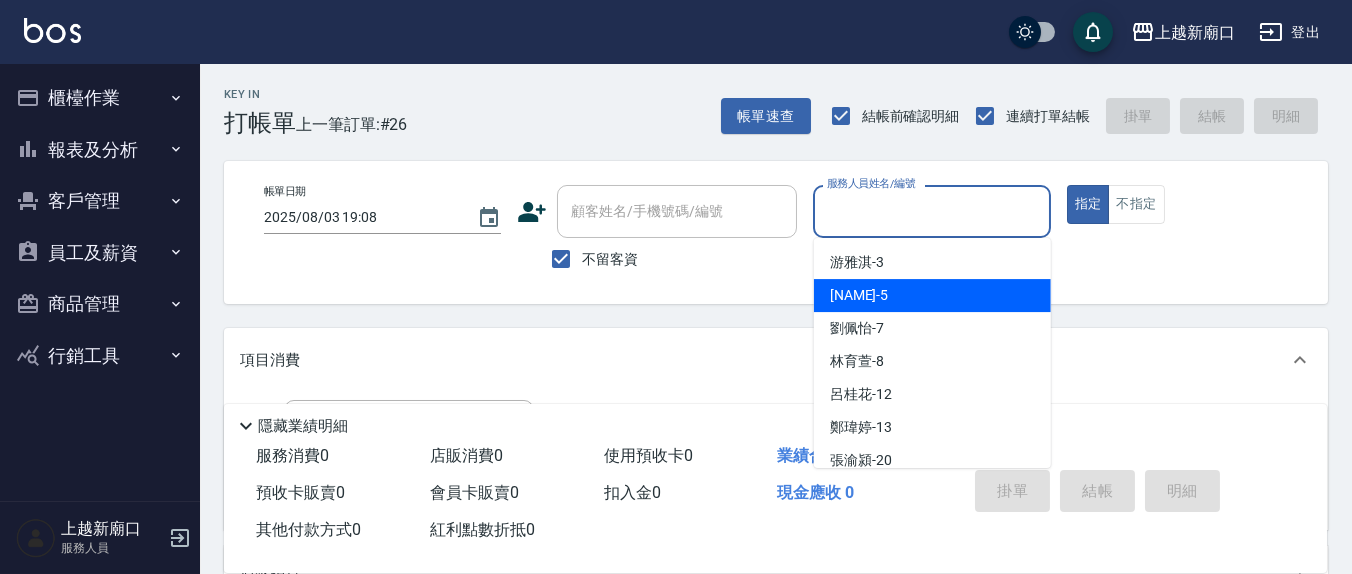 drag, startPoint x: 928, startPoint y: 310, endPoint x: 931, endPoint y: 321, distance: 11.401754 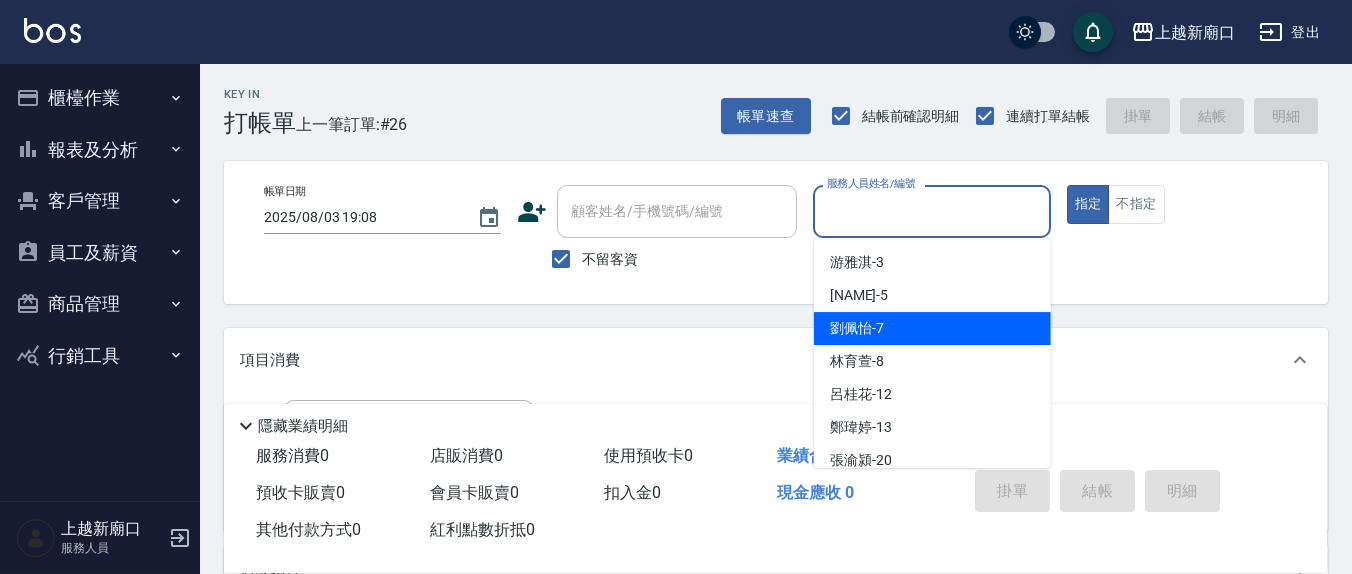 click on "劉佩怡 -7" at bounding box center [932, 328] 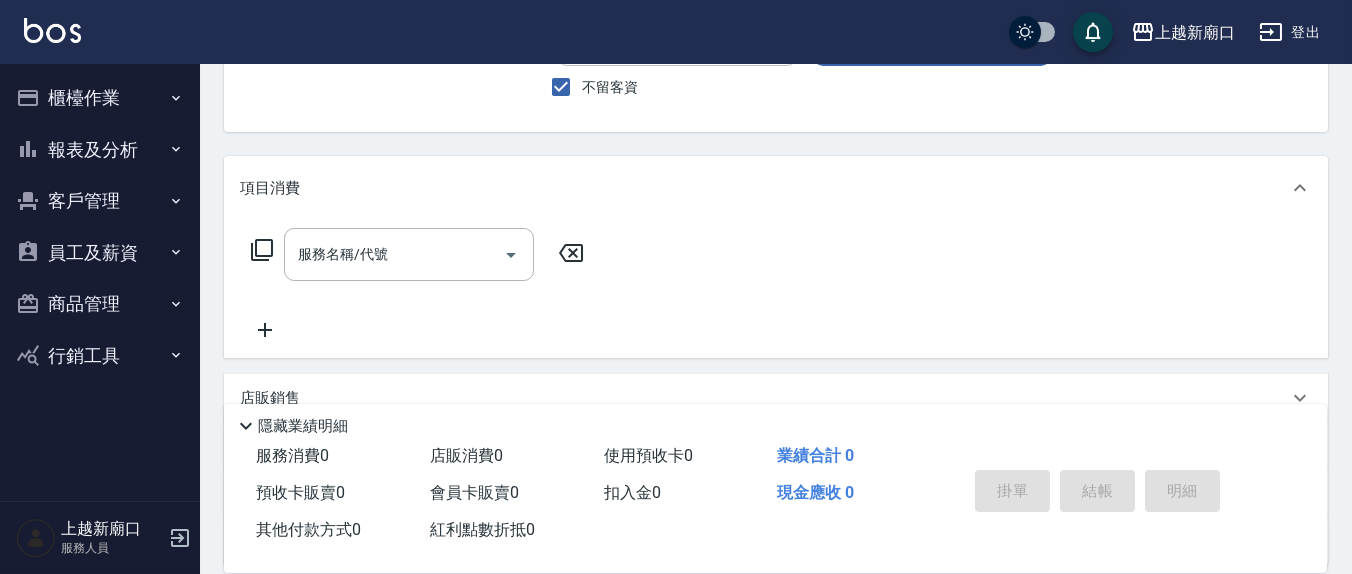 scroll, scrollTop: 208, scrollLeft: 0, axis: vertical 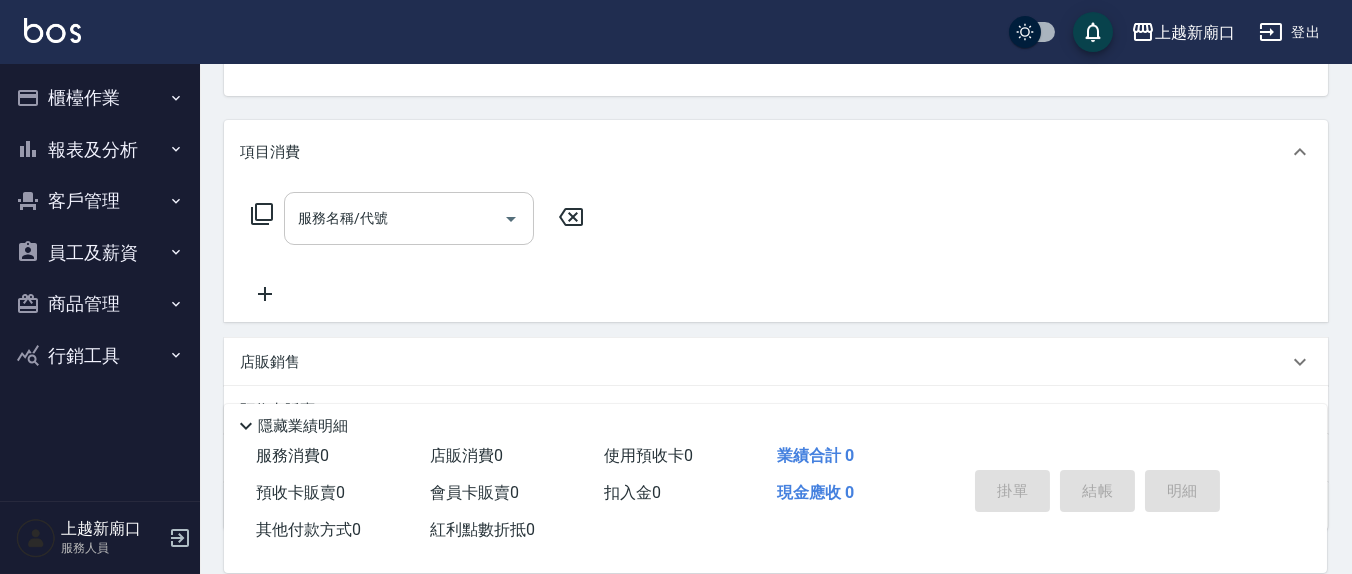 click on "服務名稱/代號" at bounding box center (394, 218) 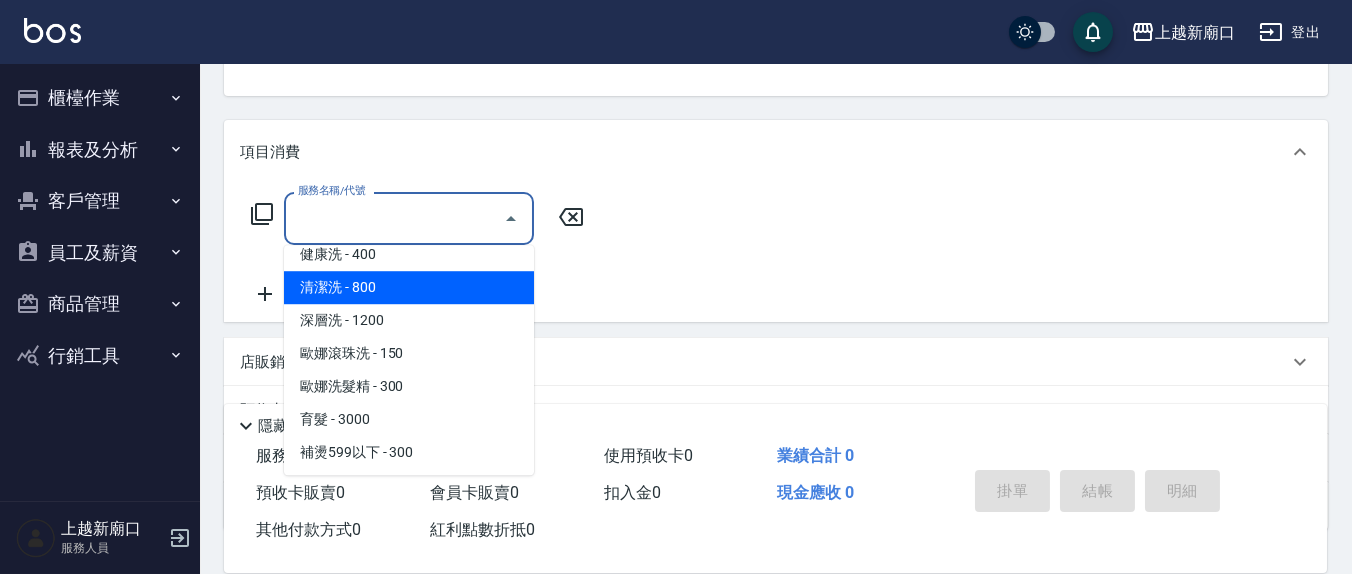 scroll, scrollTop: 208, scrollLeft: 0, axis: vertical 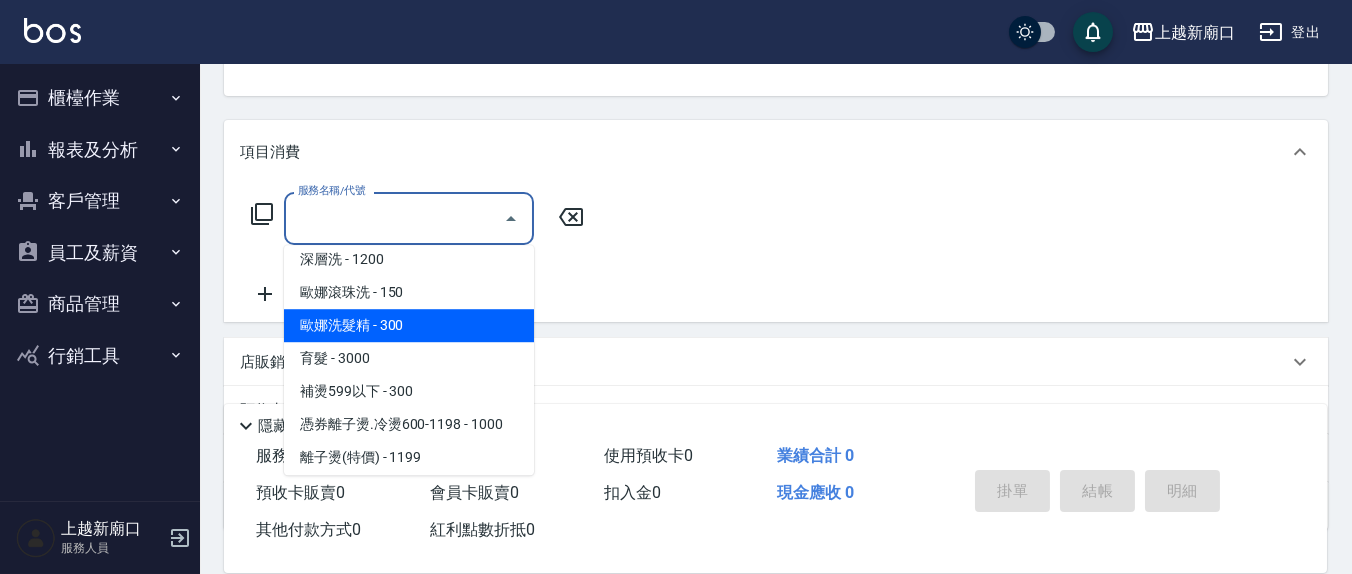 click on "歐娜洗髮精 - 300" at bounding box center [409, 325] 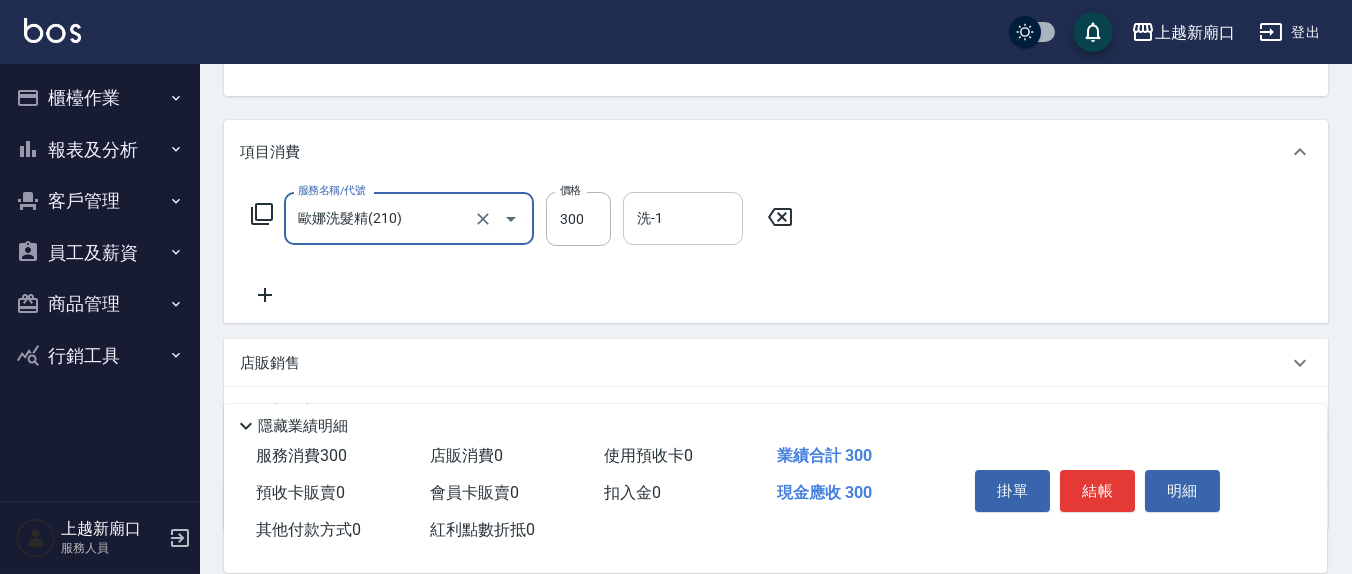 click on "洗-1" at bounding box center [683, 218] 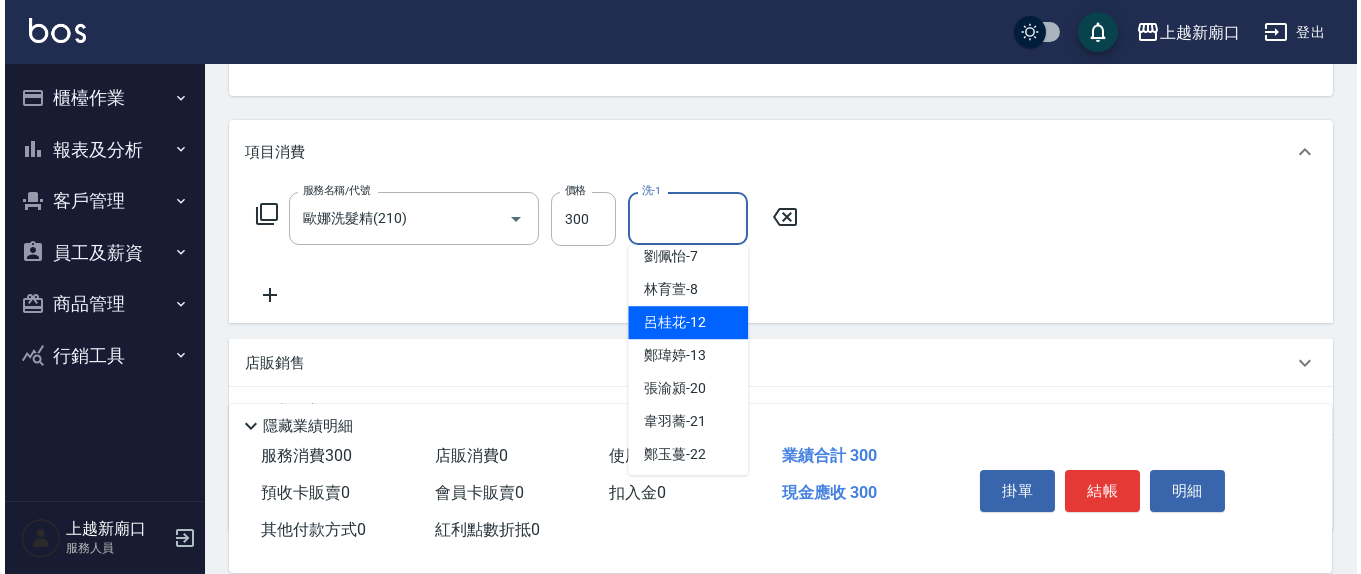 scroll, scrollTop: 116, scrollLeft: 0, axis: vertical 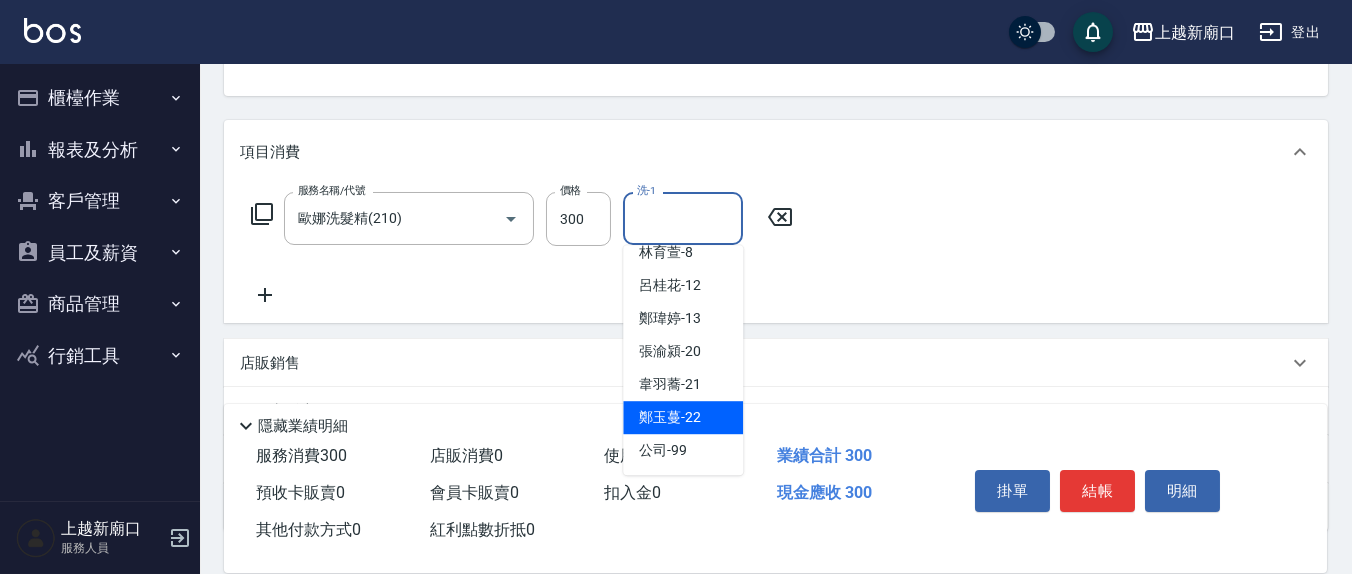 click on "鄭玉蔓 -22" at bounding box center (670, 417) 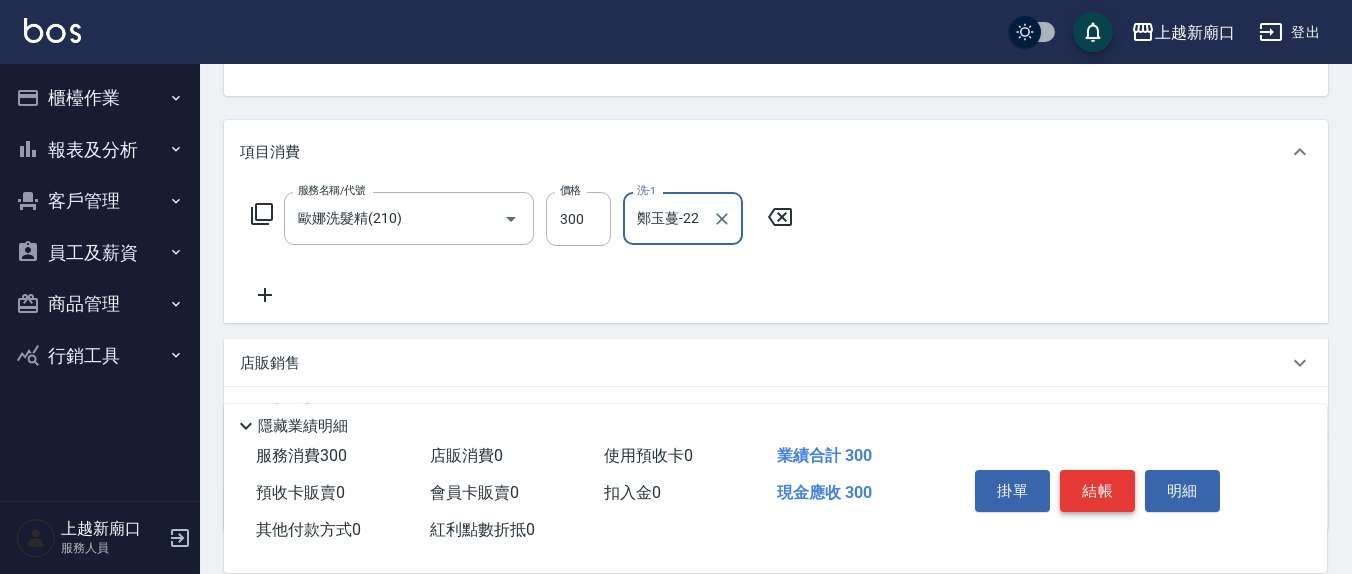 click on "結帳" at bounding box center (1097, 491) 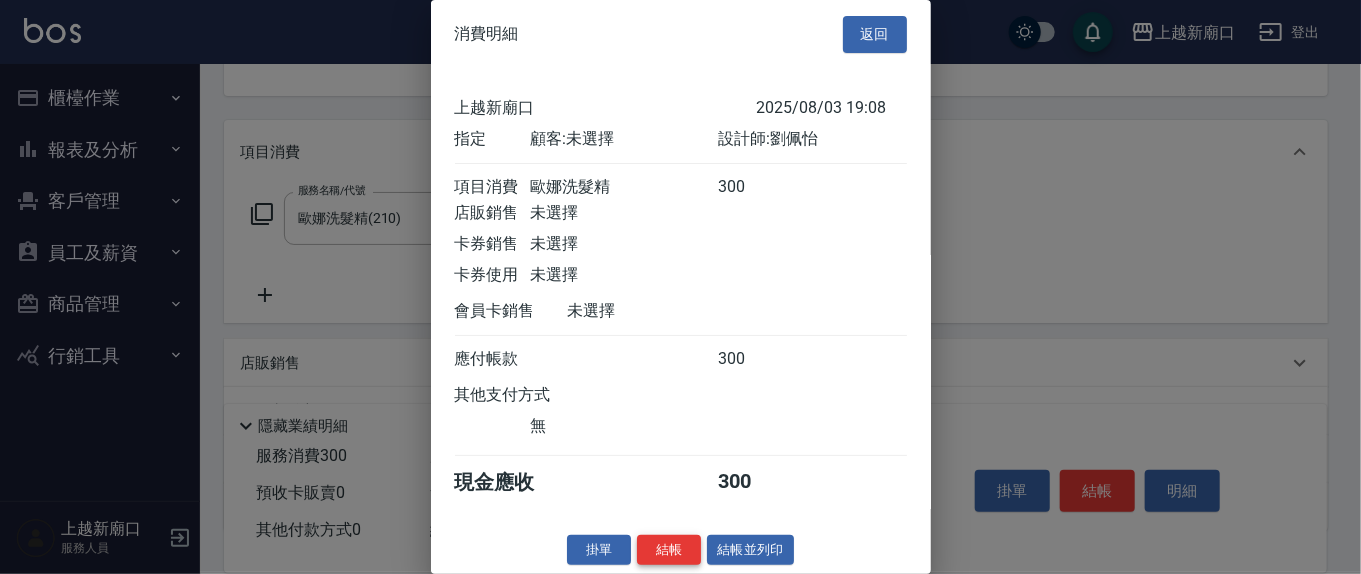 click on "結帳" at bounding box center (669, 550) 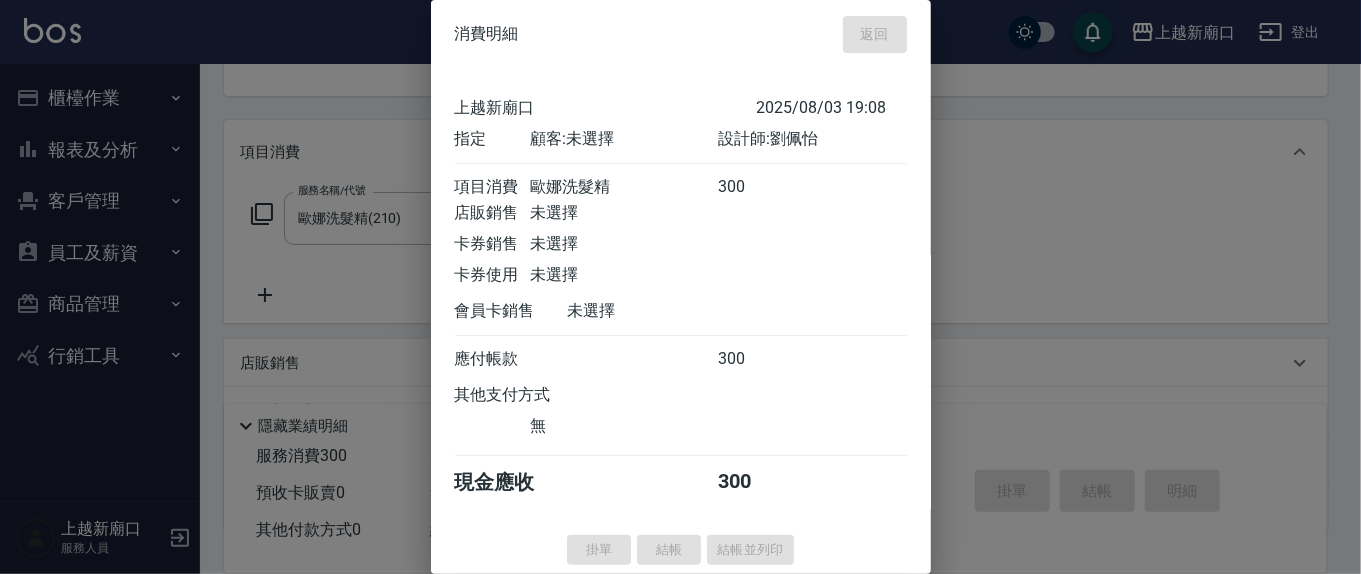 type on "2025/08/03 19:09" 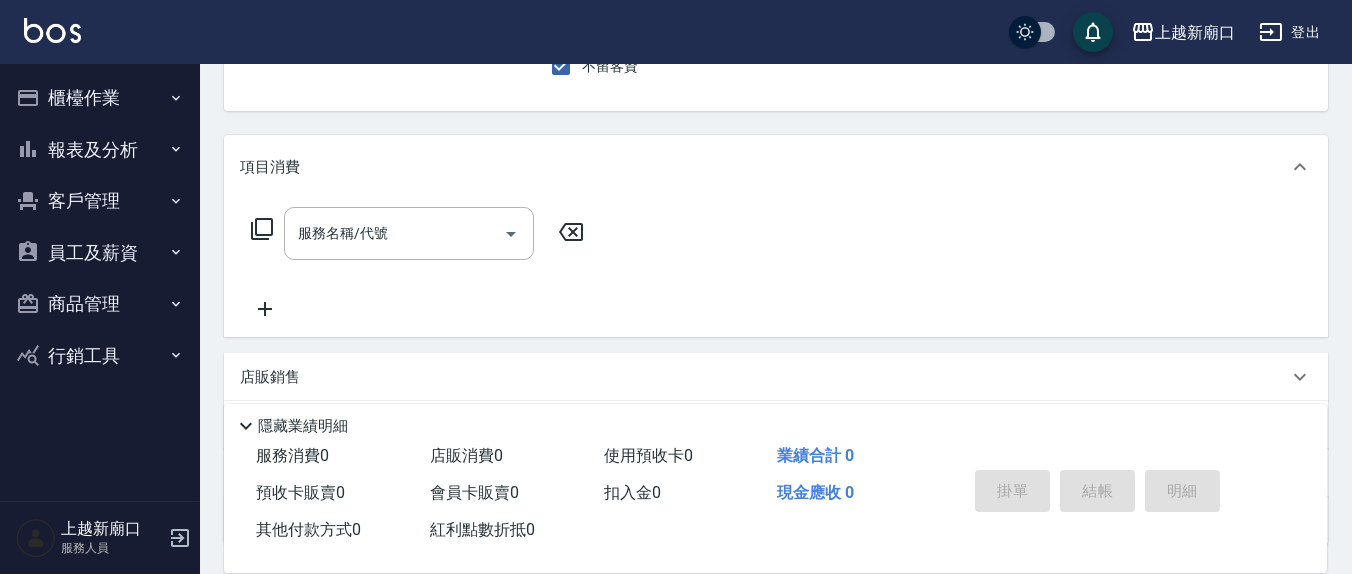 scroll, scrollTop: 0, scrollLeft: 0, axis: both 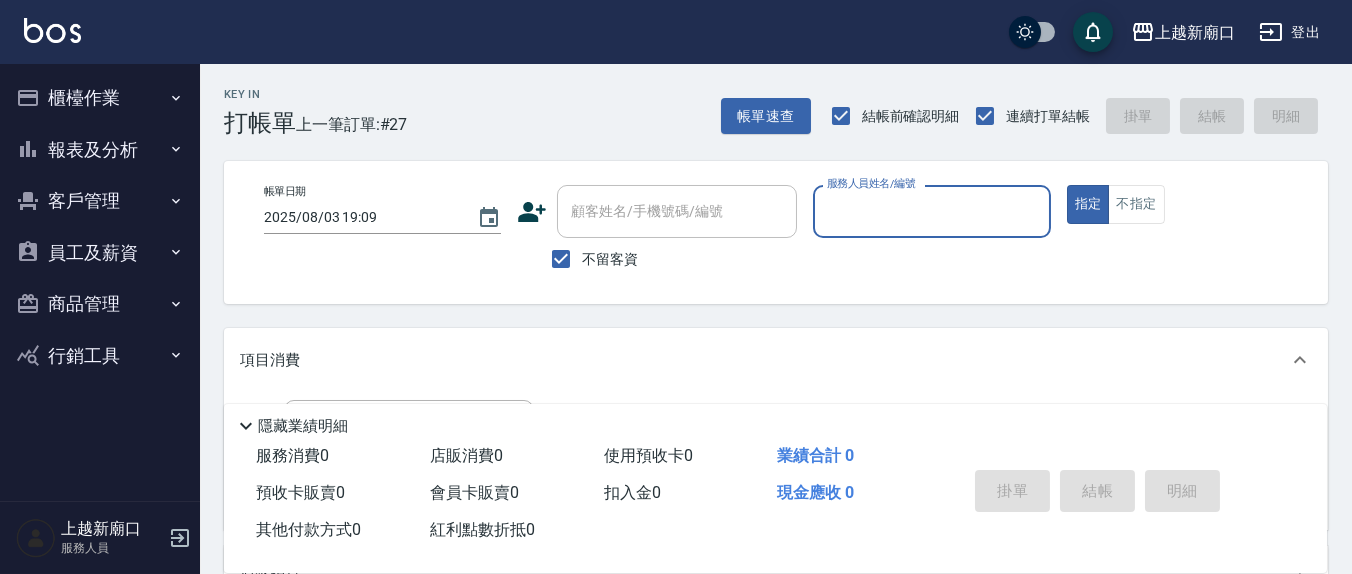 drag, startPoint x: 921, startPoint y: 250, endPoint x: 906, endPoint y: 216, distance: 37.161808 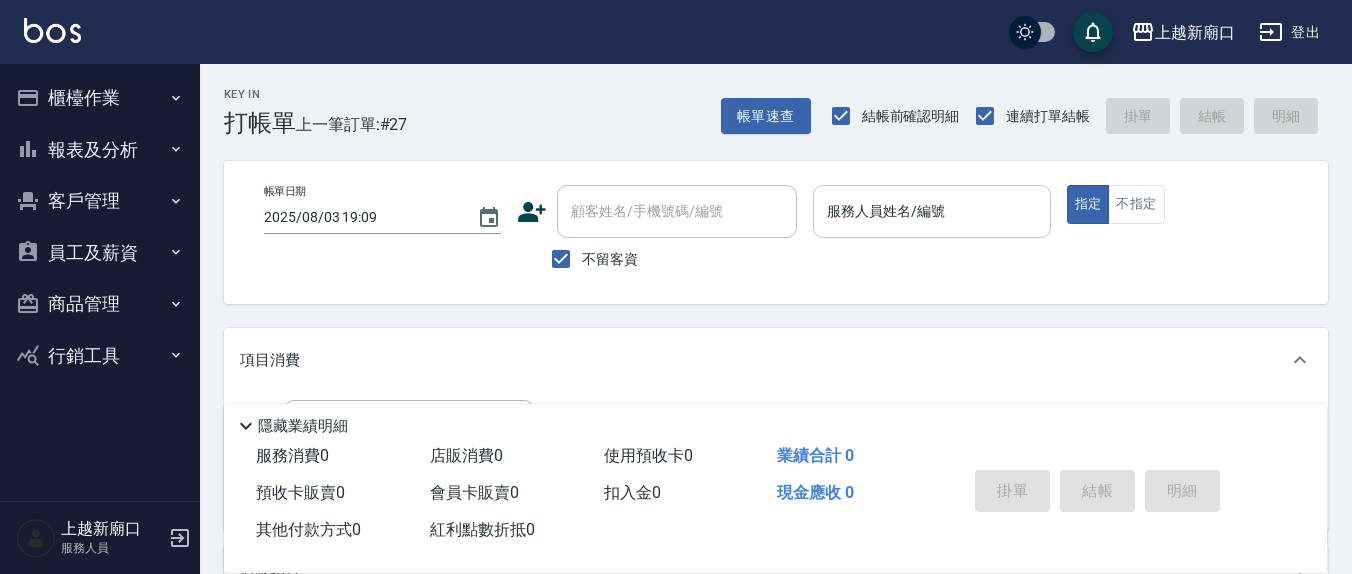 click on "服務人員姓名/編號" at bounding box center (931, 211) 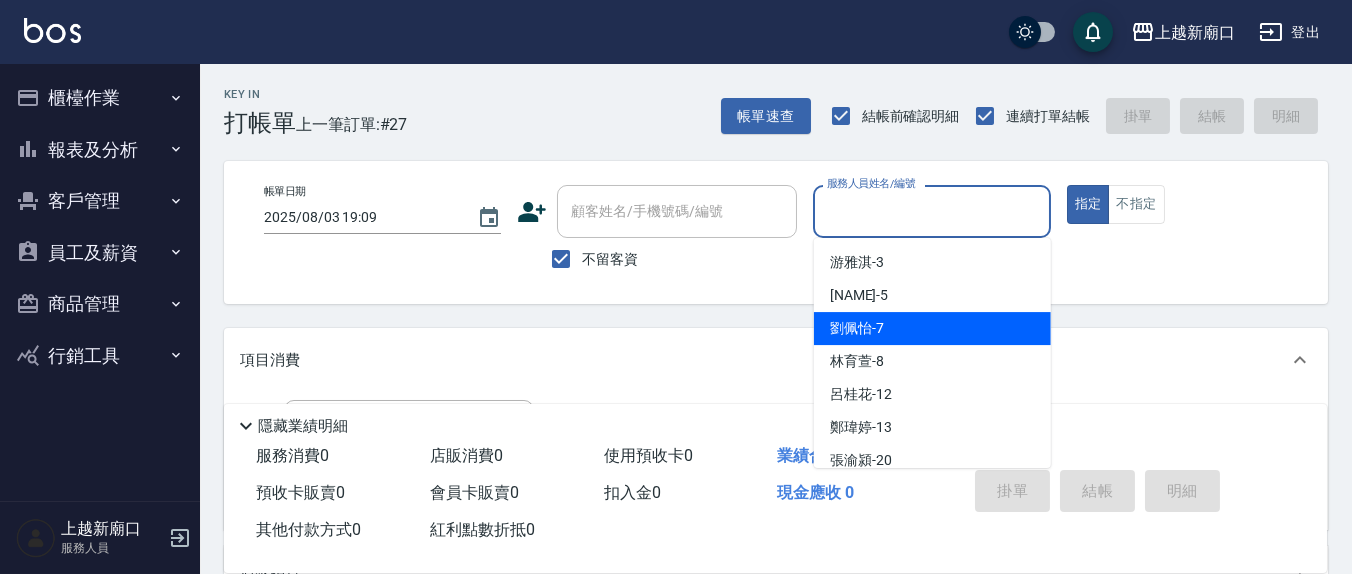 click on "劉佩怡 -7" at bounding box center (932, 328) 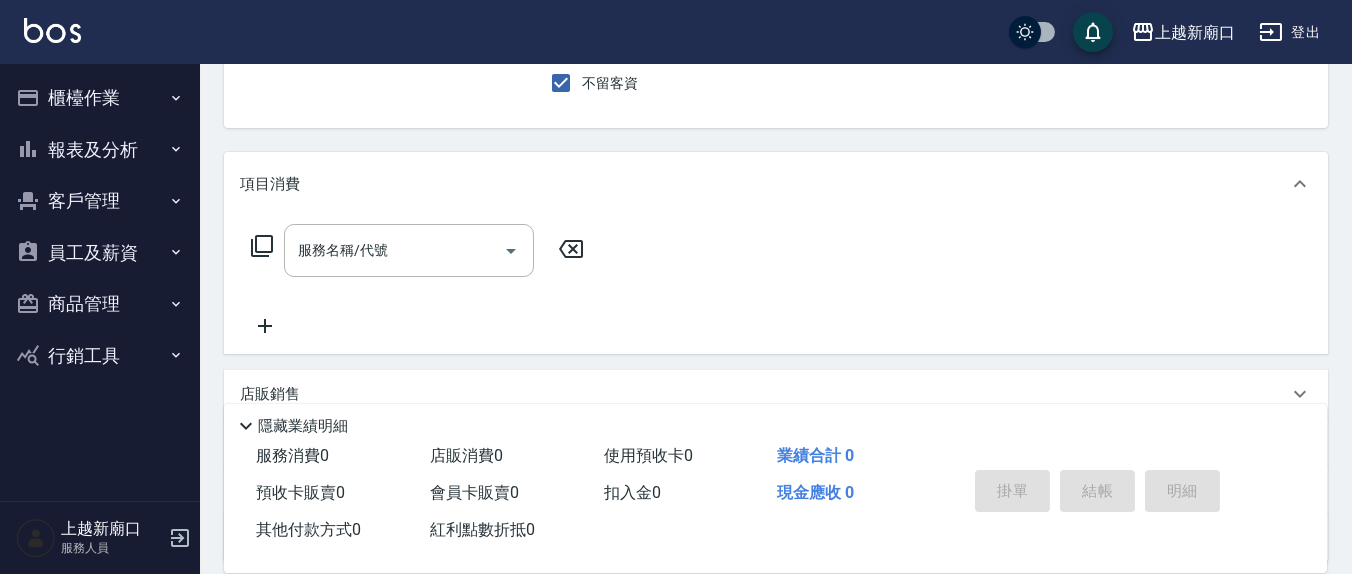 scroll, scrollTop: 208, scrollLeft: 0, axis: vertical 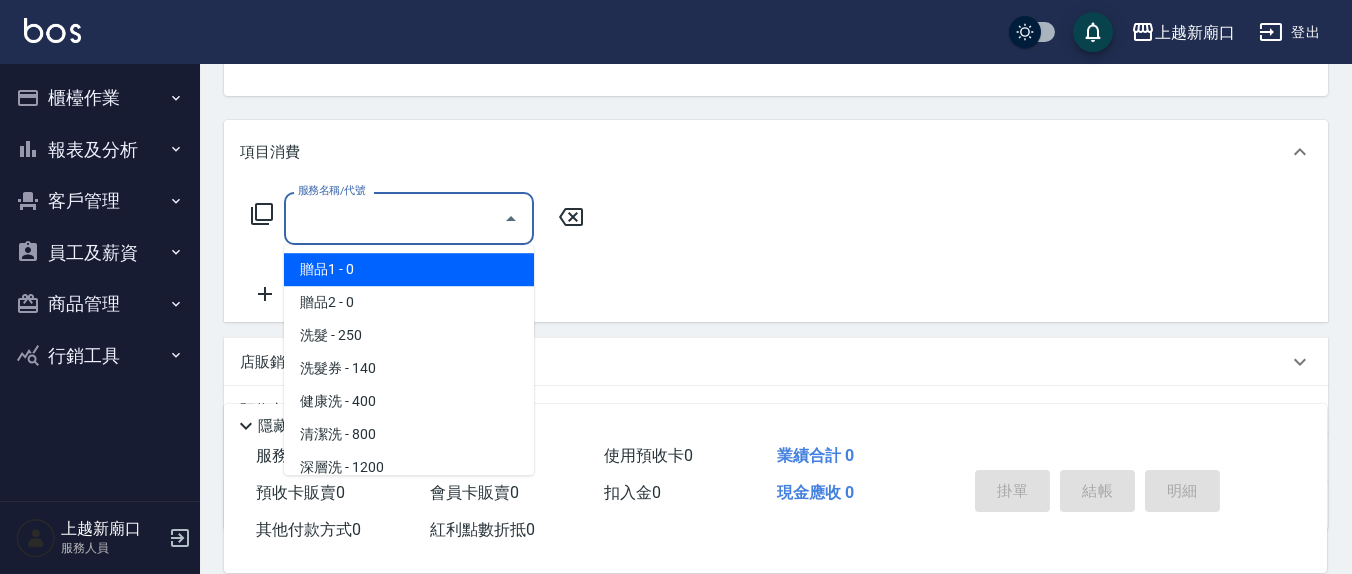 click on "服務名稱/代號" at bounding box center (394, 218) 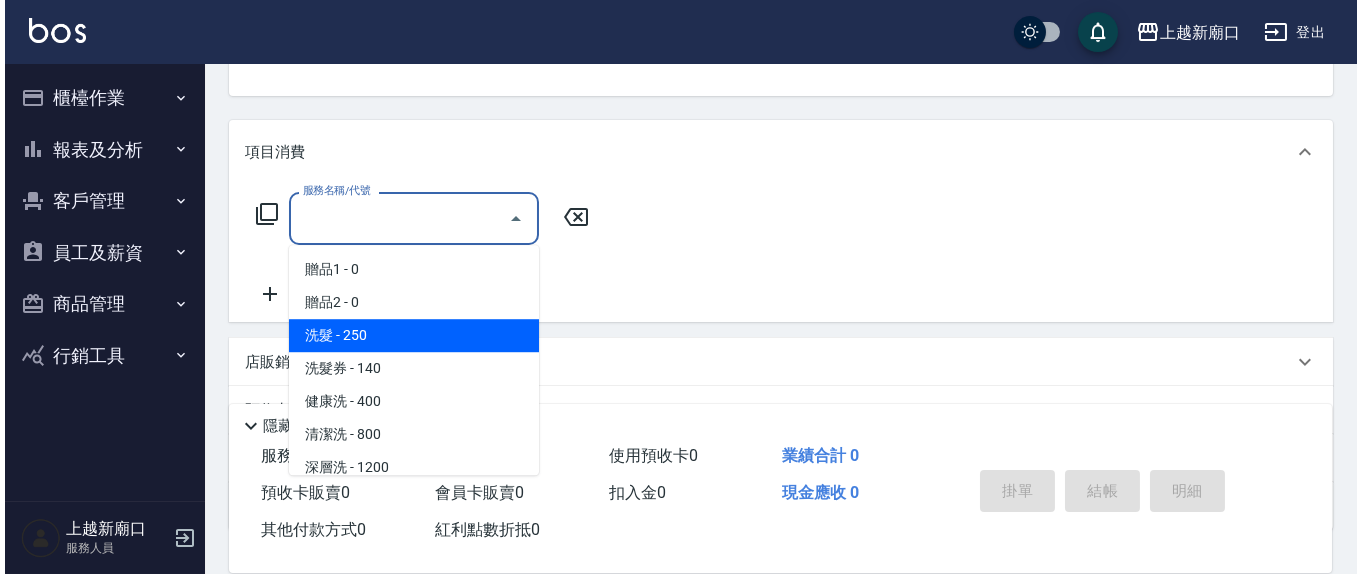 scroll, scrollTop: 208, scrollLeft: 0, axis: vertical 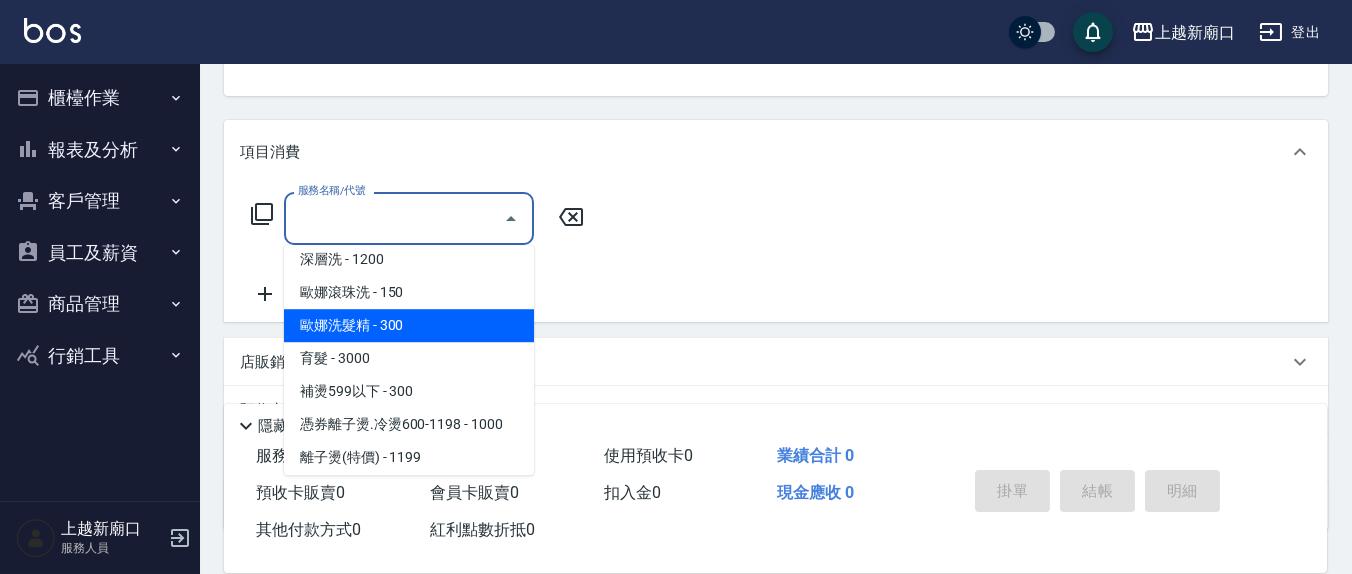 click on "歐娜洗髮精 - 300" at bounding box center (409, 325) 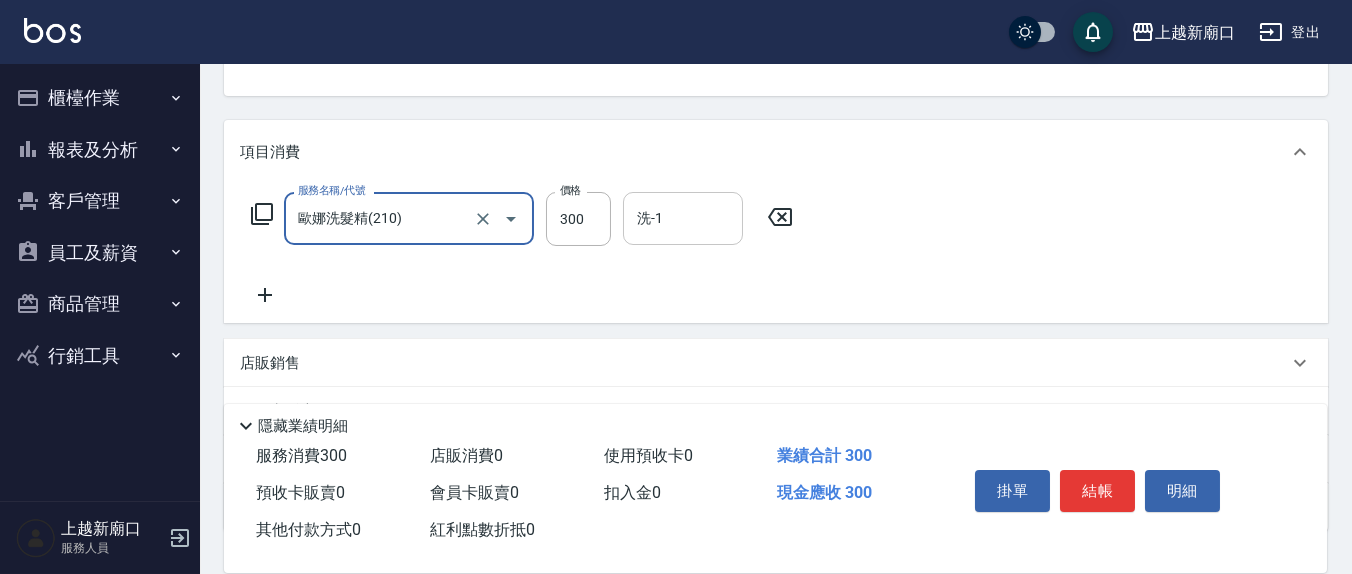 click on "洗-1" at bounding box center [683, 218] 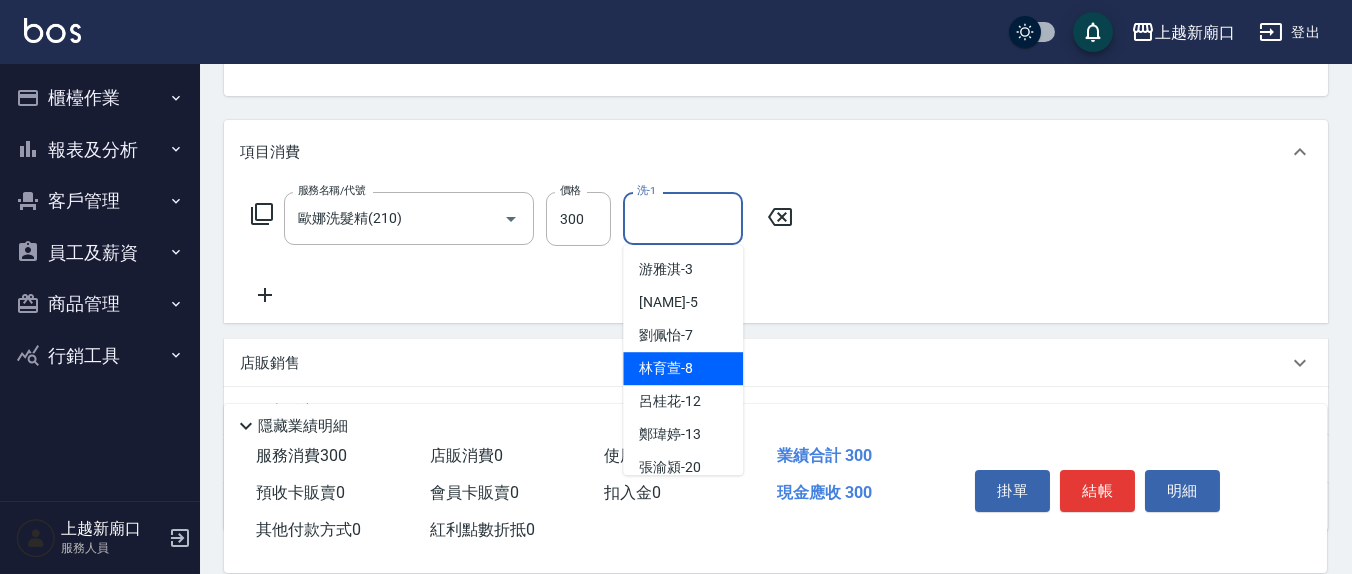 click on "林育萱 -8" at bounding box center [683, 368] 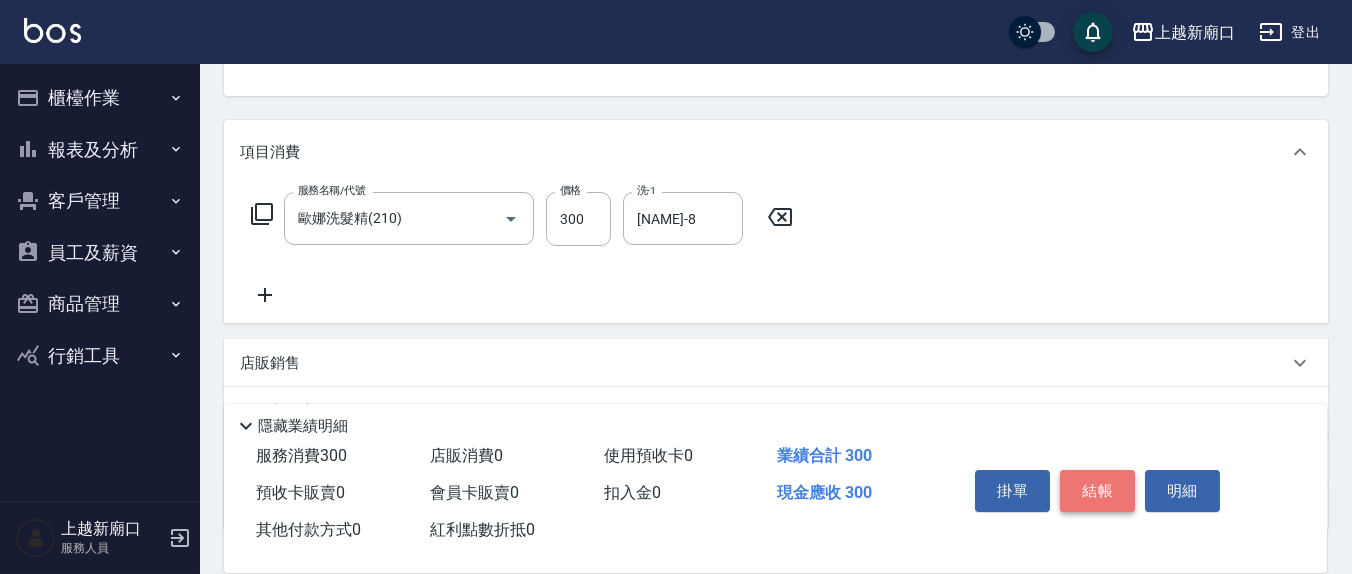 click on "結帳" at bounding box center (1097, 491) 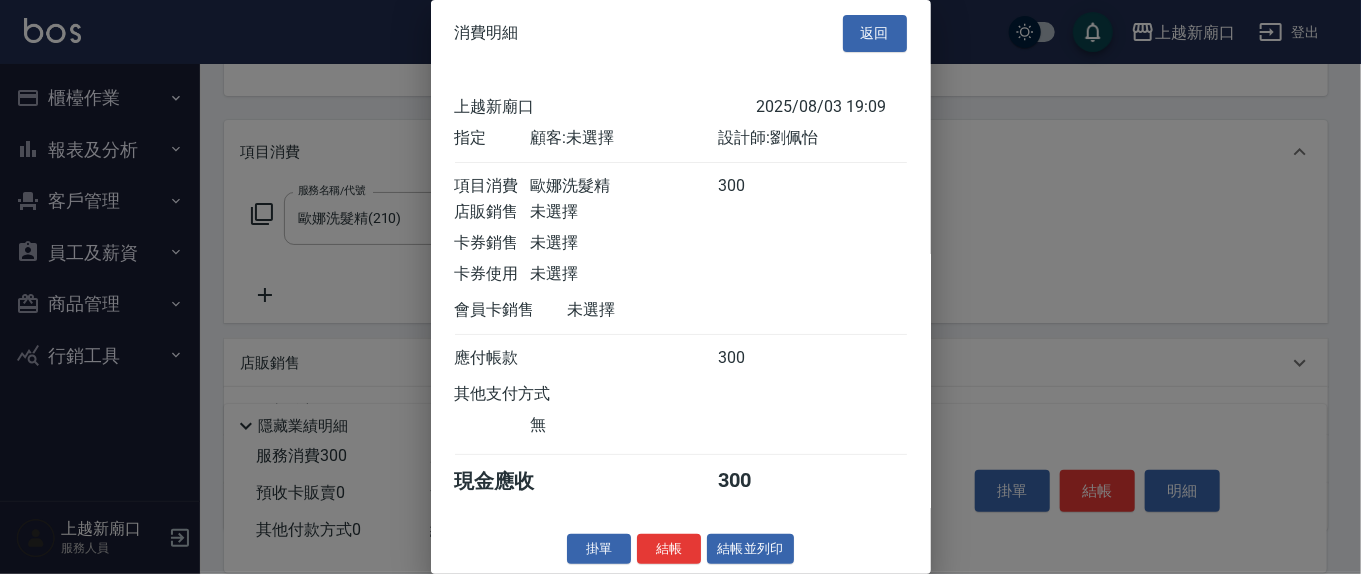 scroll, scrollTop: 22, scrollLeft: 0, axis: vertical 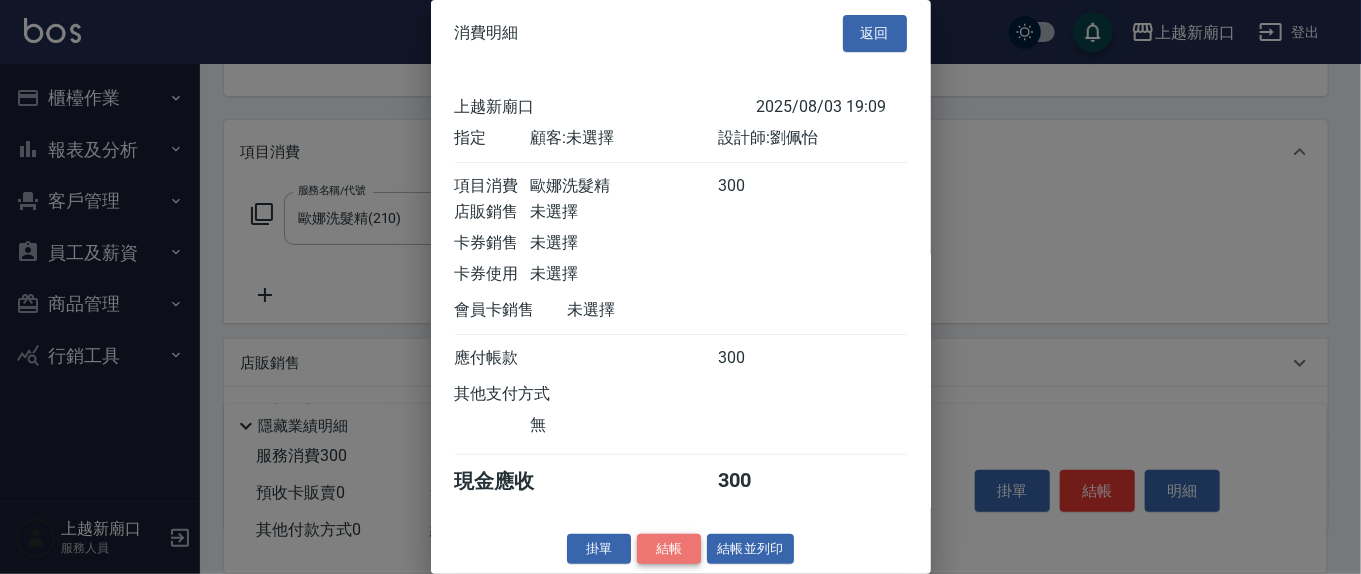 click on "結帳" at bounding box center [669, 549] 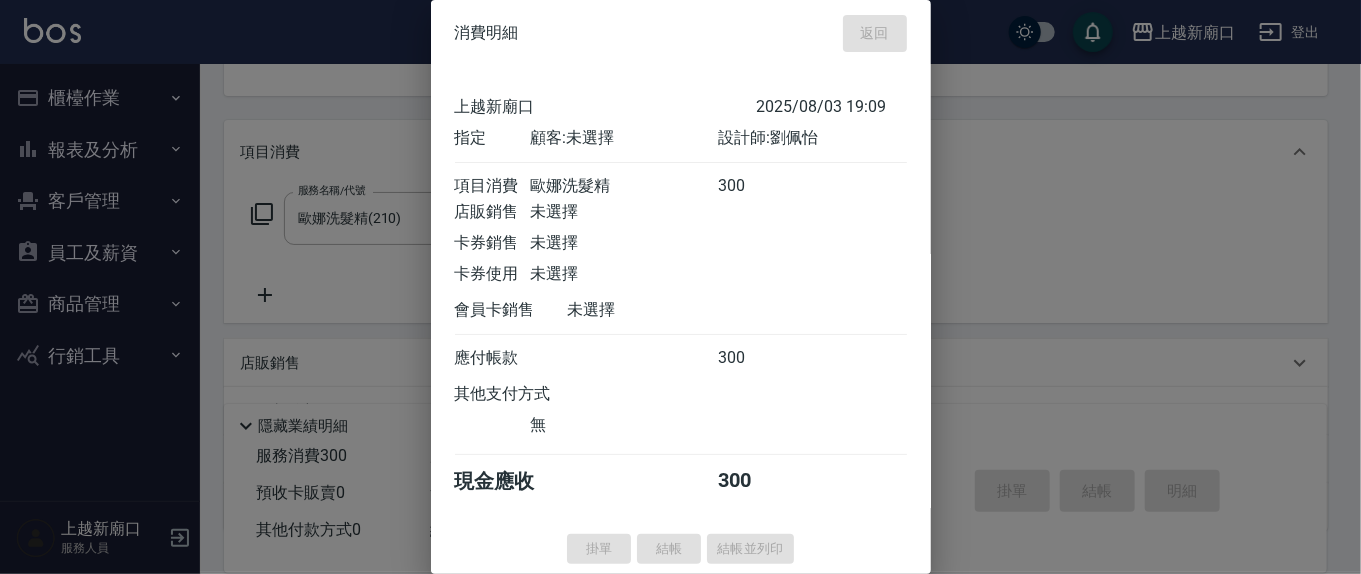 type 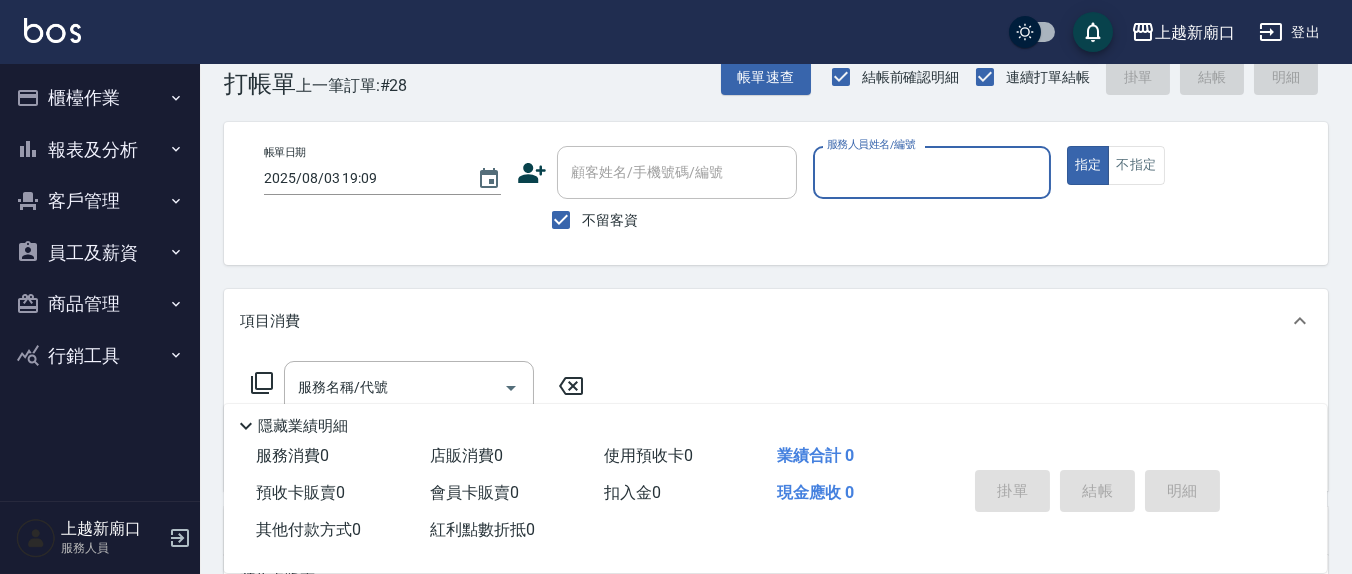 scroll, scrollTop: 0, scrollLeft: 0, axis: both 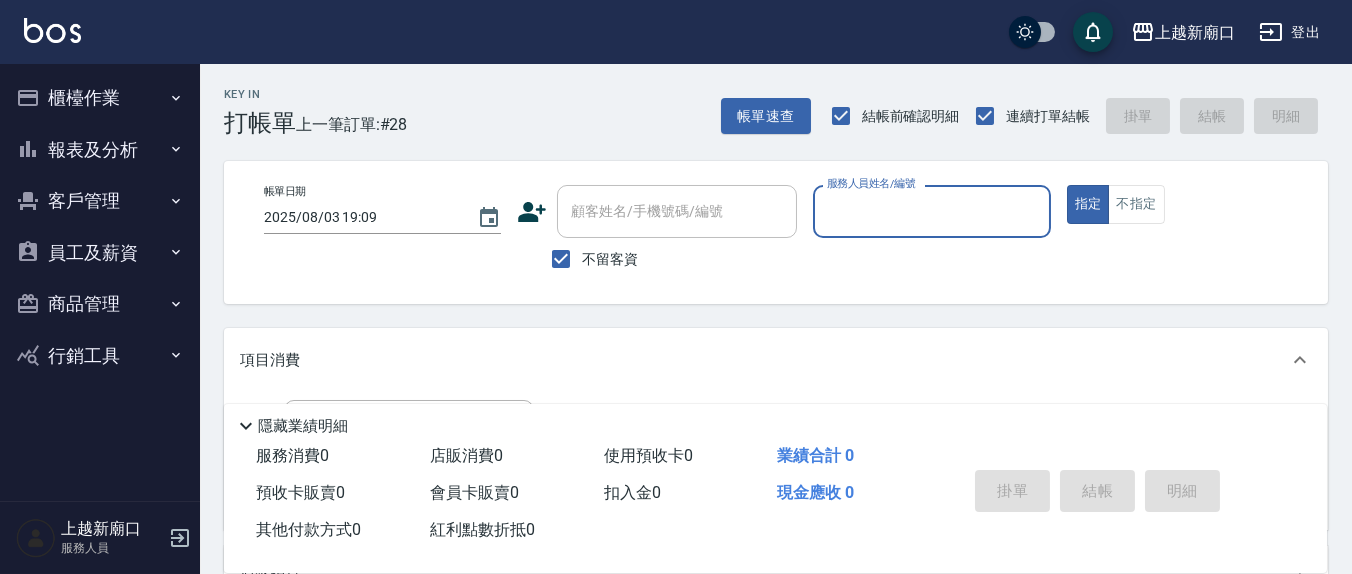 click on "服務人員姓名/編號" at bounding box center [931, 211] 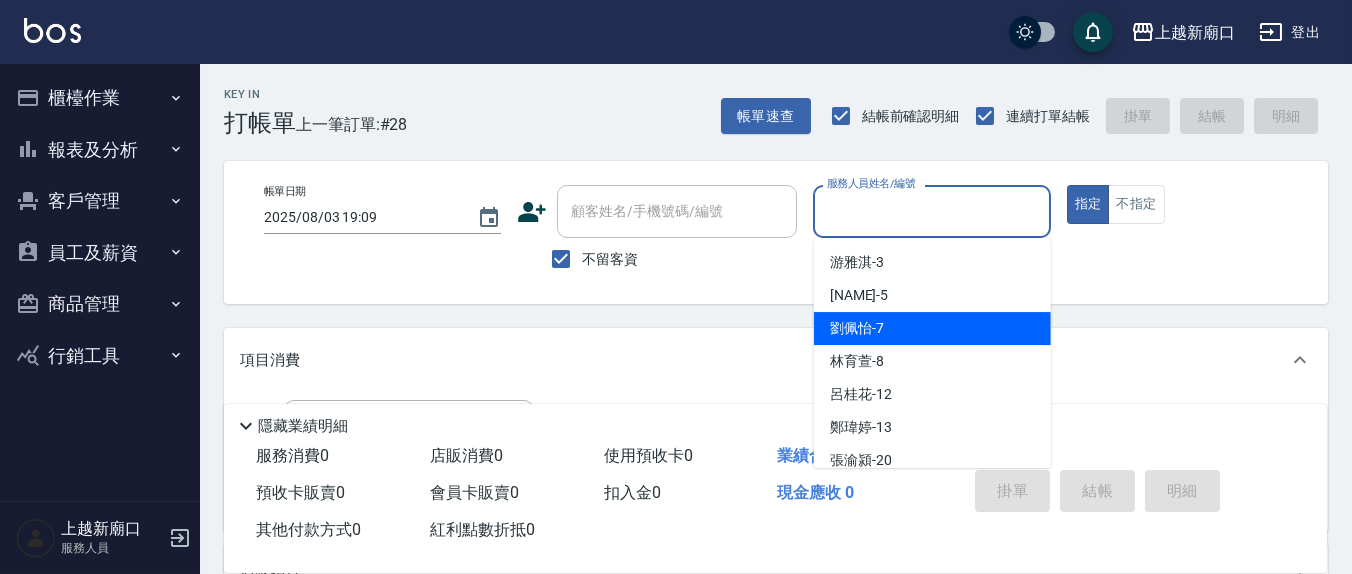 click on "劉佩怡 -7" at bounding box center [932, 328] 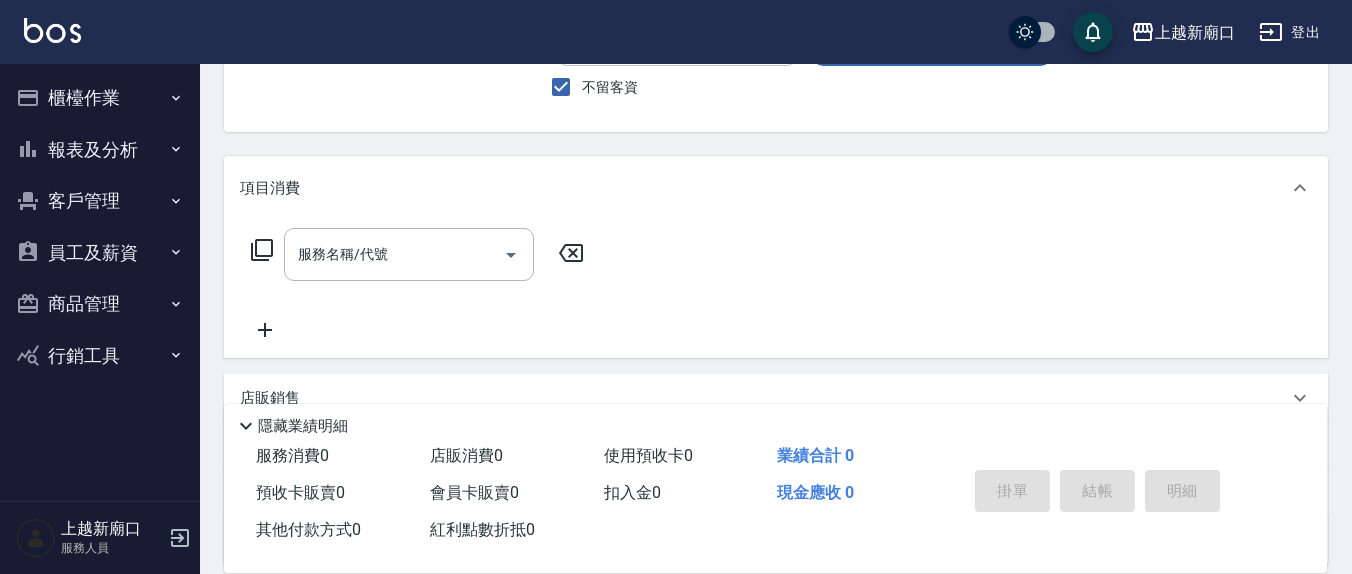 scroll, scrollTop: 208, scrollLeft: 0, axis: vertical 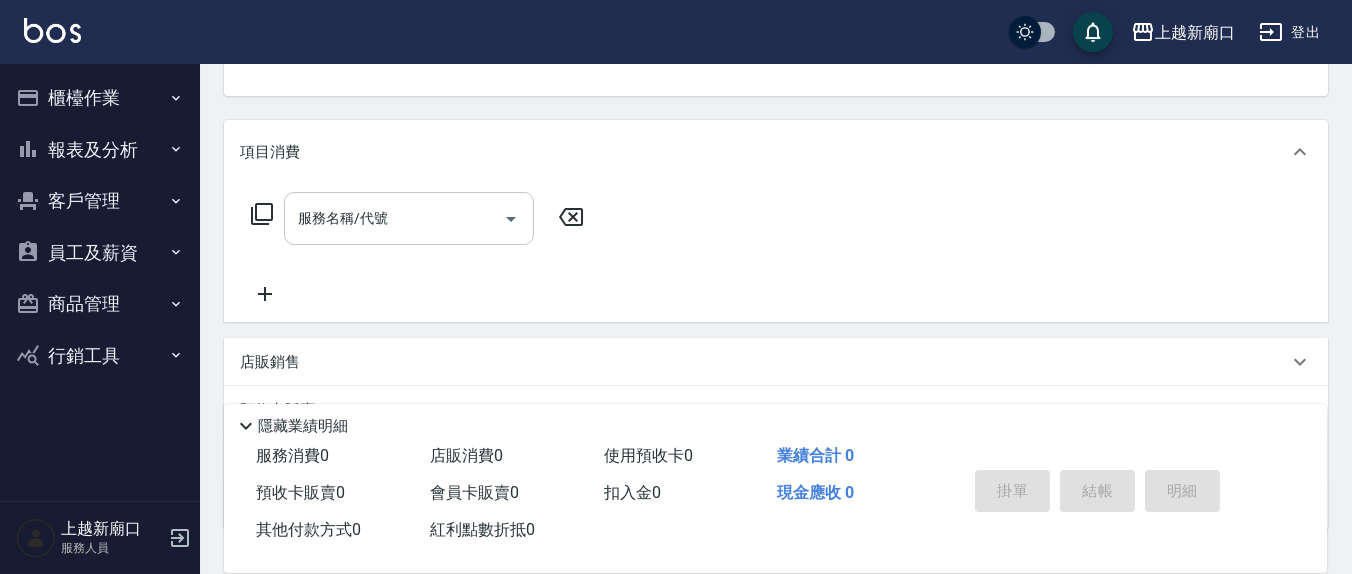 click on "服務名稱/代號" at bounding box center [394, 218] 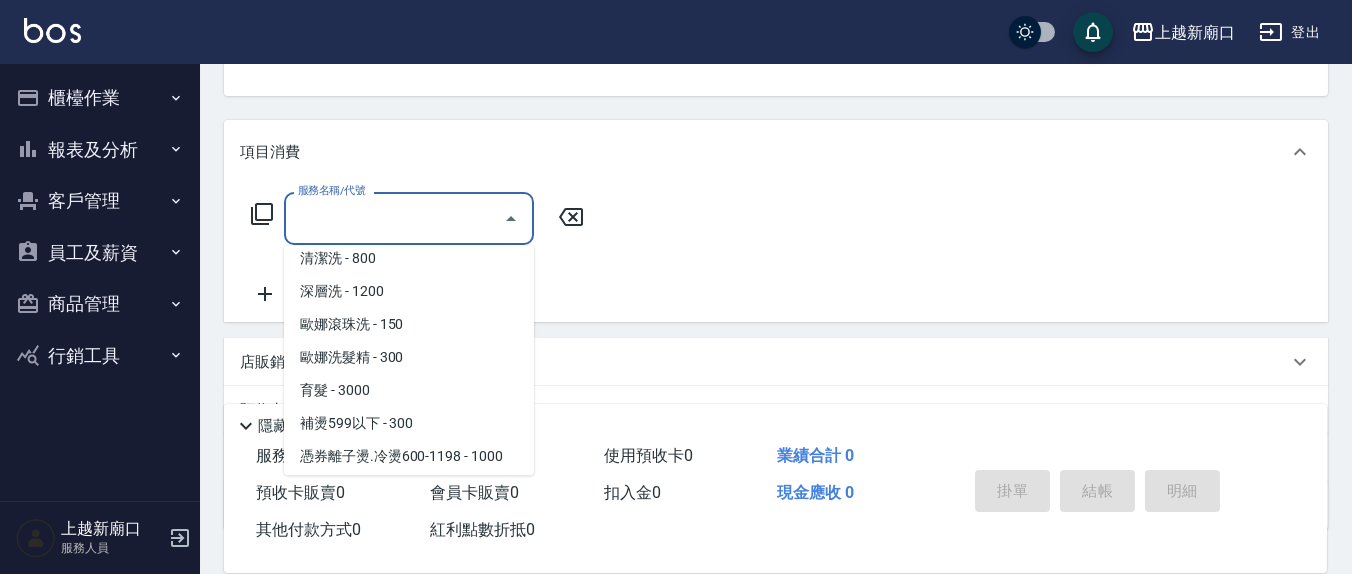scroll, scrollTop: 208, scrollLeft: 0, axis: vertical 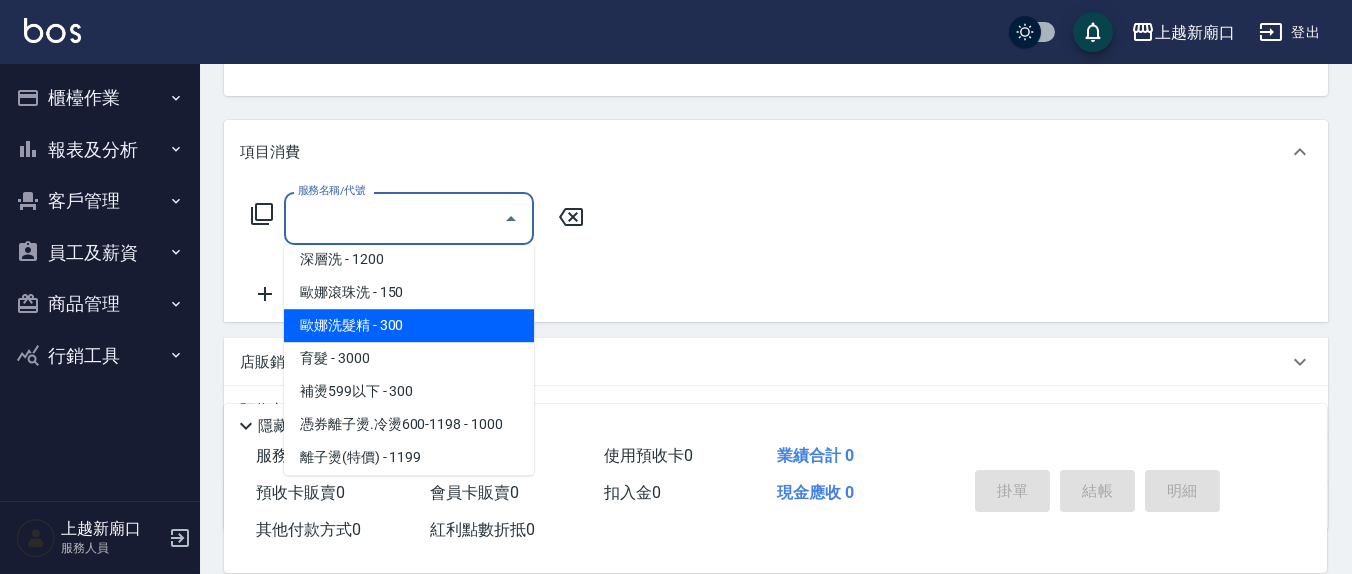 click on "歐娜洗髮精 - 300" at bounding box center (409, 325) 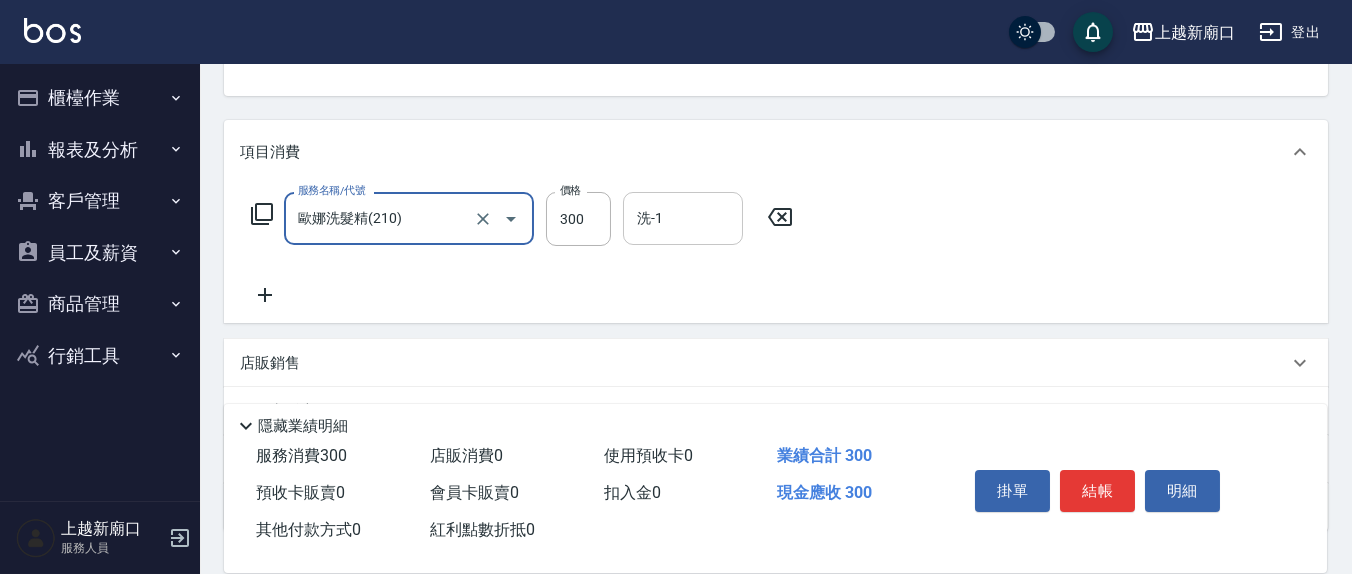 click on "洗-1" at bounding box center (683, 218) 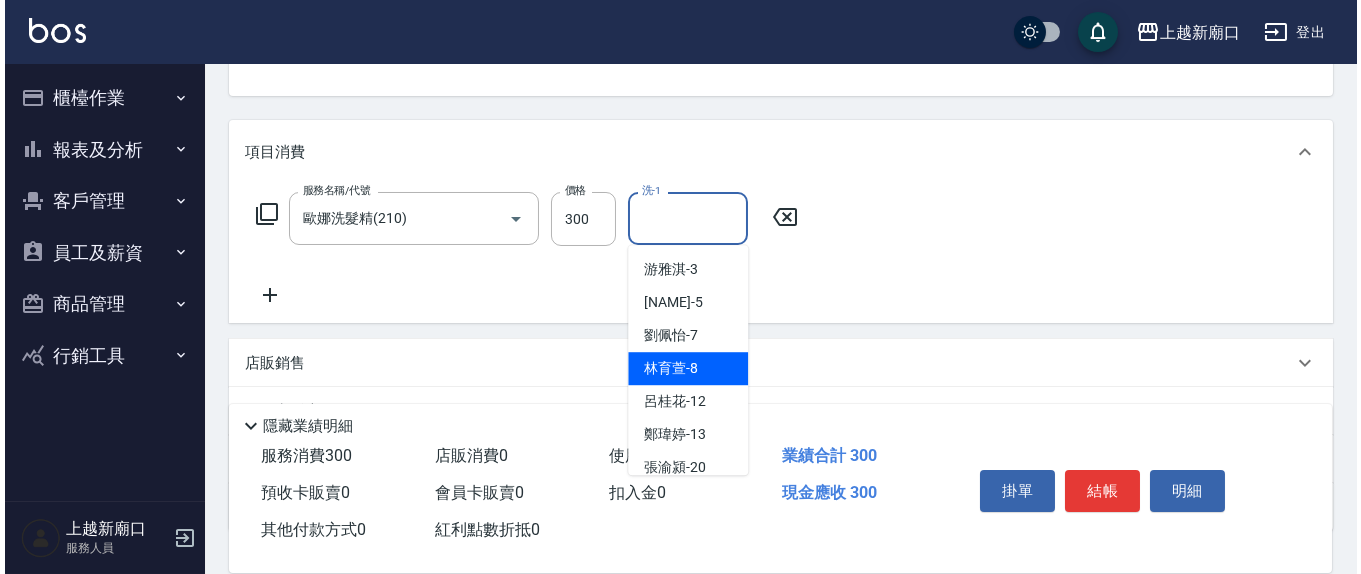 scroll, scrollTop: 116, scrollLeft: 0, axis: vertical 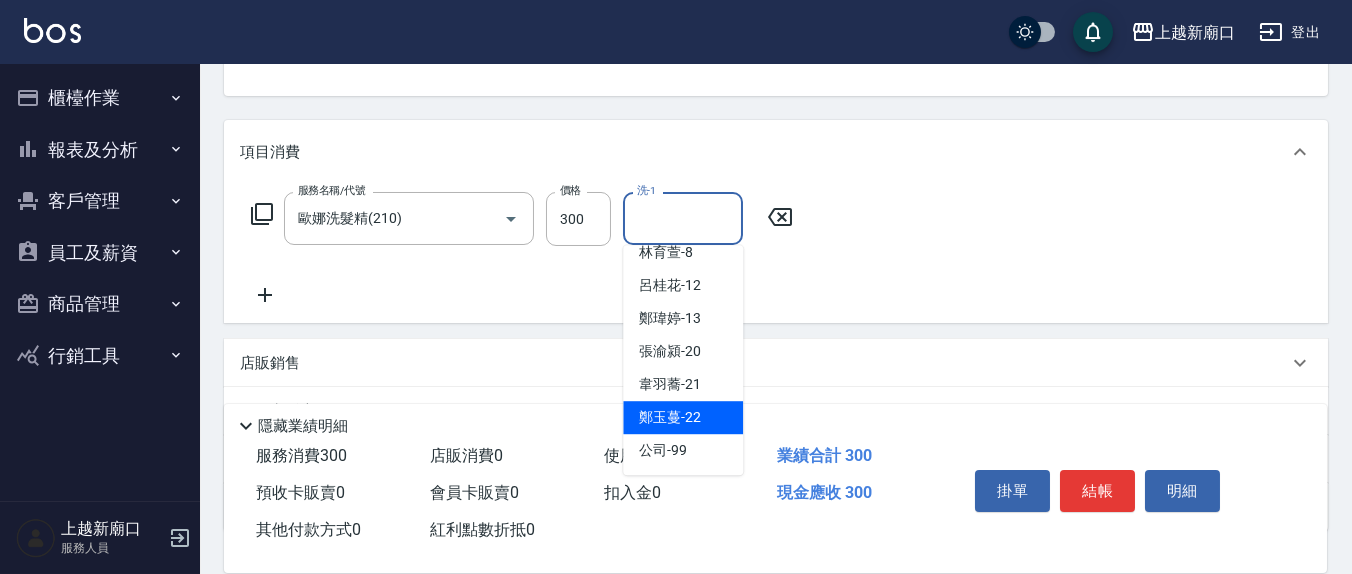 click on "鄭玉蔓 -22" at bounding box center [683, 417] 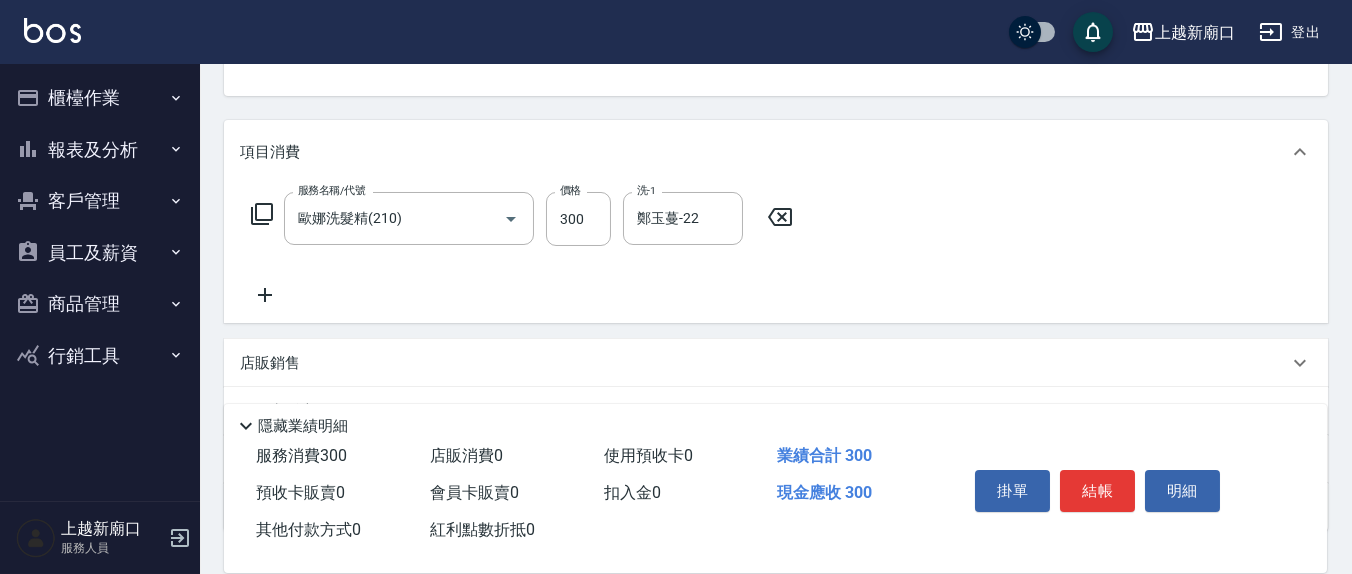 click 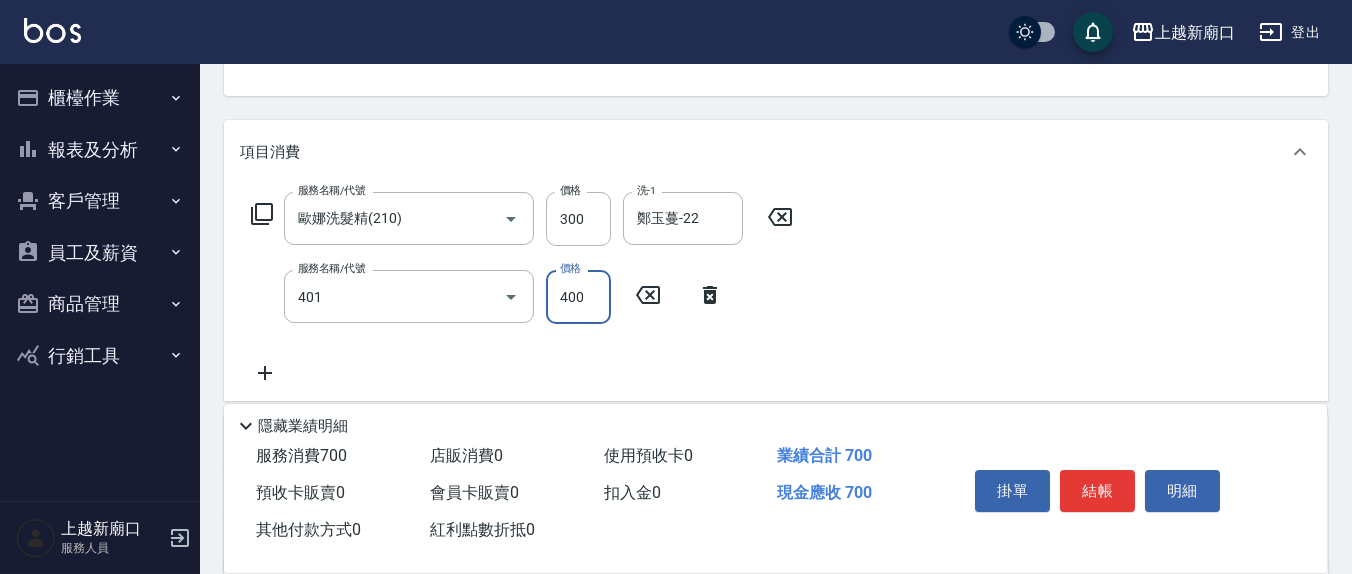 type on "剪髮(401)" 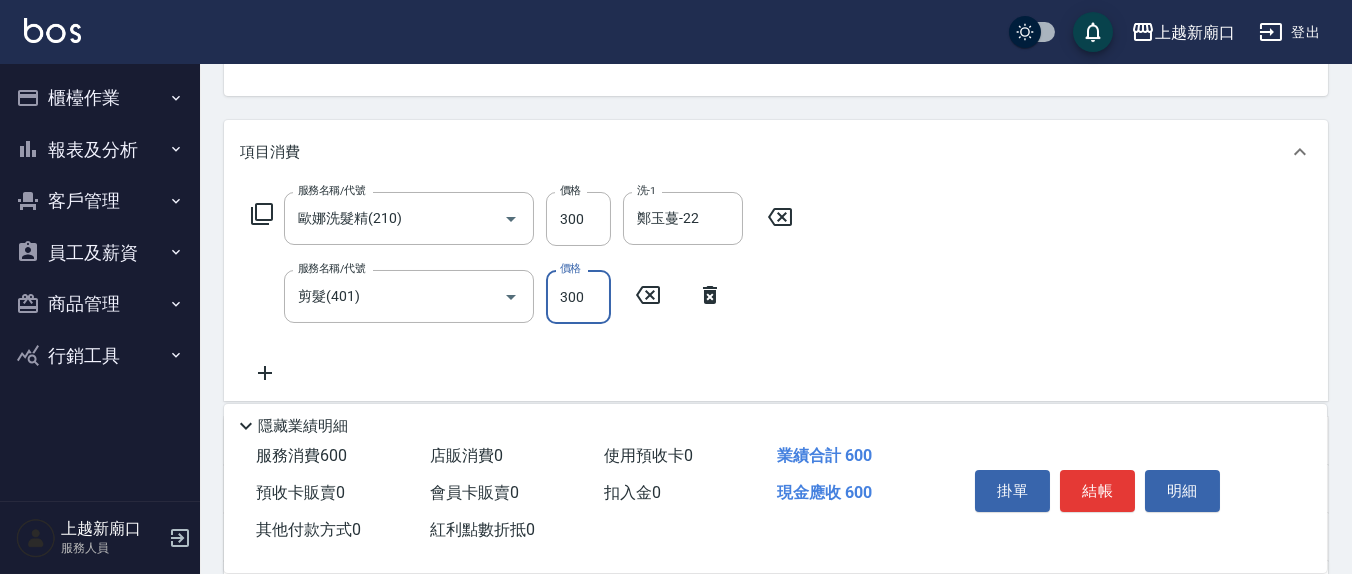 type on "300" 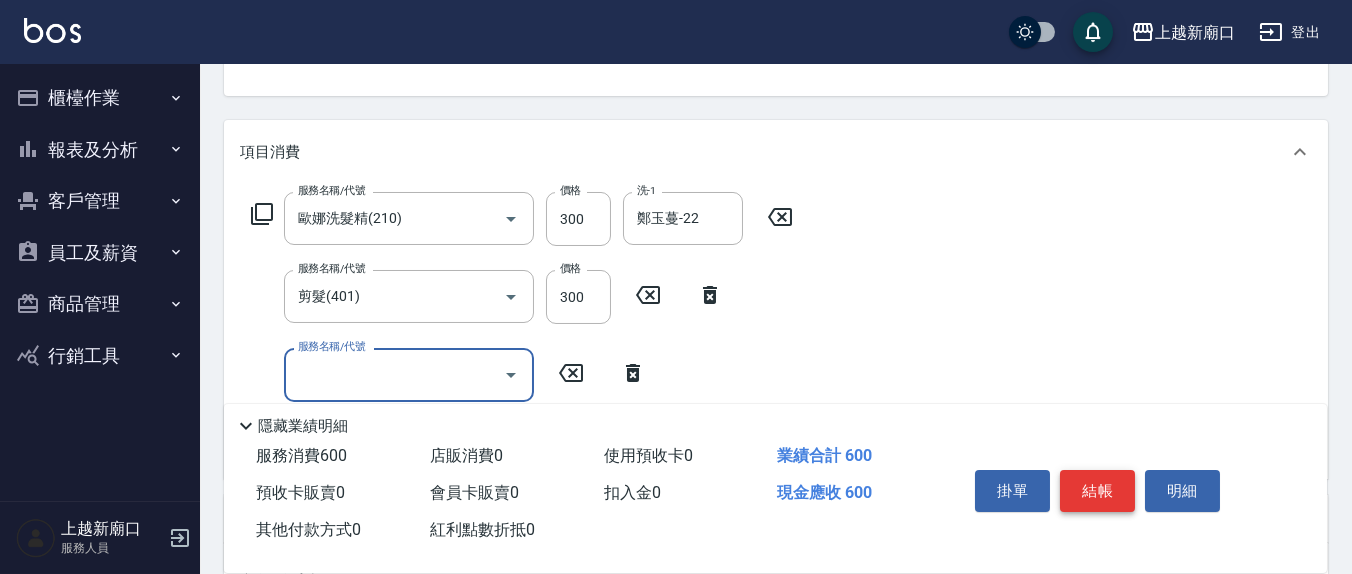 click on "結帳" at bounding box center [1097, 491] 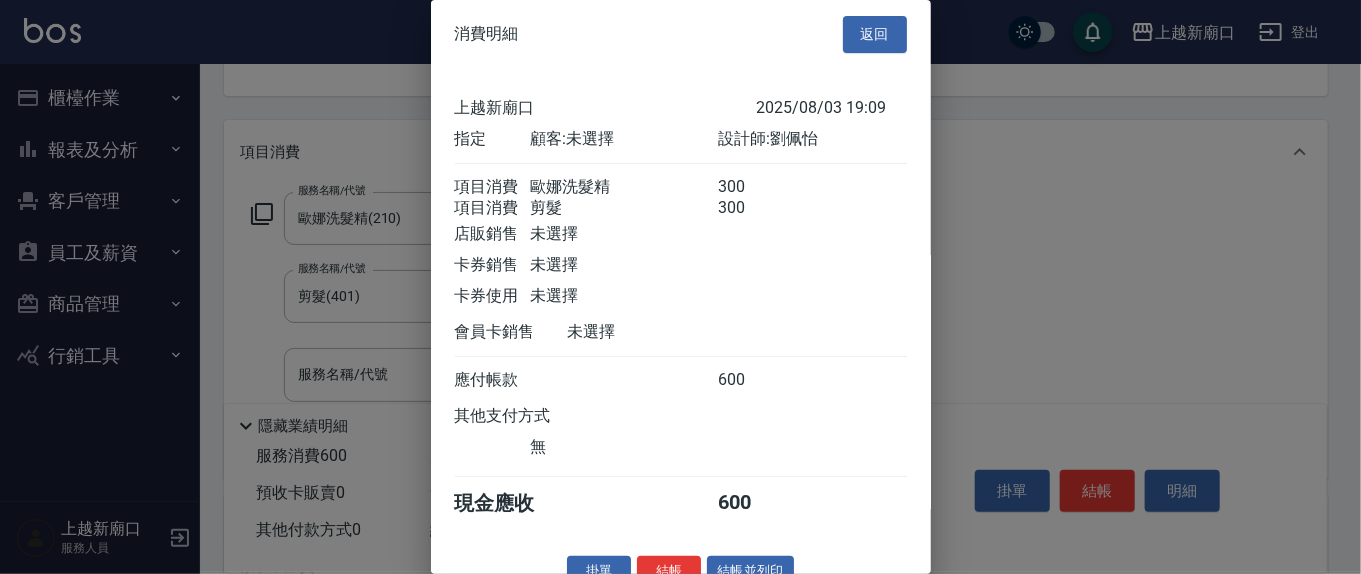 scroll, scrollTop: 45, scrollLeft: 0, axis: vertical 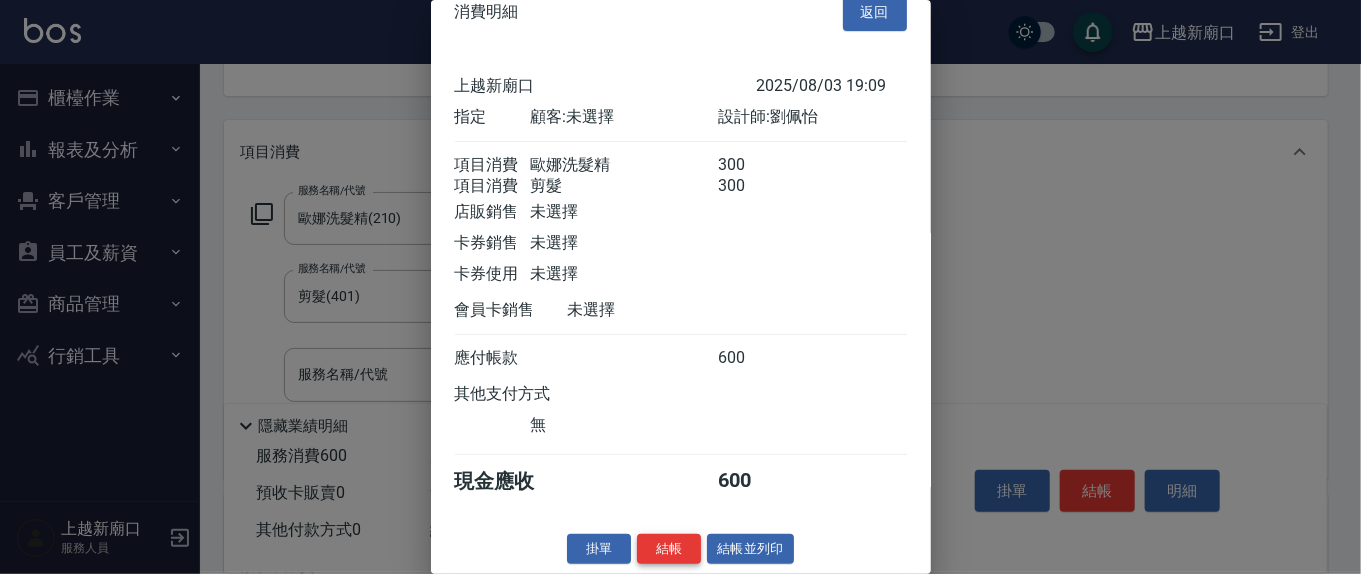 click on "結帳" at bounding box center [669, 549] 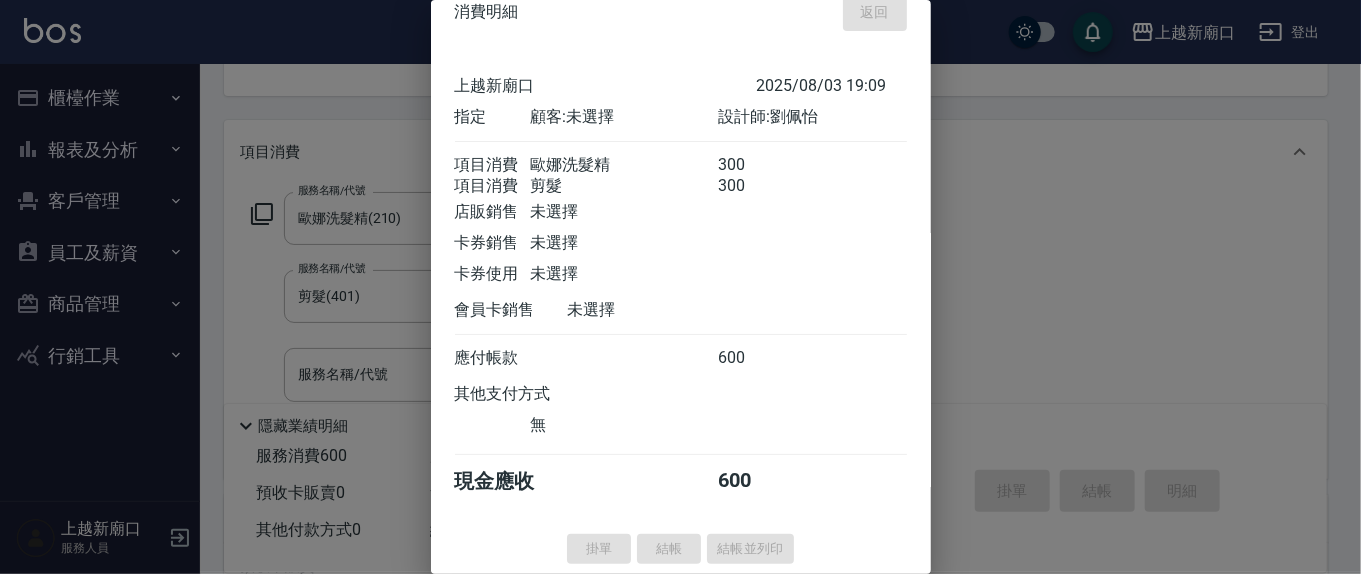 type 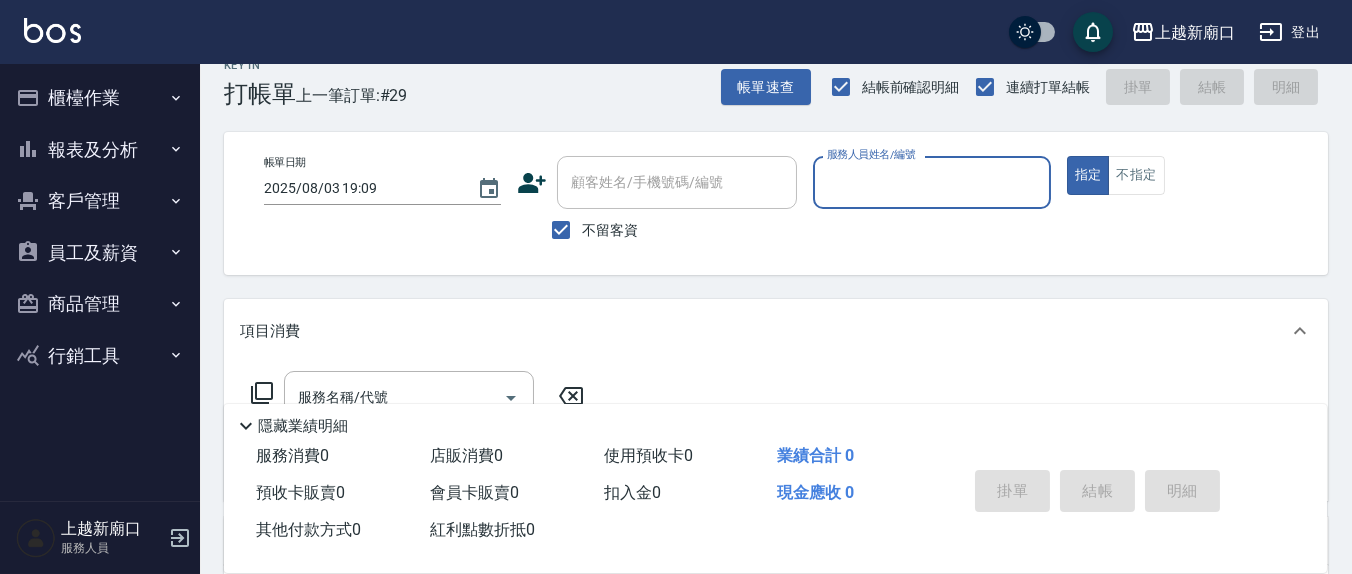 scroll, scrollTop: 0, scrollLeft: 0, axis: both 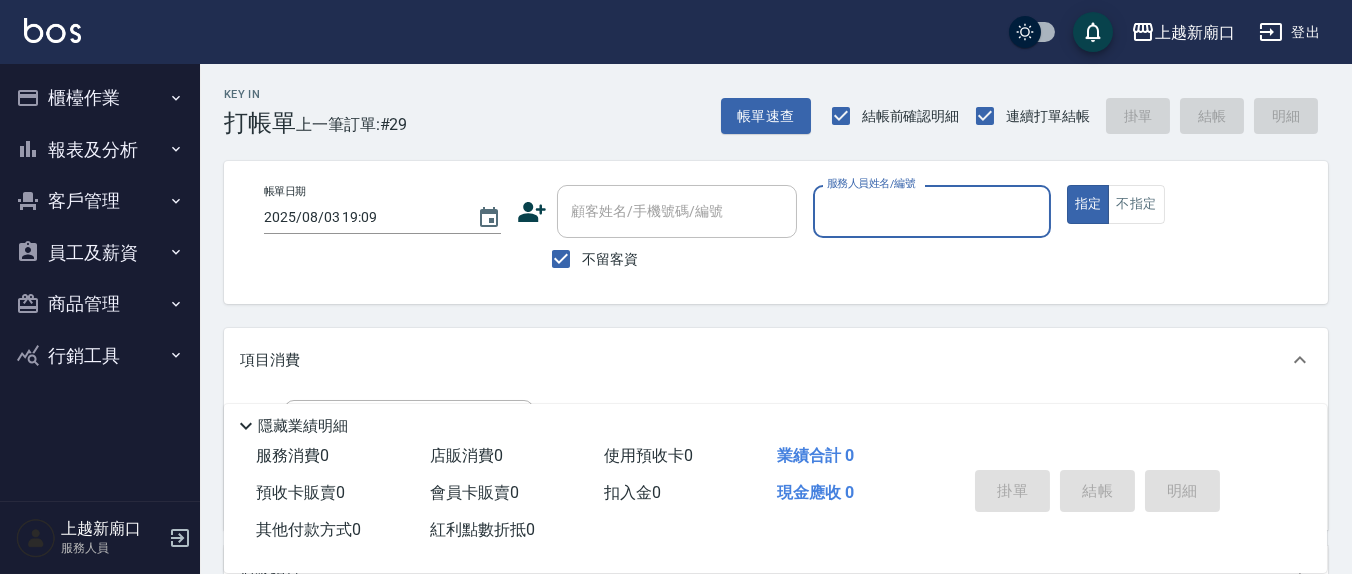 click on "服務人員姓名/編號" at bounding box center (931, 211) 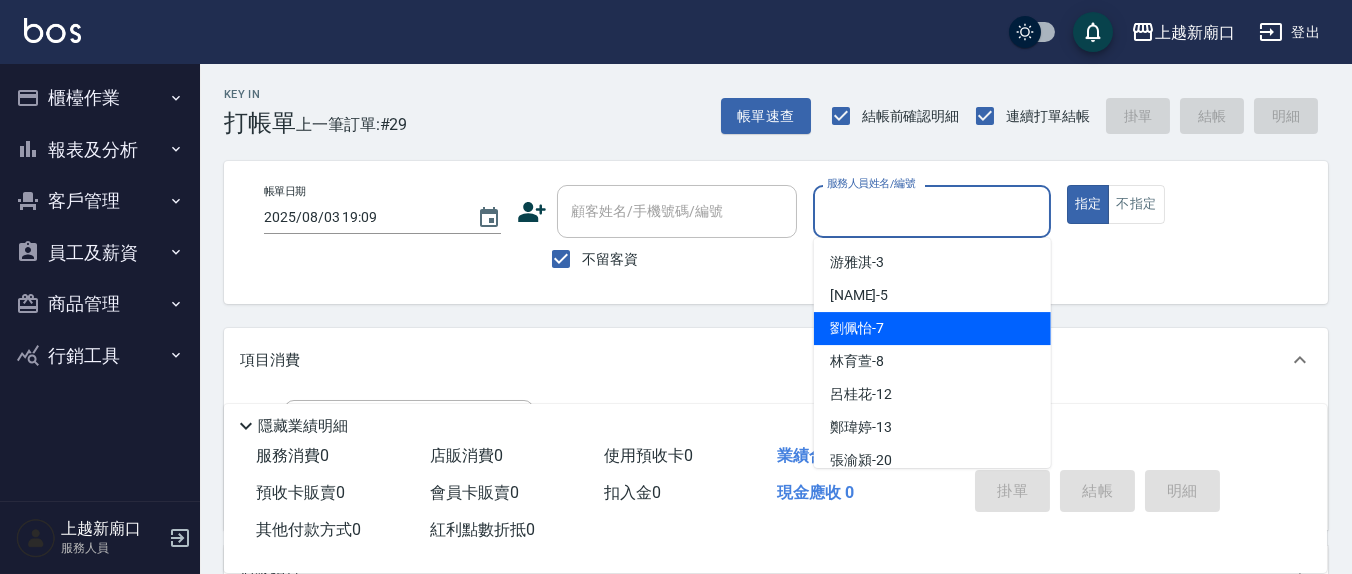 click on "劉佩怡 -7" at bounding box center [932, 328] 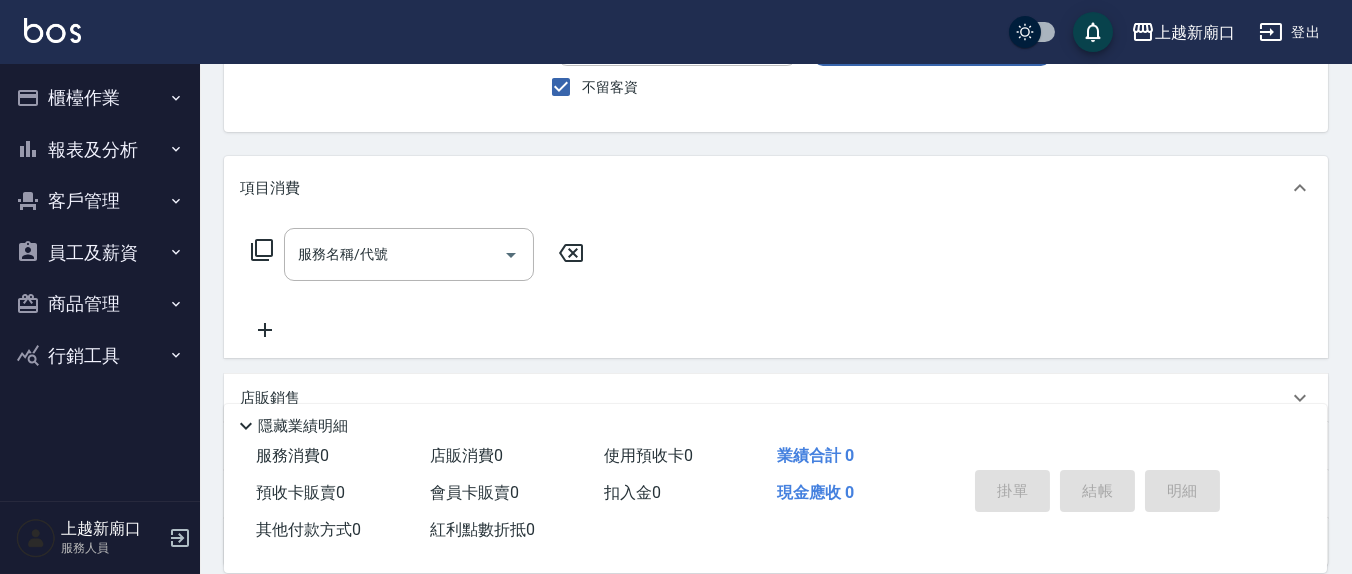 scroll, scrollTop: 208, scrollLeft: 0, axis: vertical 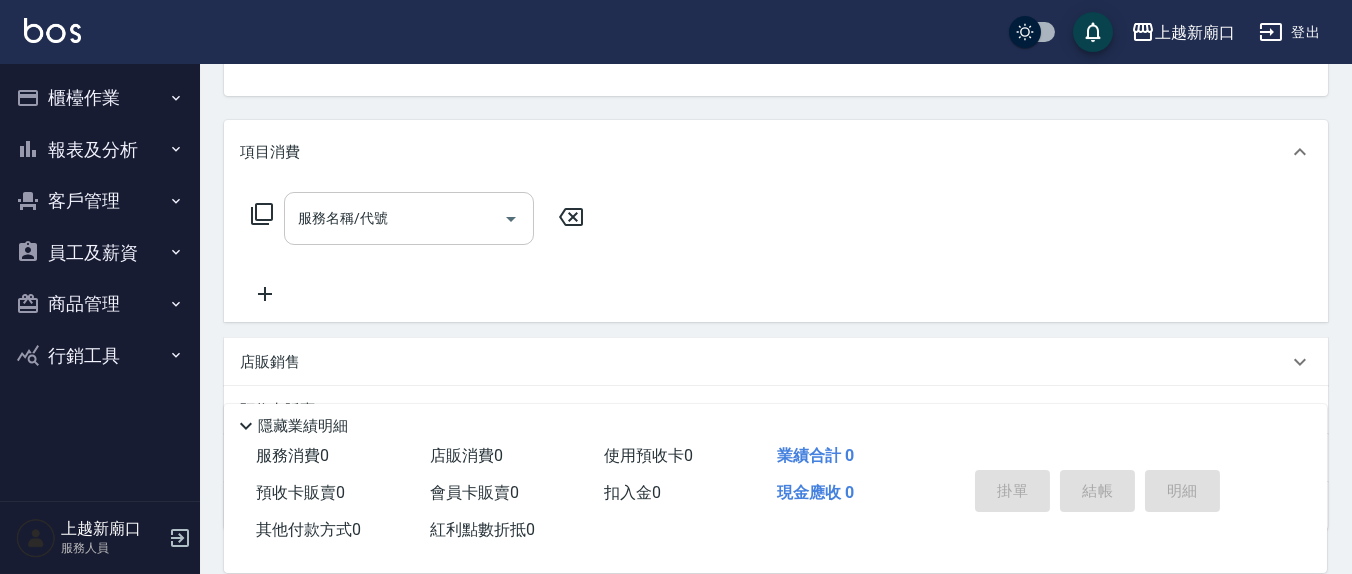 click on "服務名稱/代號 服務名稱/代號" at bounding box center (409, 218) 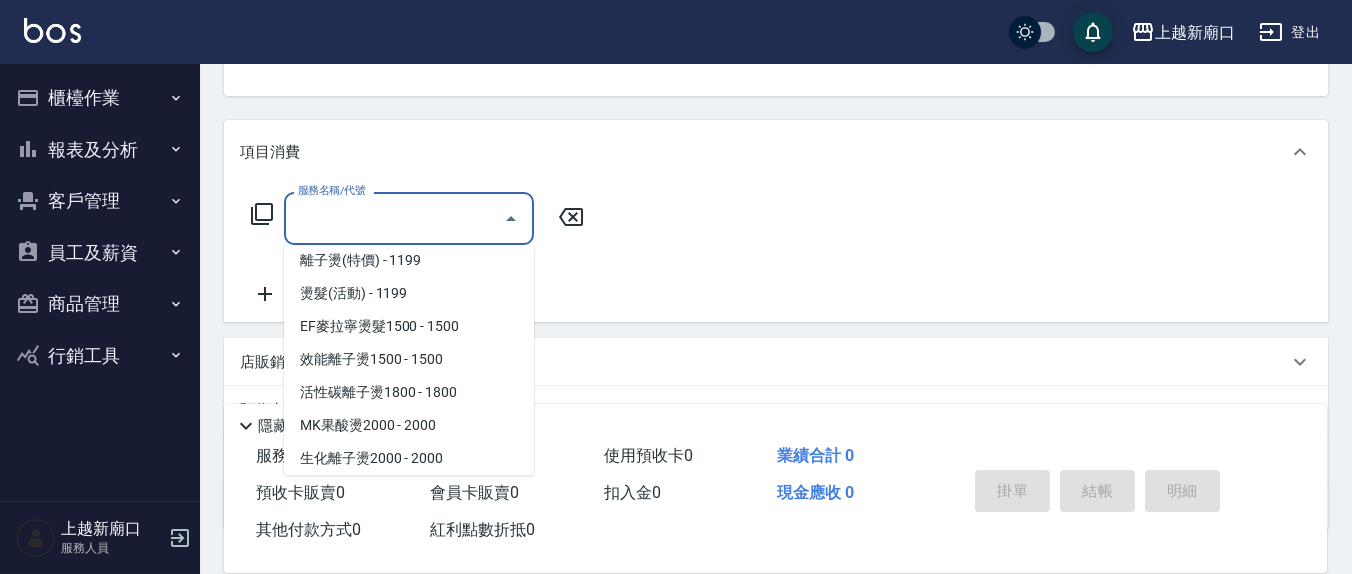 scroll, scrollTop: 625, scrollLeft: 0, axis: vertical 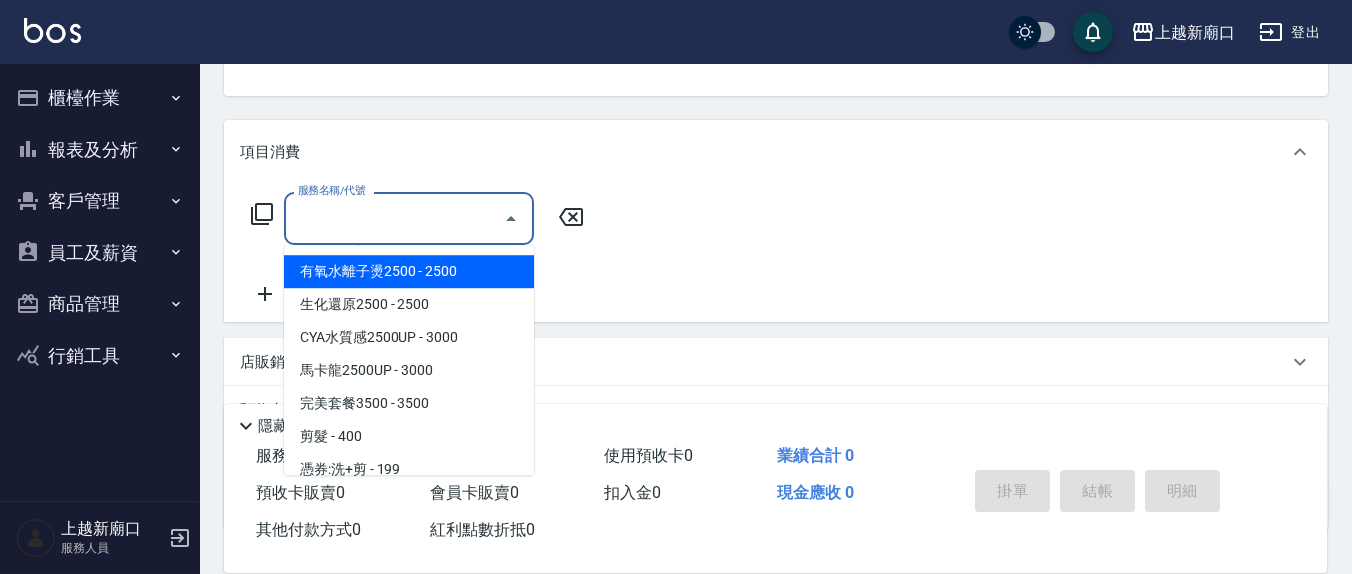 click on "有氧水離子燙2500 - 2500" at bounding box center (409, 271) 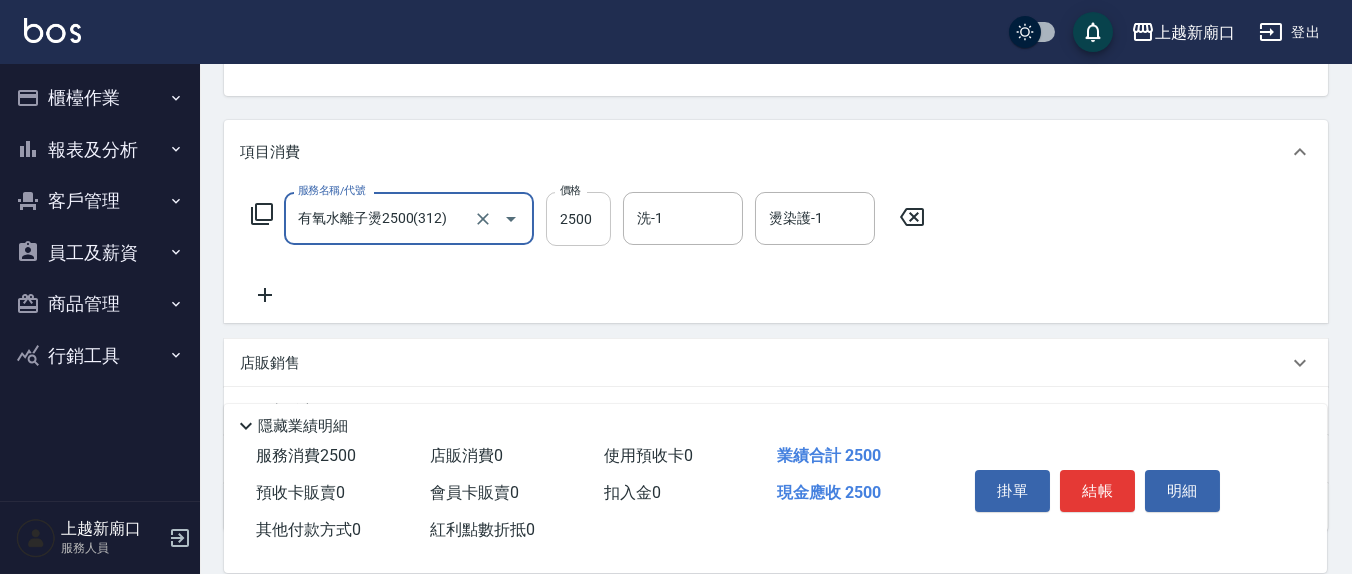 click on "2500" at bounding box center (578, 219) 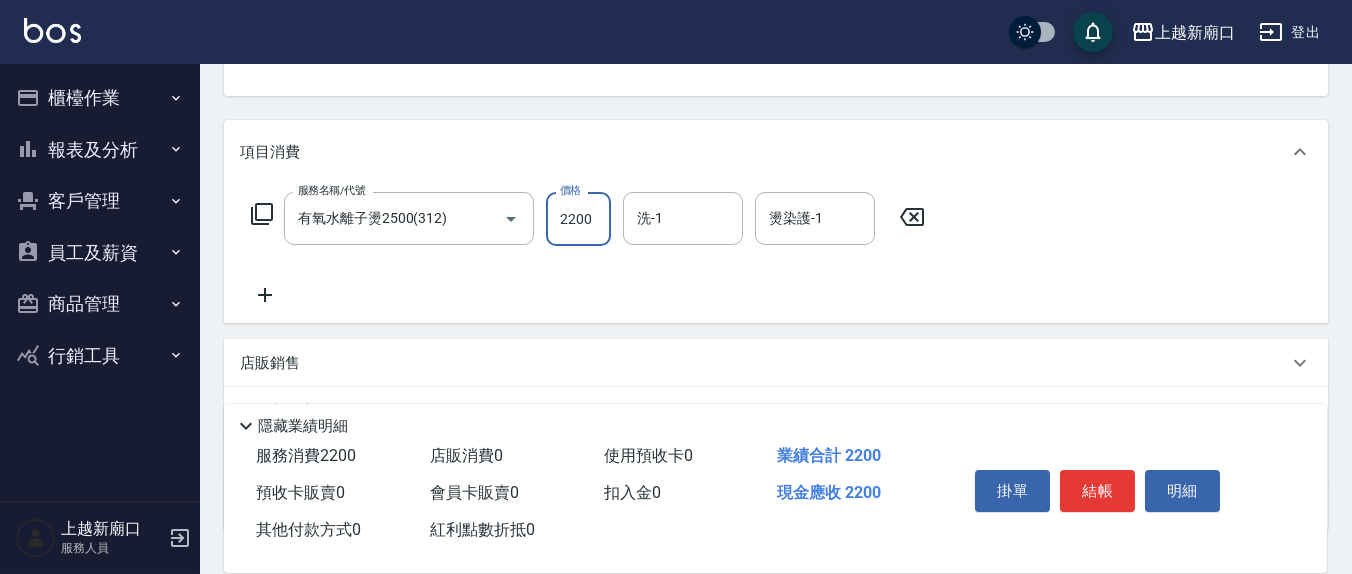 type on "2200" 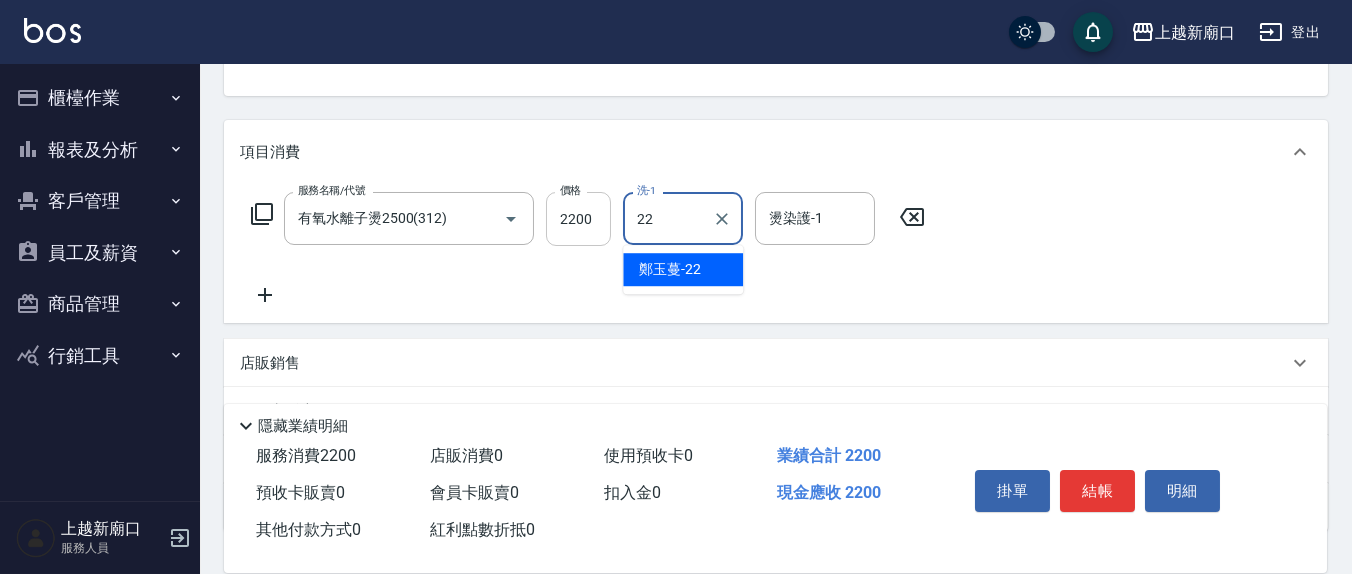 type on "鄭玉蔓-22" 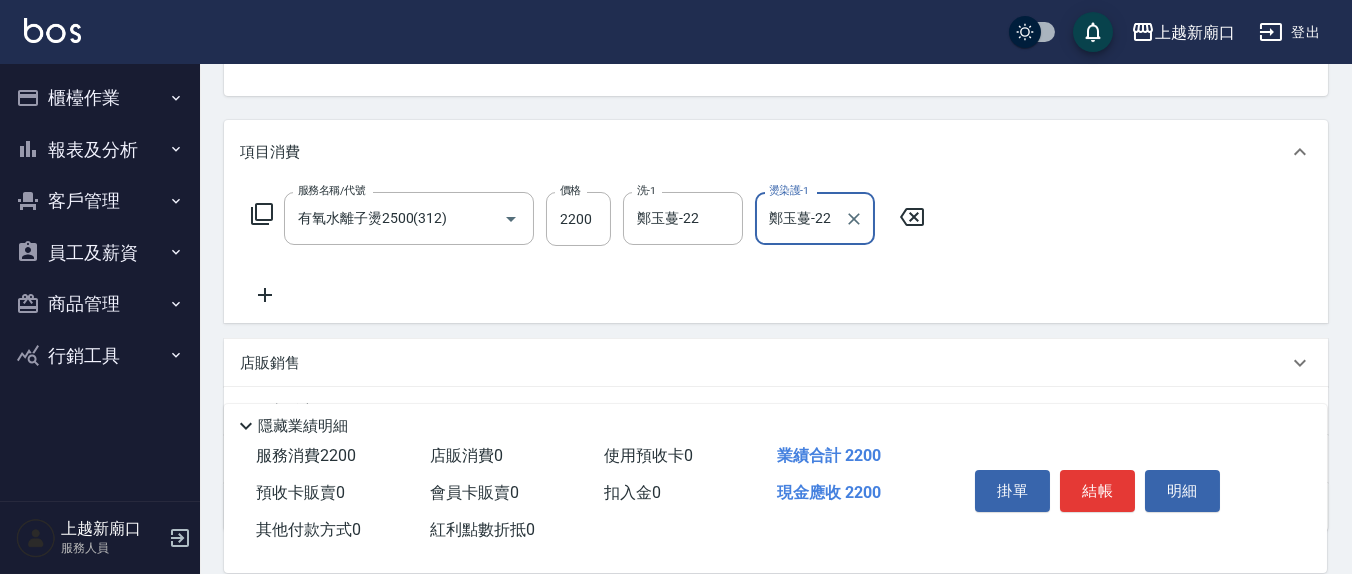 type on "鄭玉蔓-22" 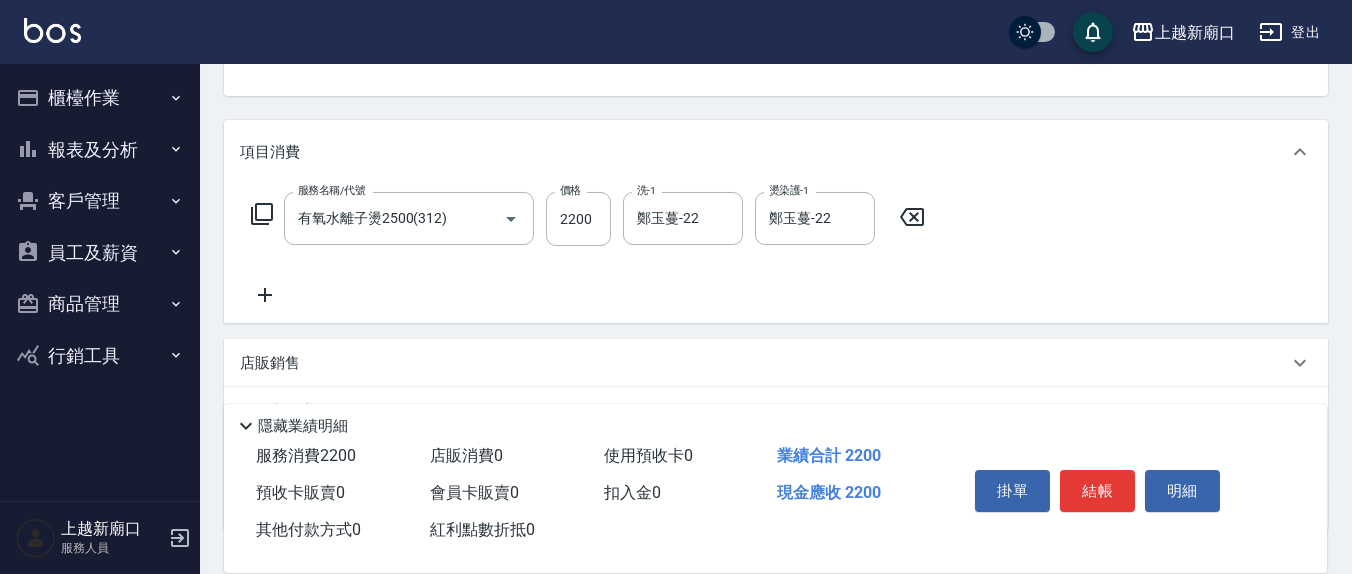 click 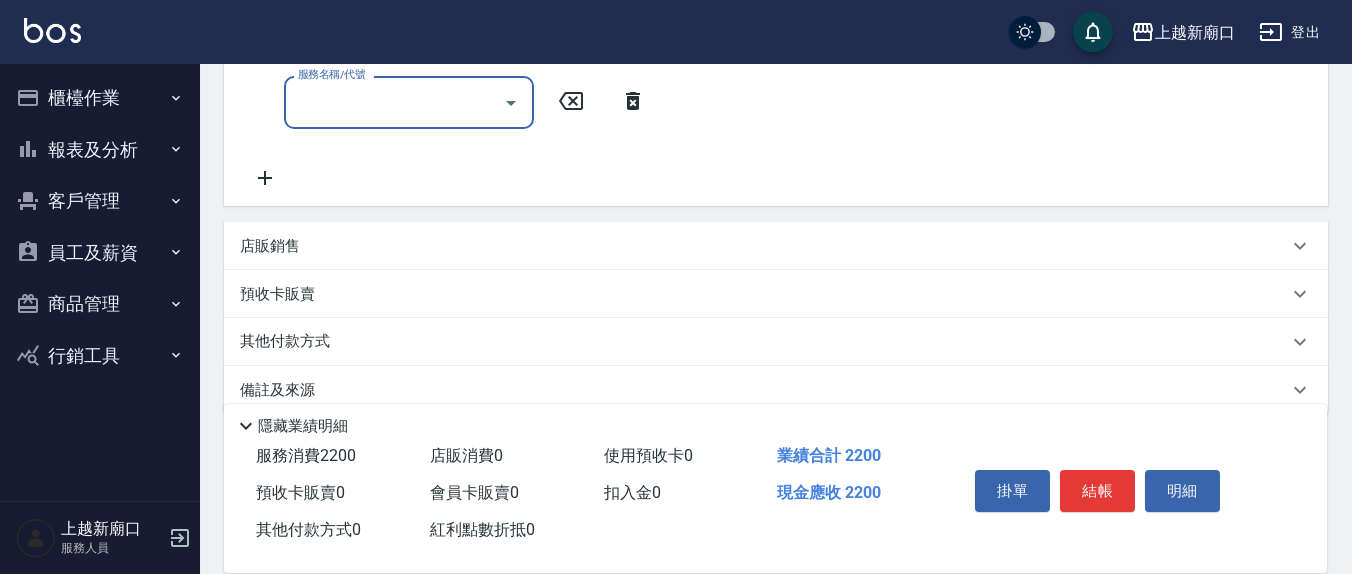 scroll, scrollTop: 416, scrollLeft: 0, axis: vertical 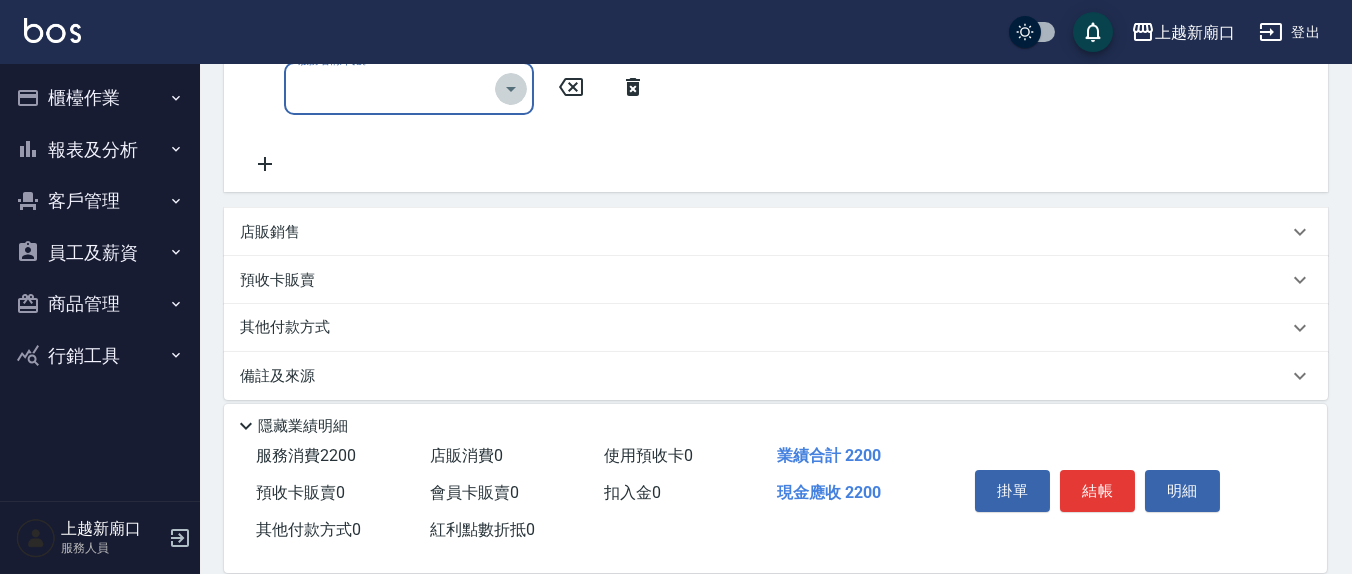 click 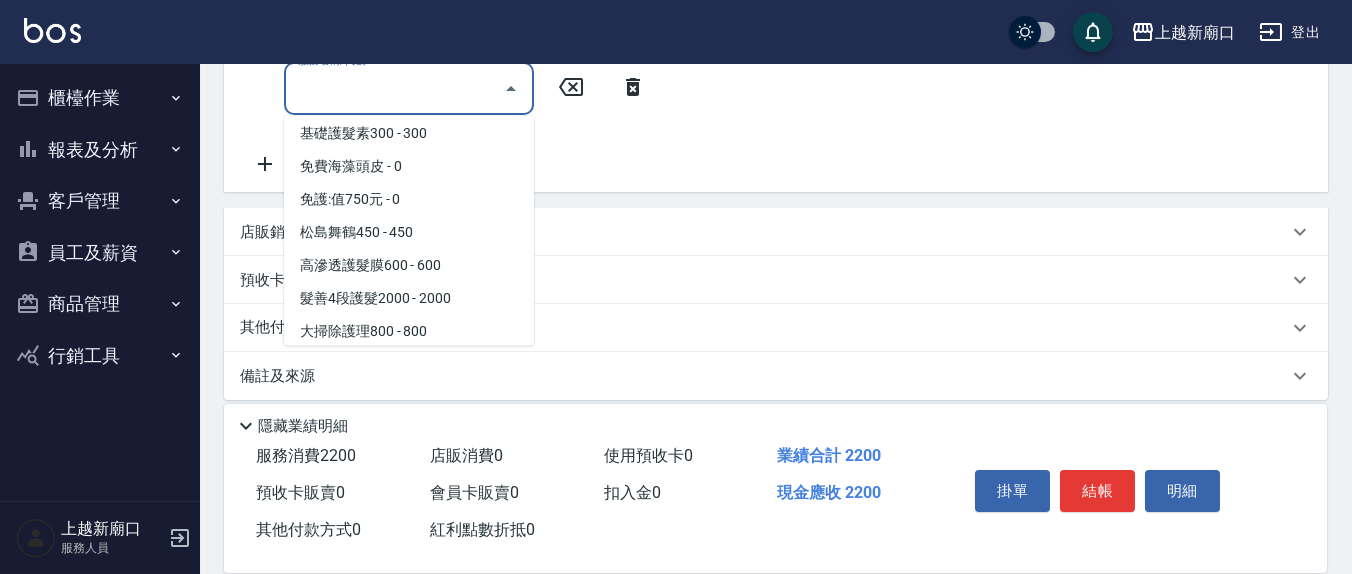 scroll, scrollTop: 920, scrollLeft: 0, axis: vertical 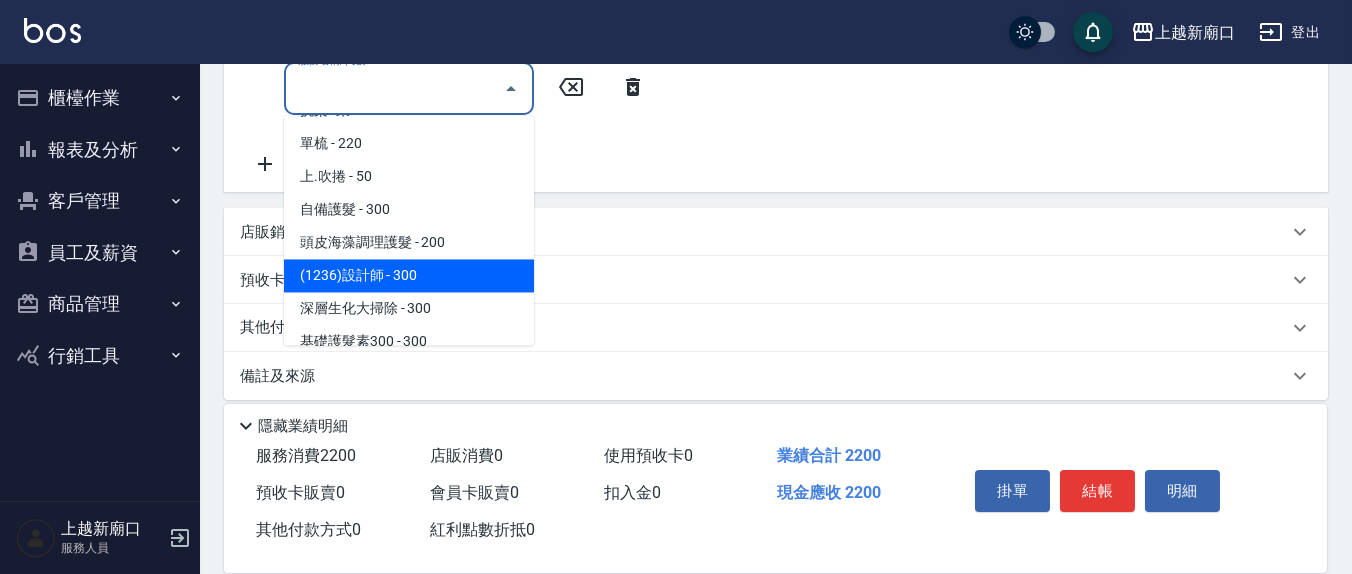 click on "(1236)設計師 - 300" at bounding box center [409, 275] 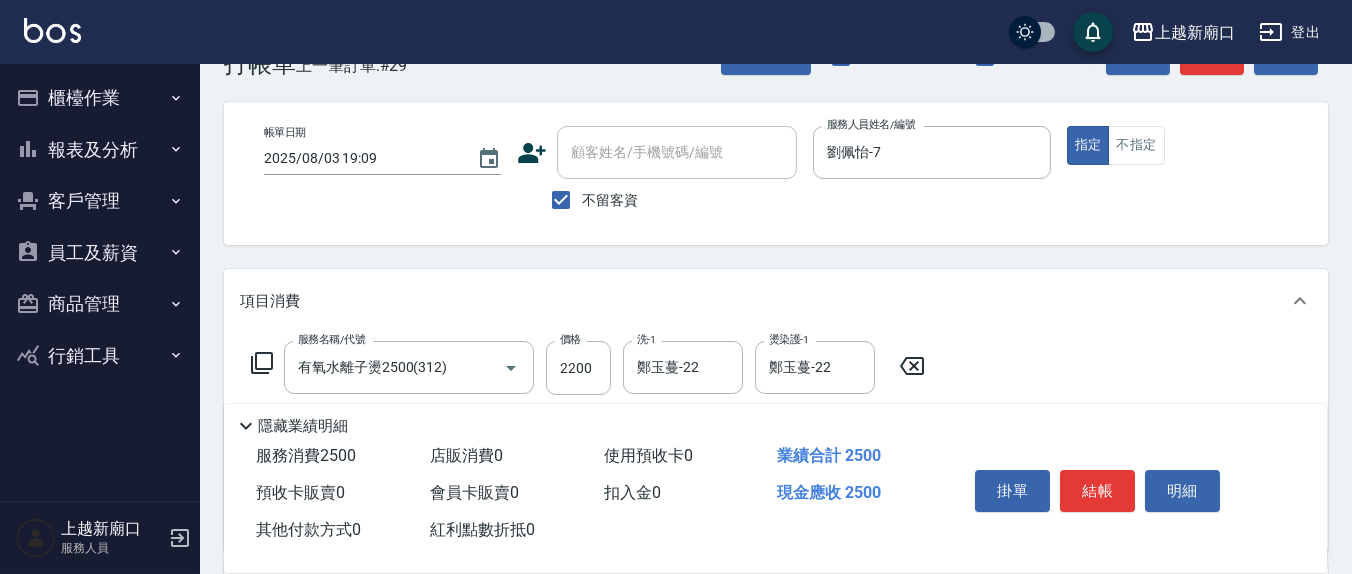 scroll, scrollTop: 0, scrollLeft: 0, axis: both 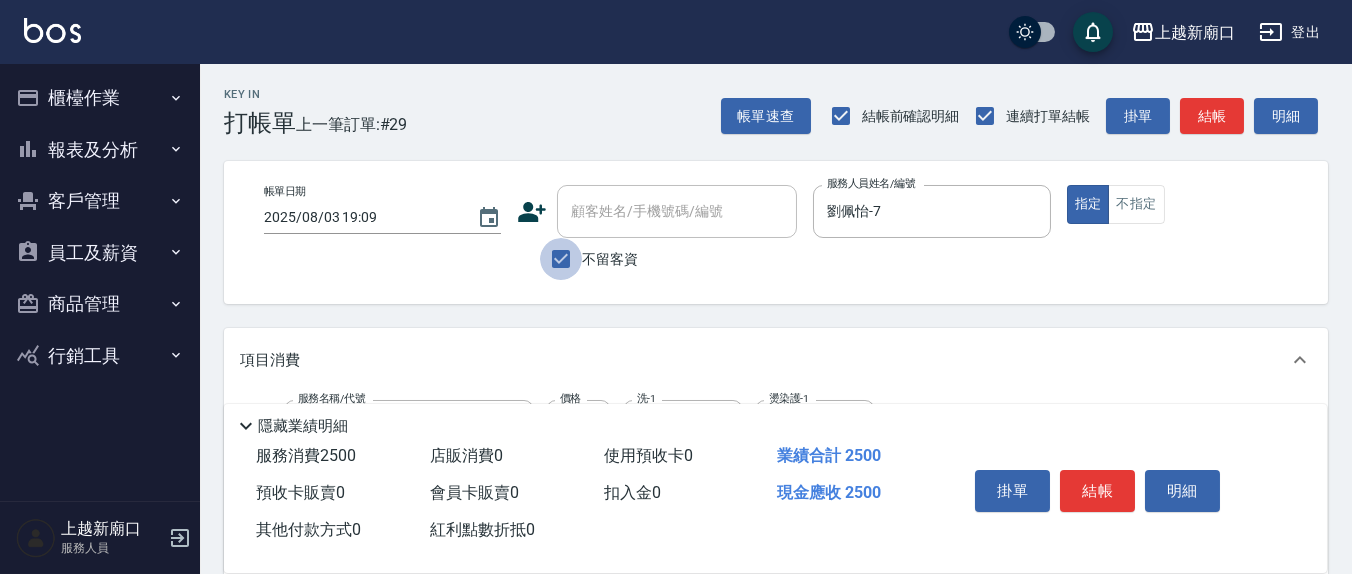 click on "不留客資" at bounding box center (561, 259) 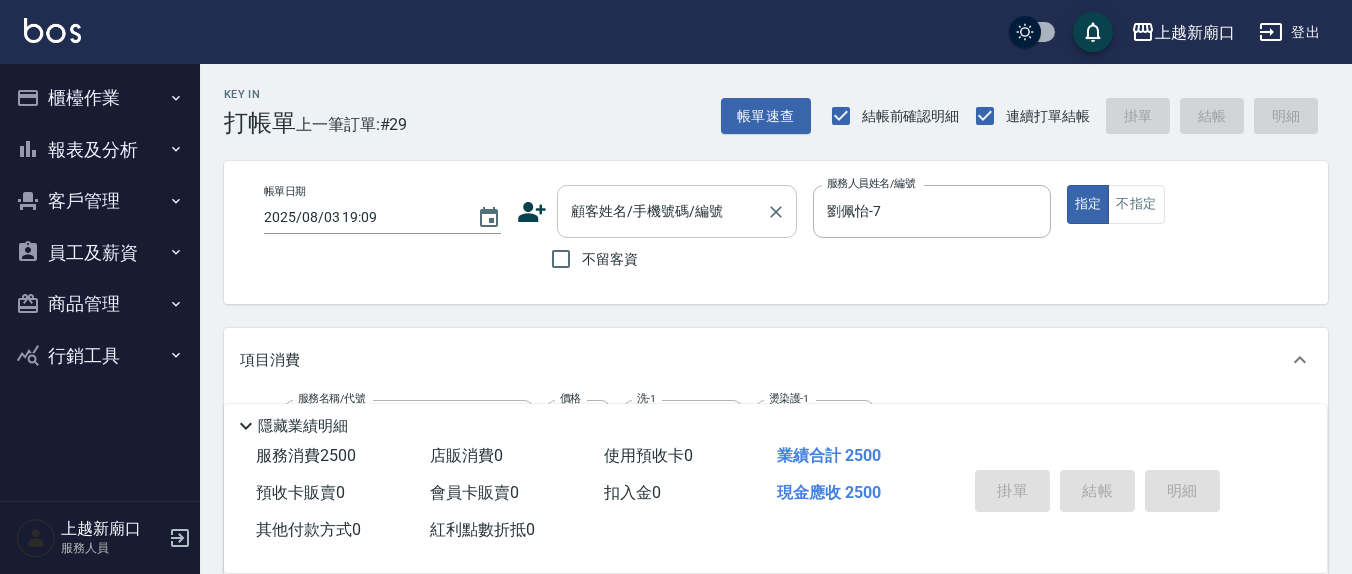click on "顧客姓名/手機號碼/編號 顧客姓名/手機號碼/編號" at bounding box center (677, 211) 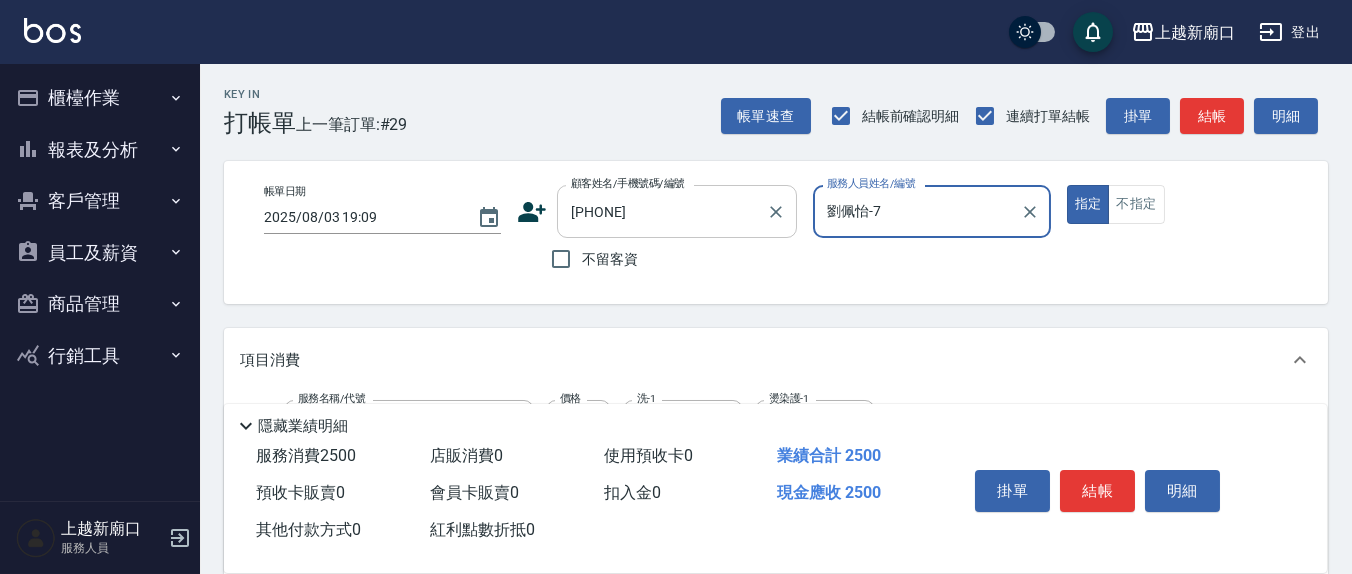 click on "[PHONE]" at bounding box center (662, 211) 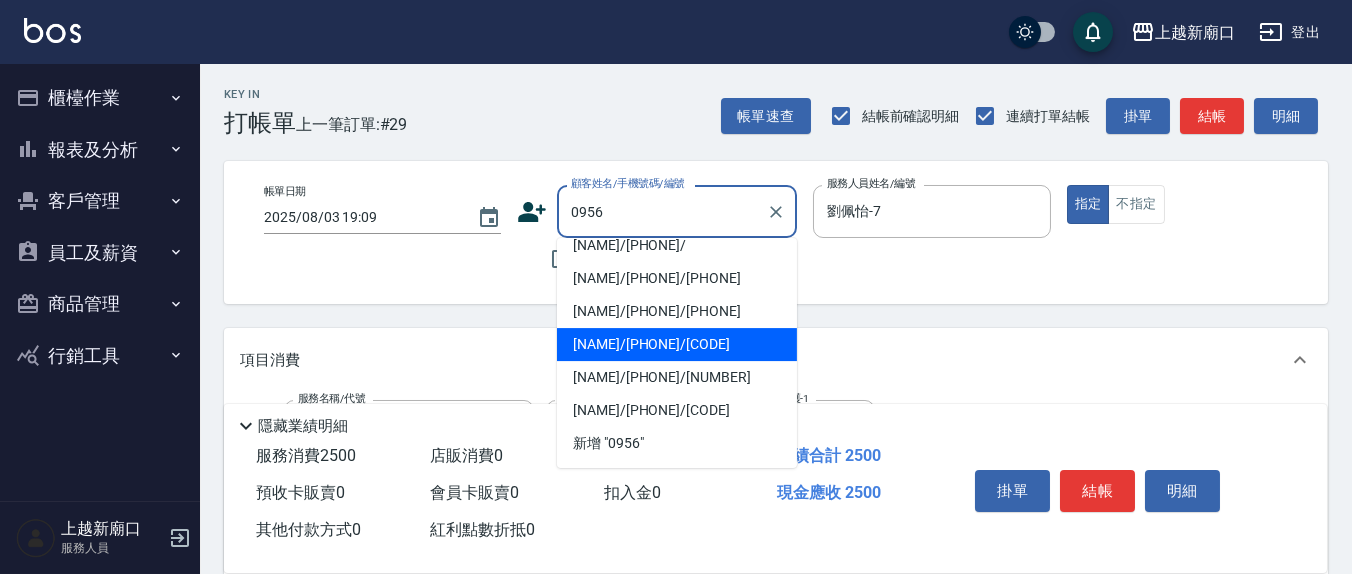 scroll, scrollTop: 59, scrollLeft: 0, axis: vertical 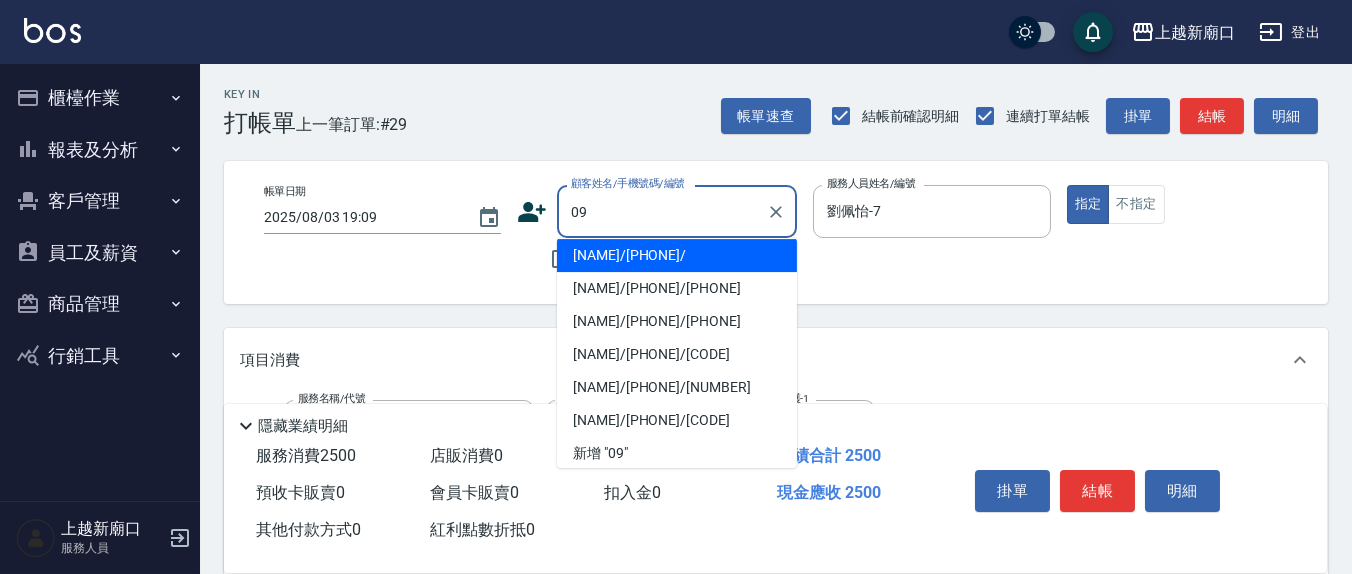 type on "0" 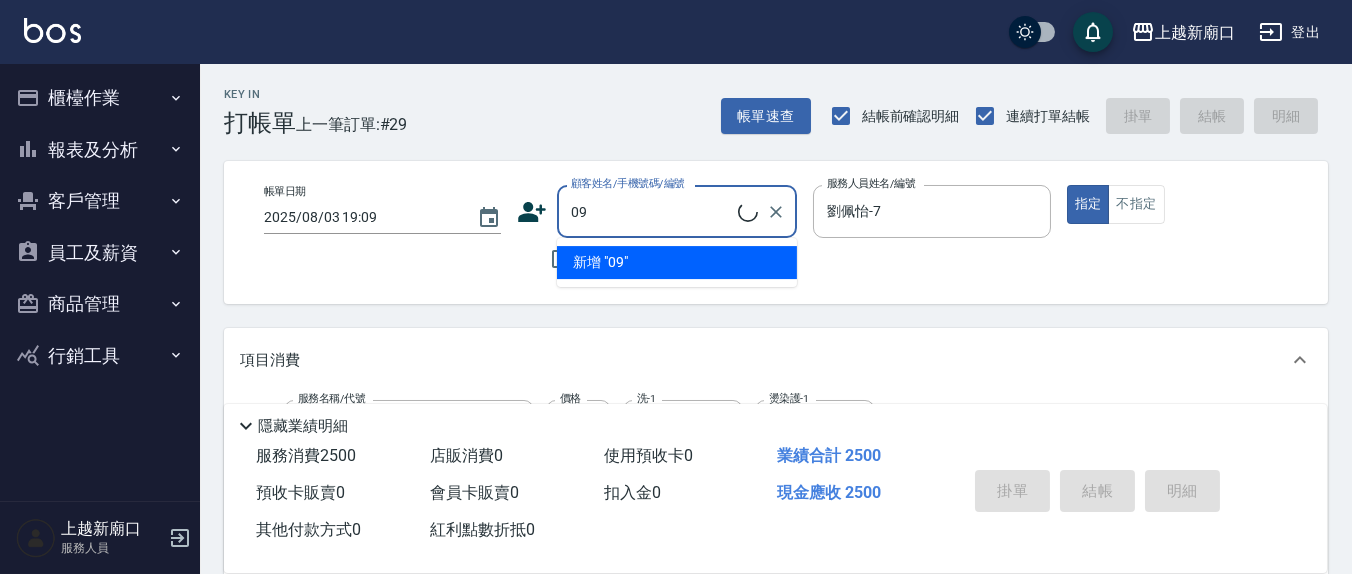 scroll, scrollTop: 0, scrollLeft: 0, axis: both 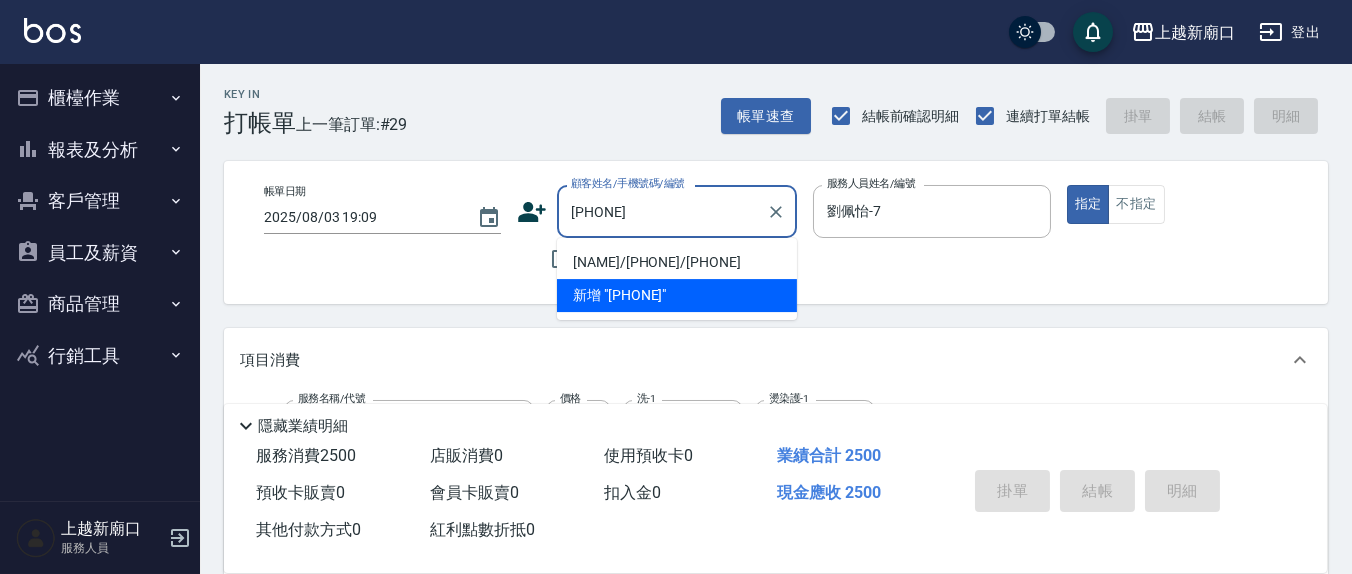 click on "[NAME]/[PHONE]/[PHONE]" at bounding box center (677, 262) 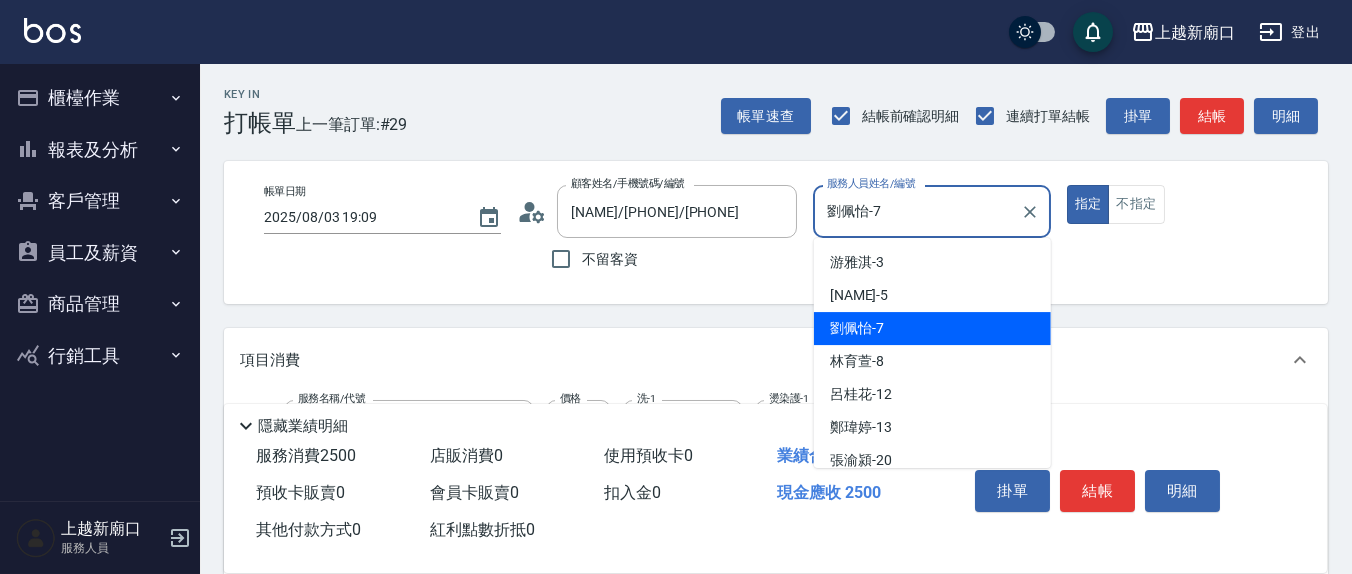 click on "劉佩怡-7" at bounding box center [916, 211] 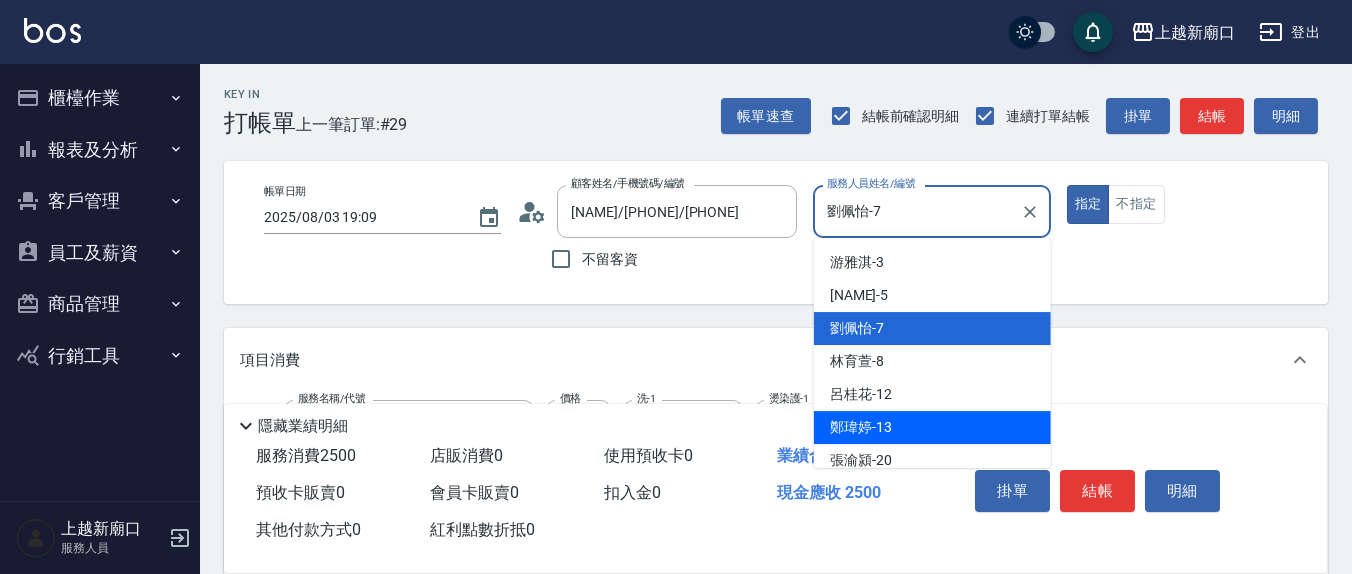 click on "鄭瑋婷 -13" at bounding box center (932, 427) 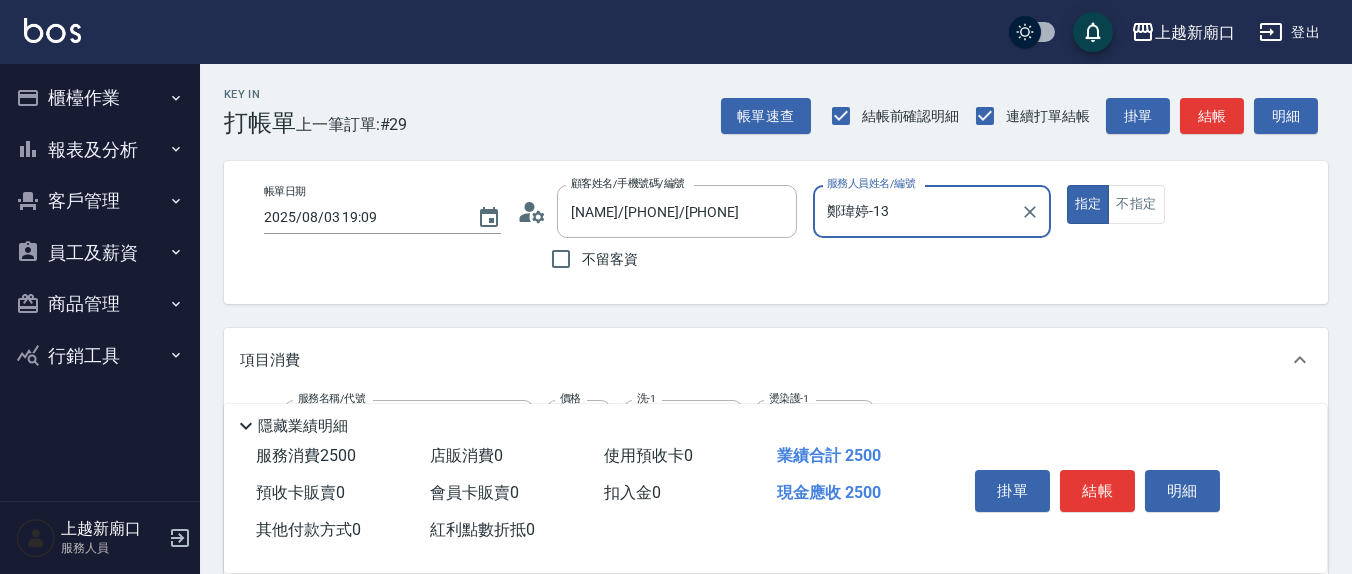 scroll, scrollTop: 208, scrollLeft: 0, axis: vertical 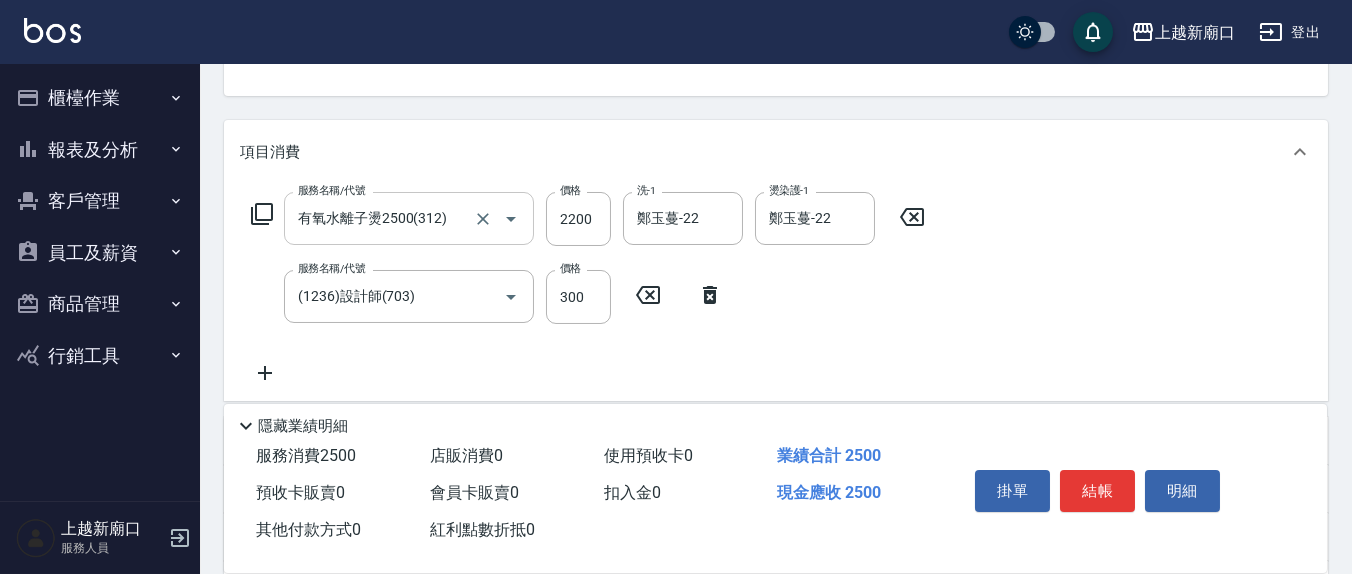 click on "有氧水離子燙2500(312)" at bounding box center [381, 218] 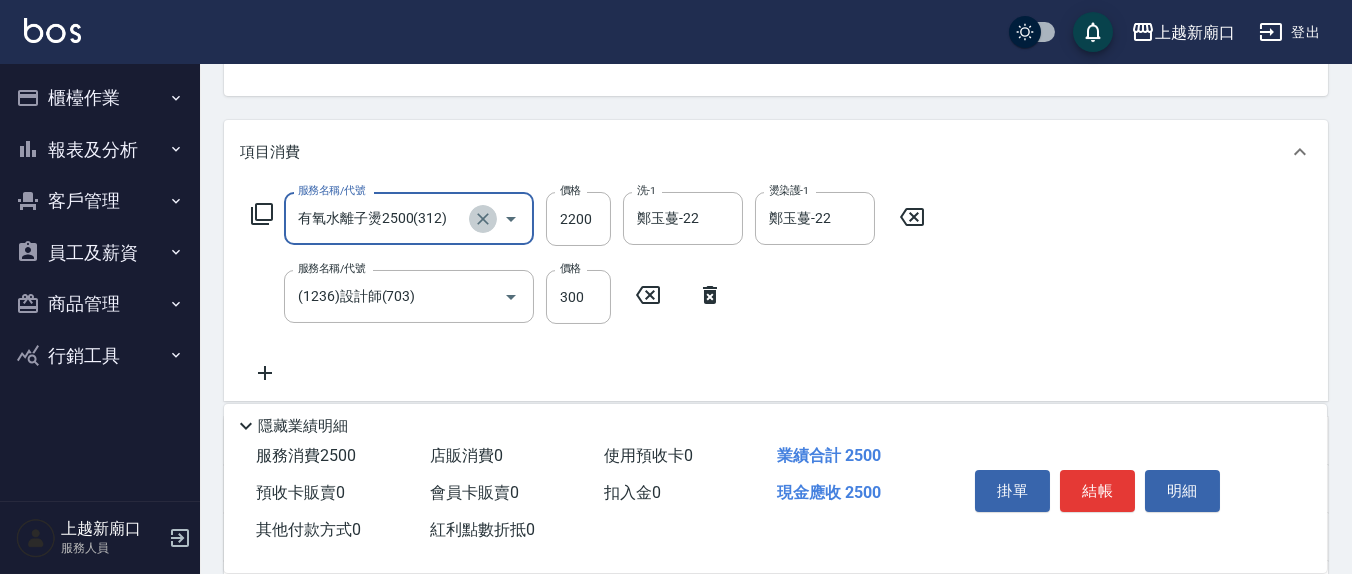 click at bounding box center (483, 219) 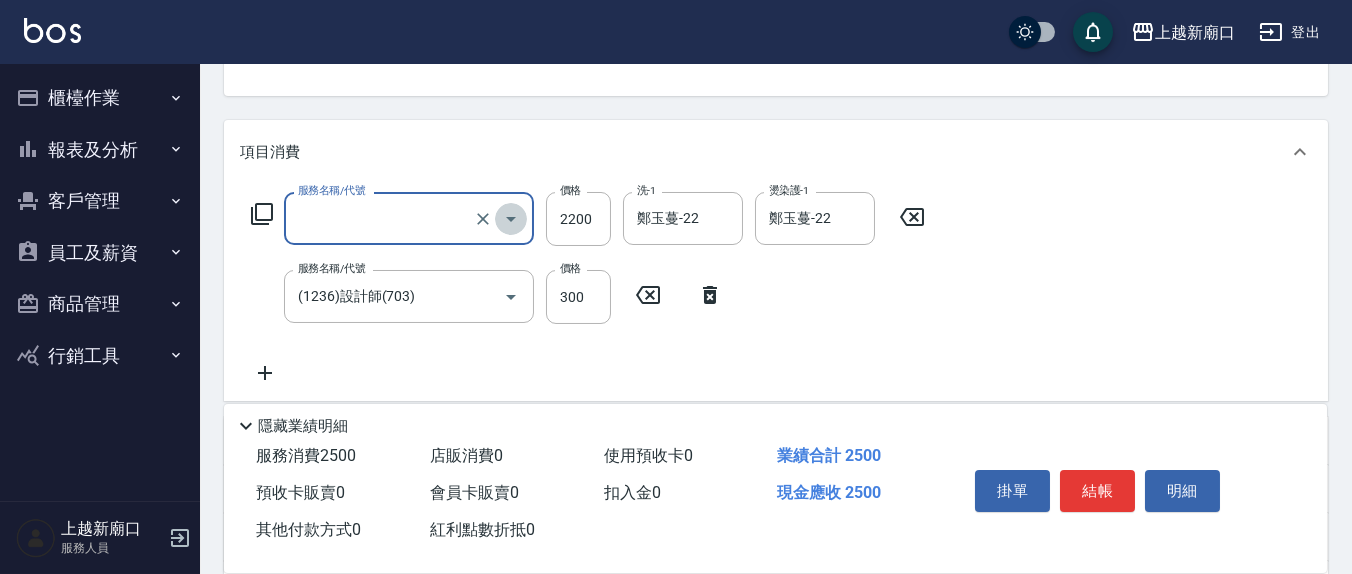 click 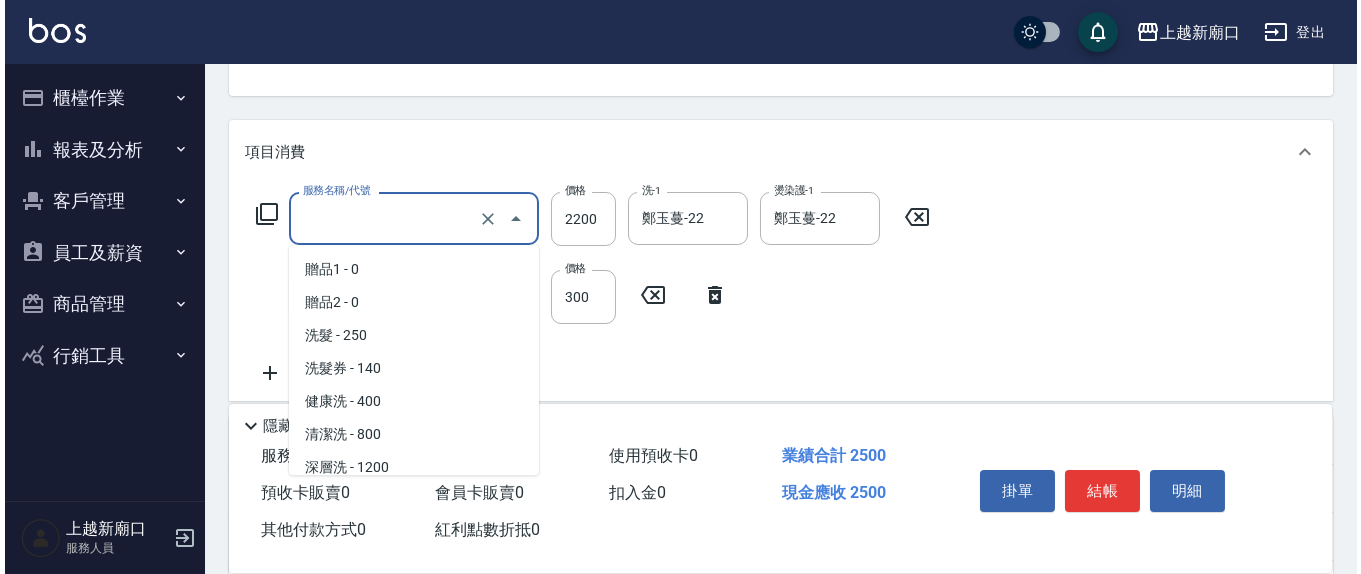scroll, scrollTop: 437, scrollLeft: 0, axis: vertical 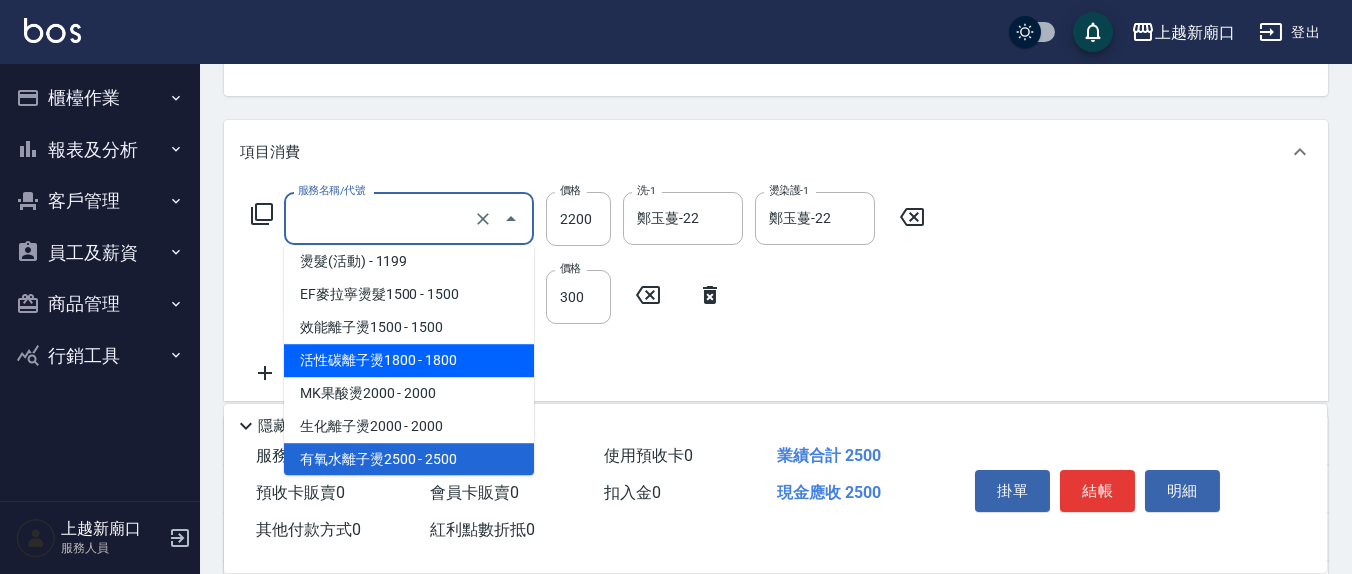 click on "活性碳離子燙1800 - 1800" at bounding box center [409, 360] 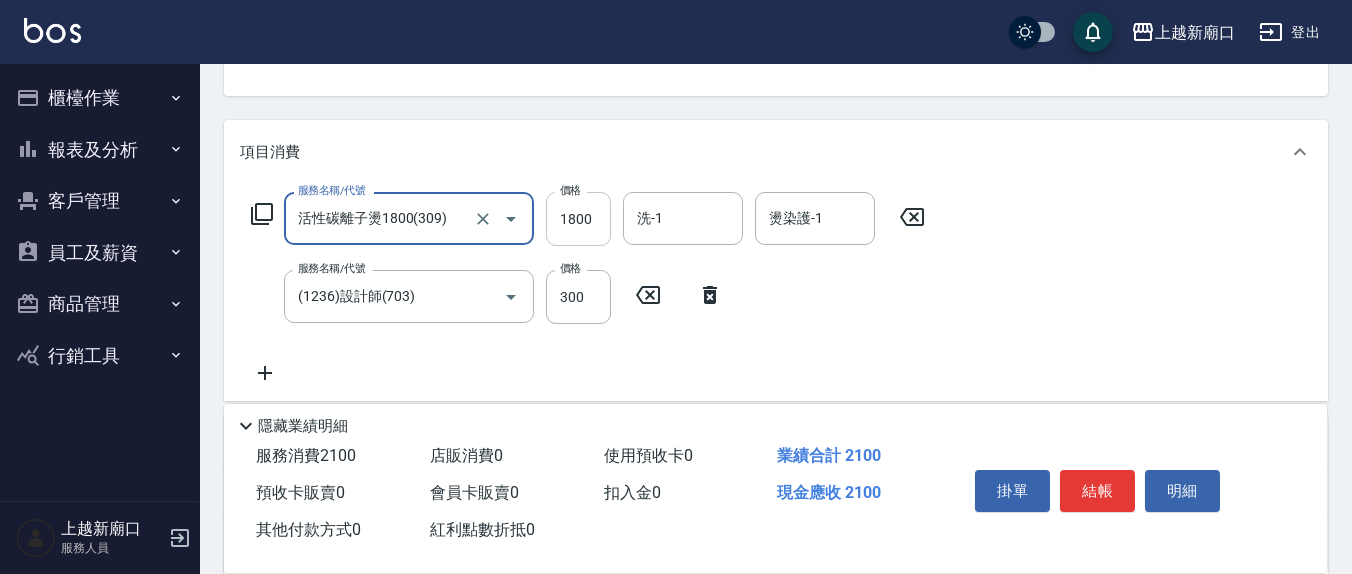 click on "1800" at bounding box center [578, 219] 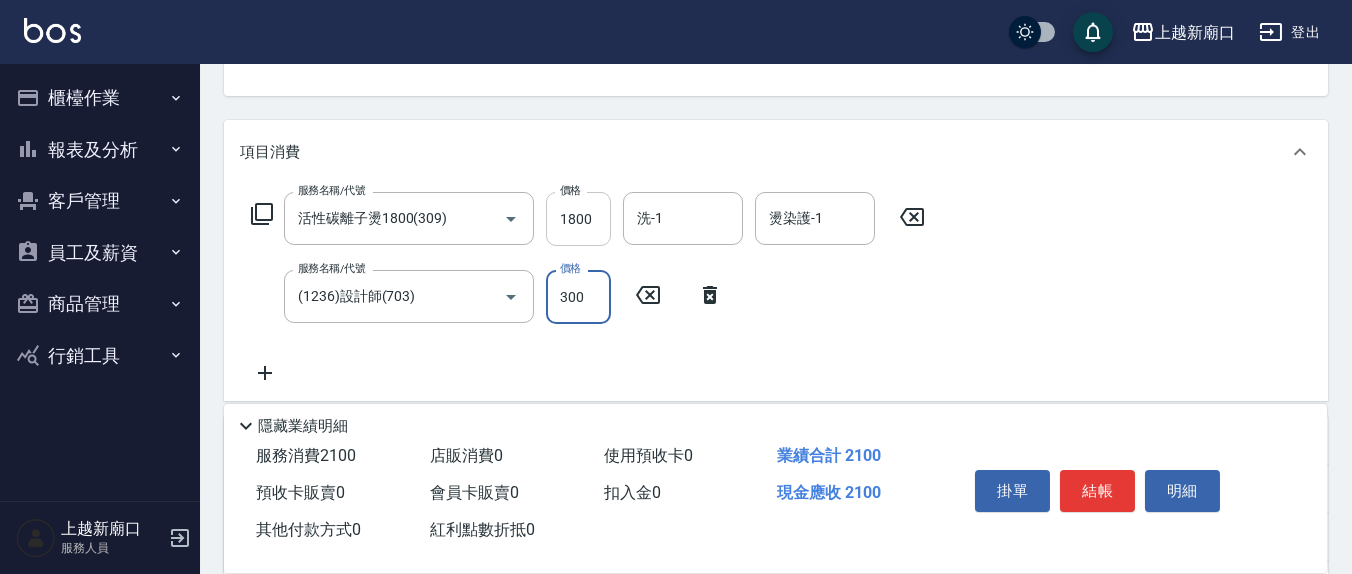 click on "1800" at bounding box center (578, 219) 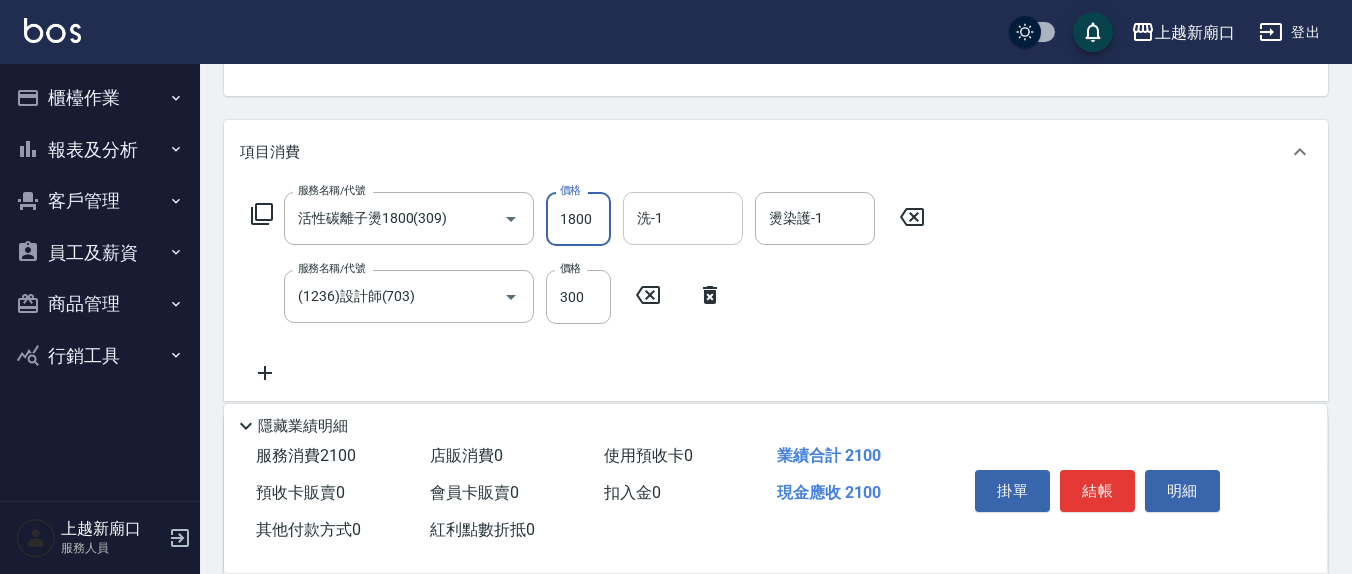click on "洗-1" at bounding box center (683, 218) 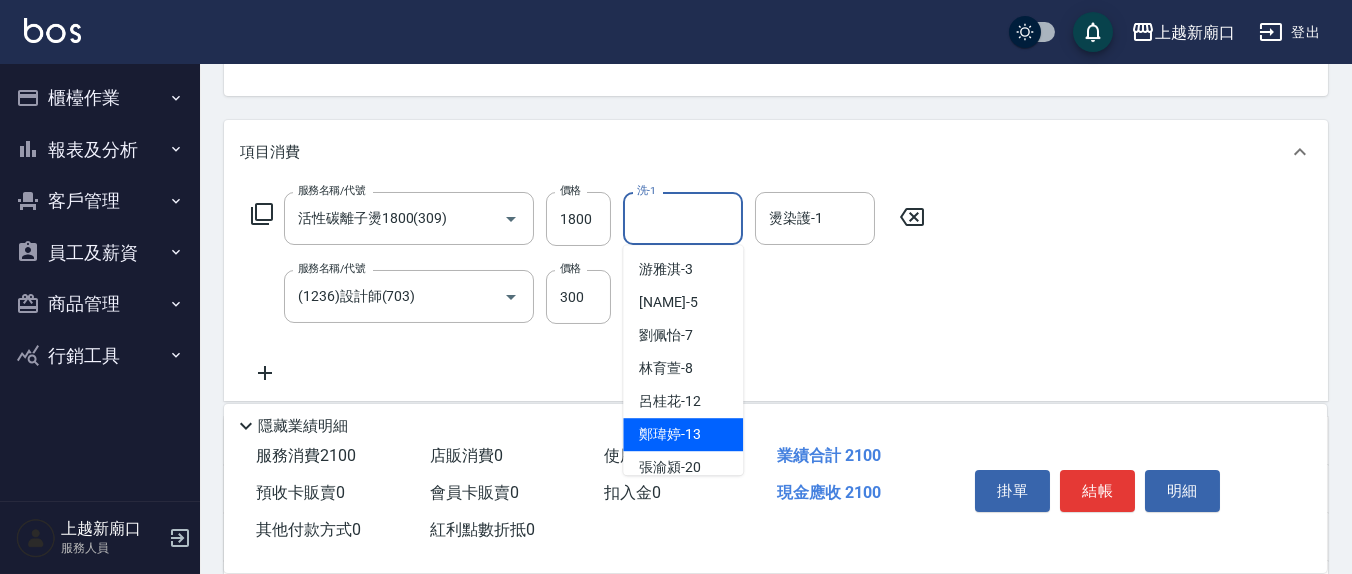 click on "鄭瑋婷 -13" at bounding box center [683, 434] 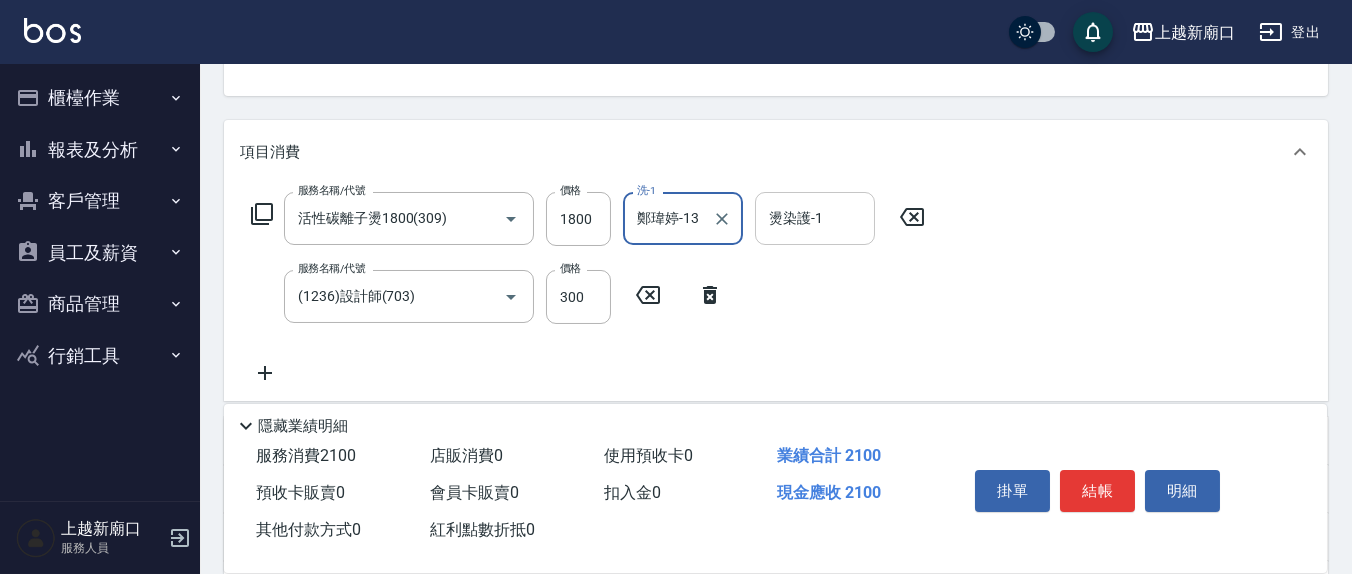 click on "燙染護-1" at bounding box center (815, 218) 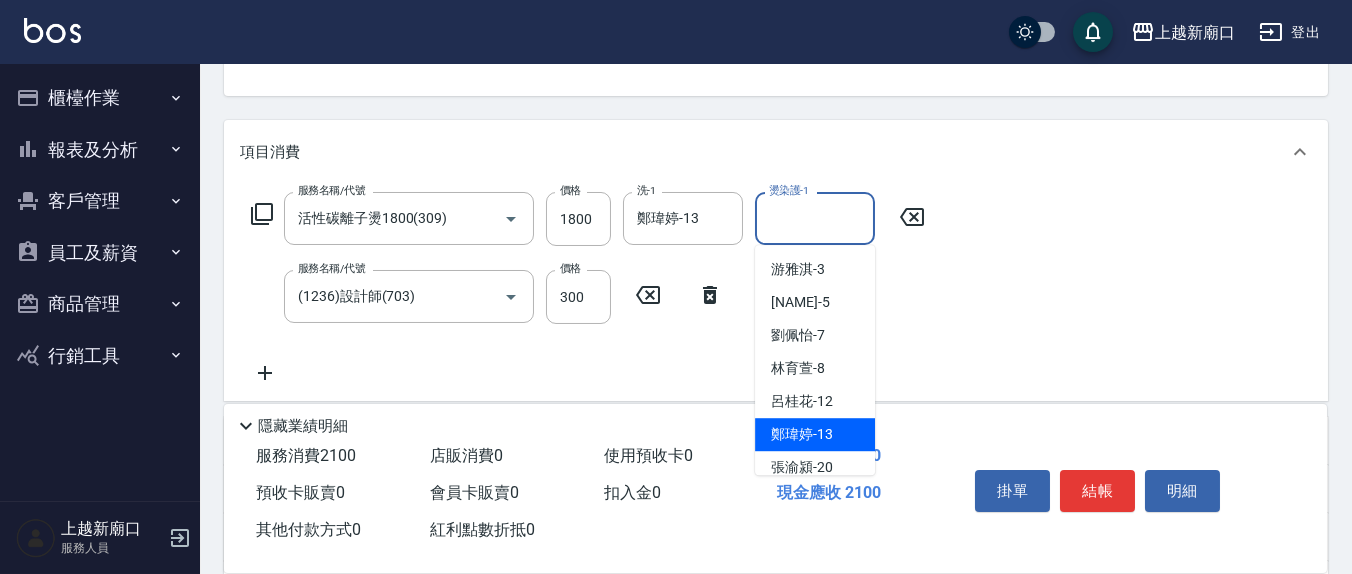 click on "鄭瑋婷 -13" at bounding box center (802, 434) 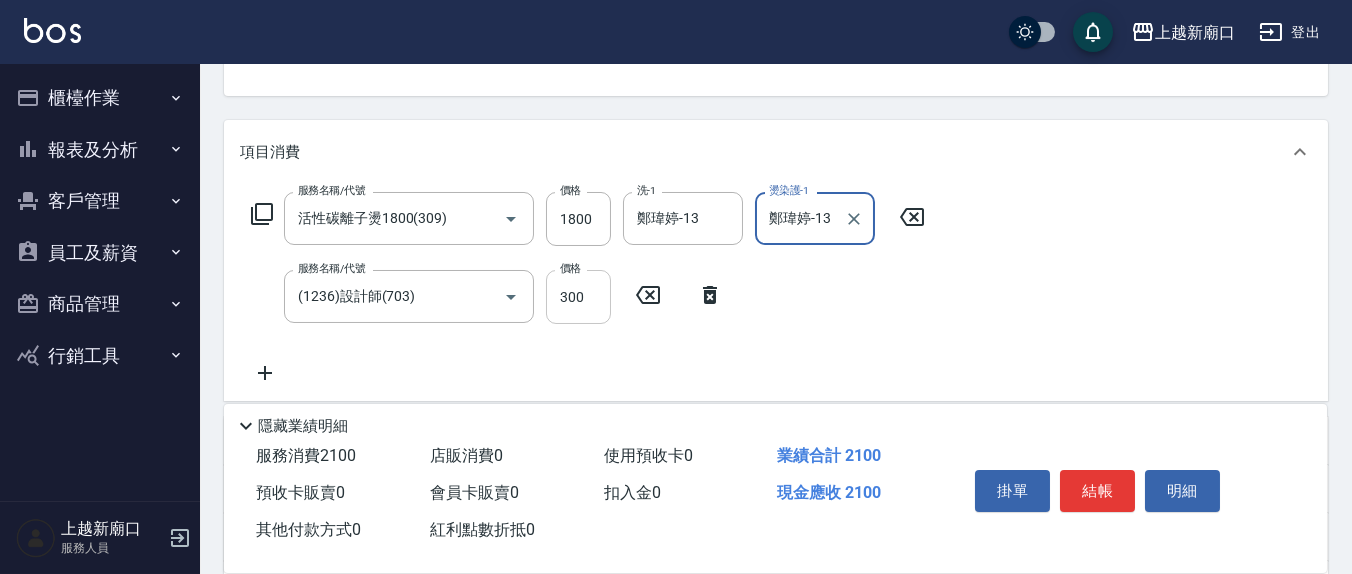 click on "300" at bounding box center (578, 297) 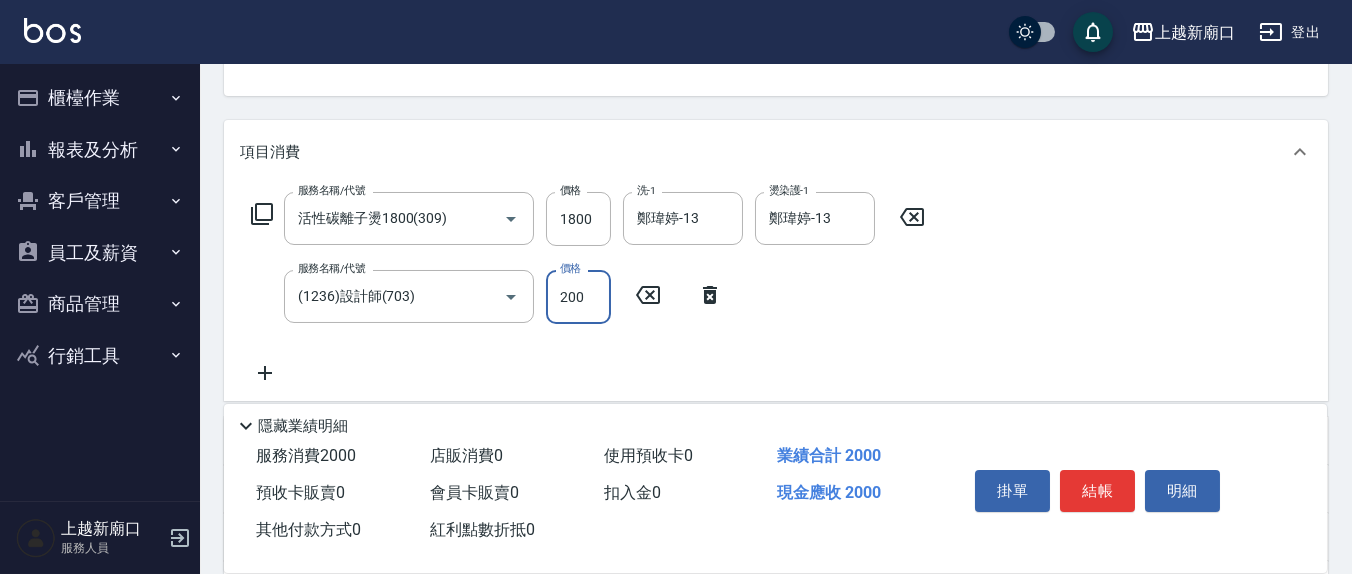 type on "200" 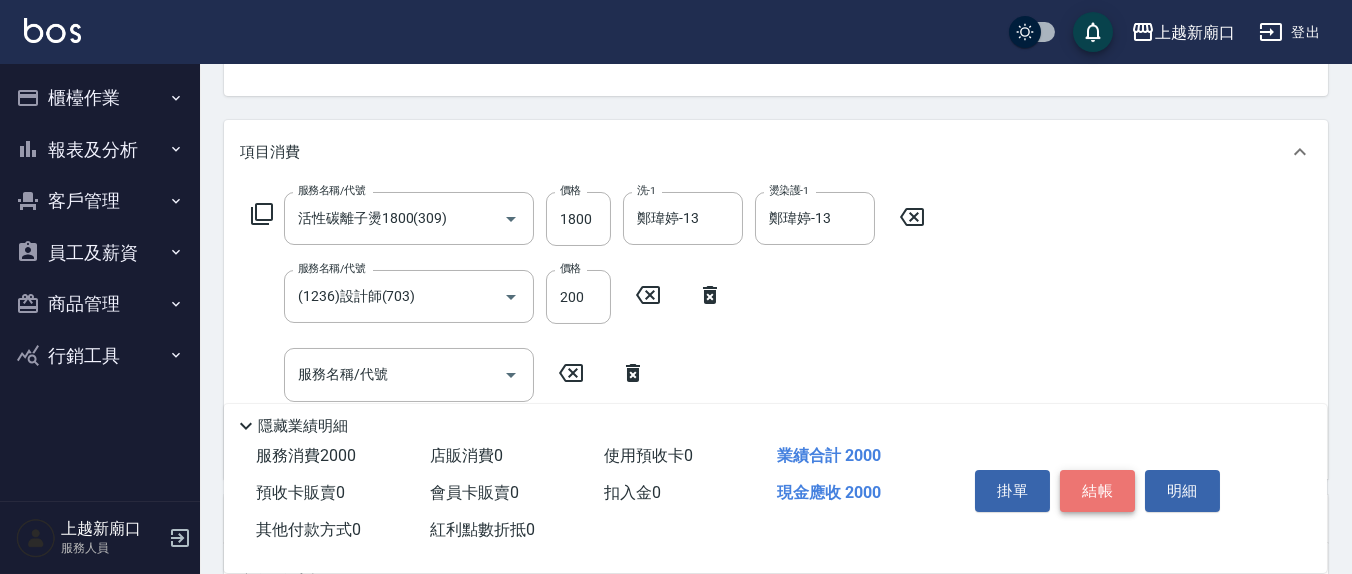 click on "結帳" at bounding box center (1097, 491) 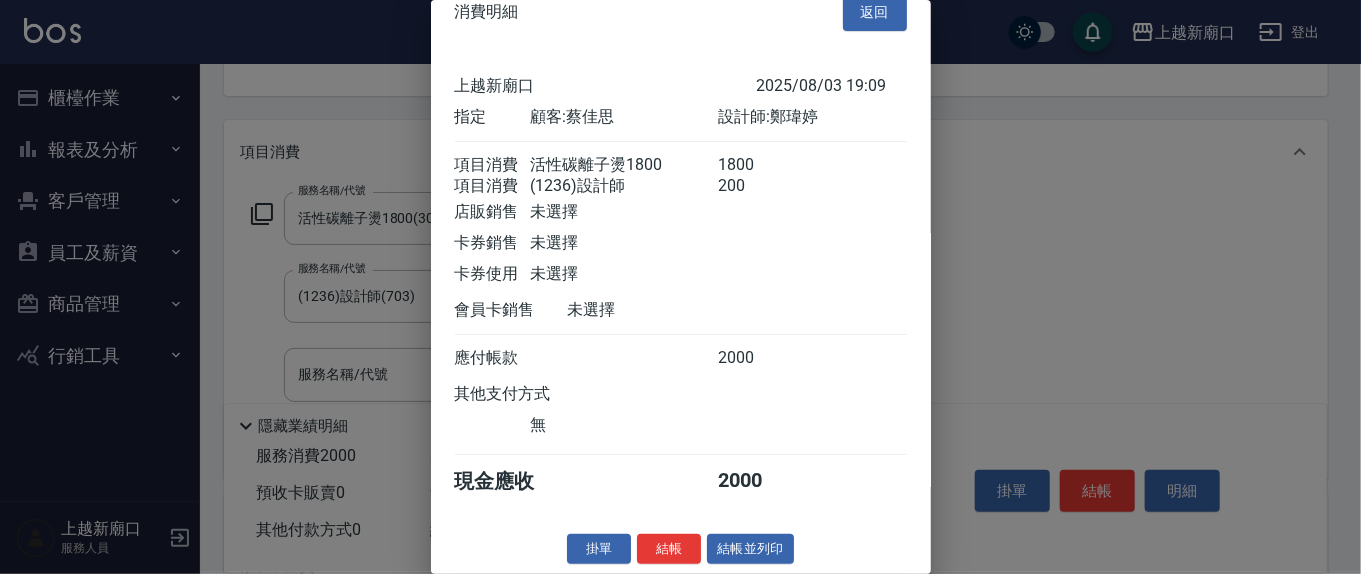 scroll, scrollTop: 45, scrollLeft: 0, axis: vertical 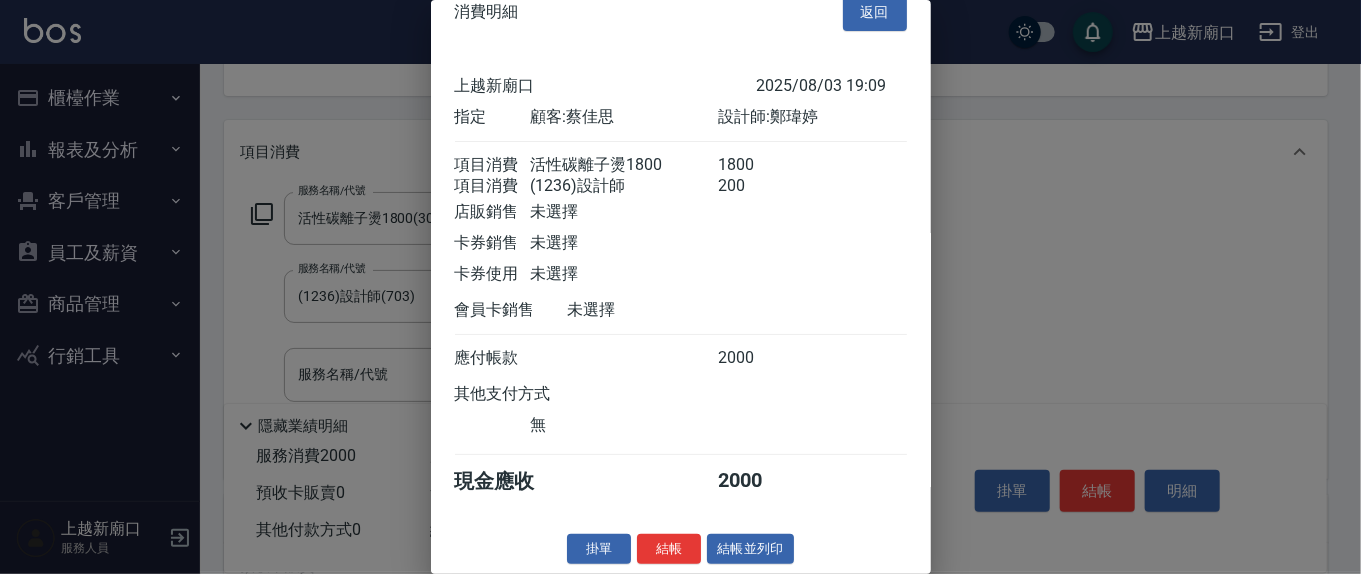 click on "結帳" at bounding box center [669, 549] 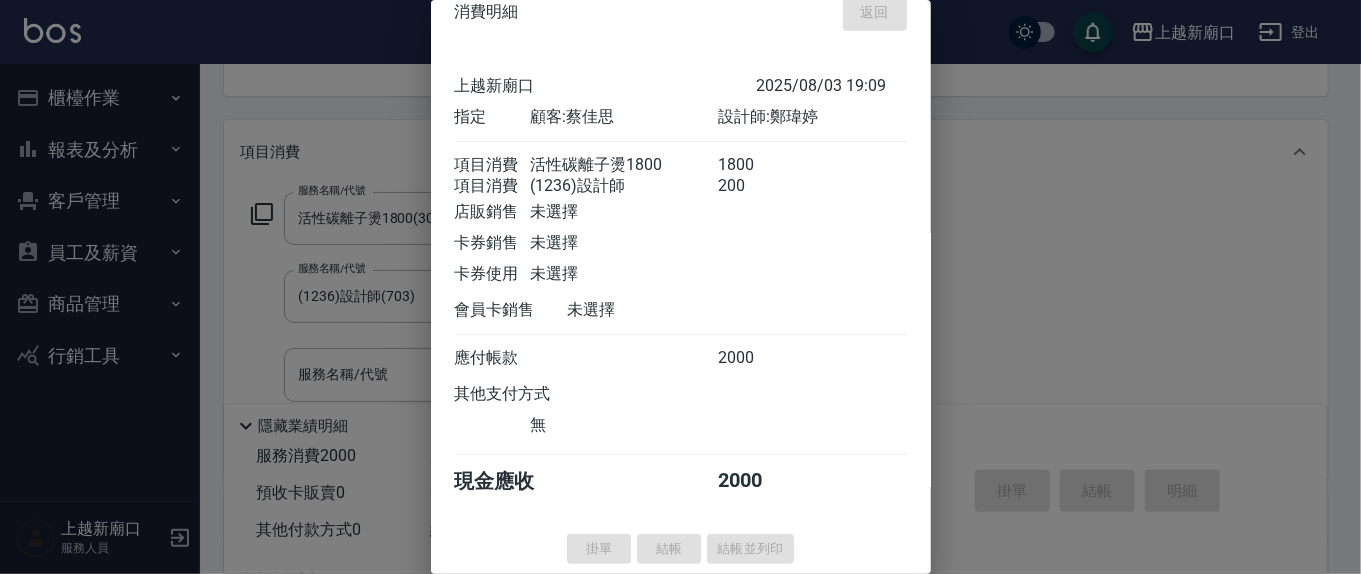 type on "2025/08/03 19:12" 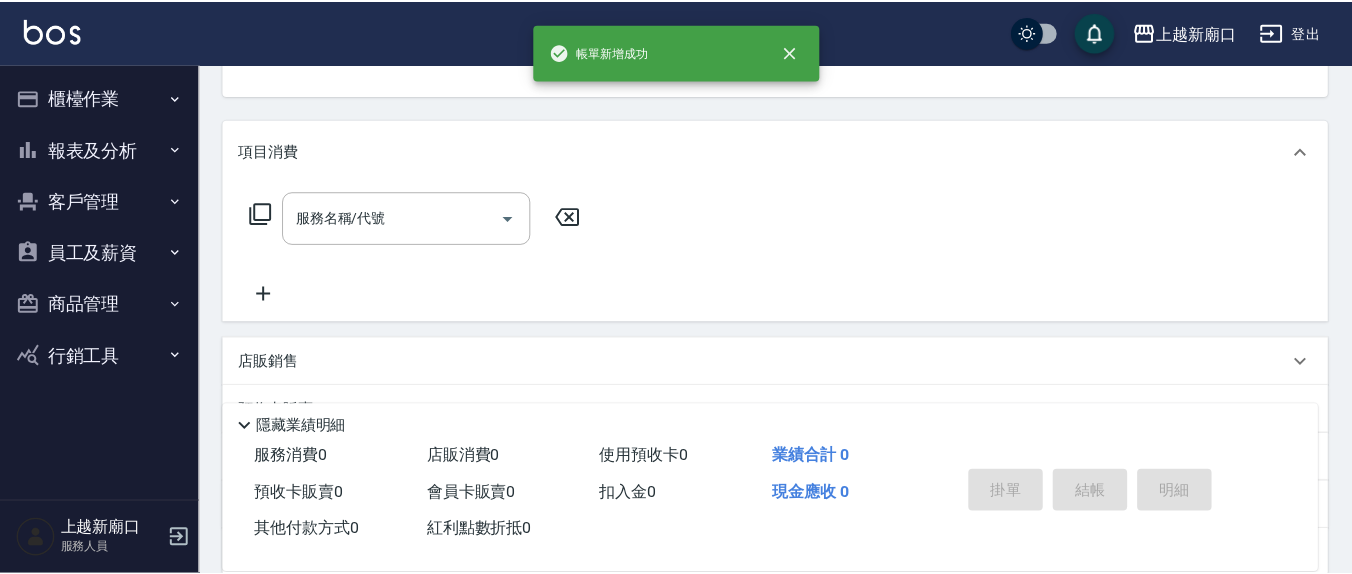 scroll, scrollTop: 193, scrollLeft: 0, axis: vertical 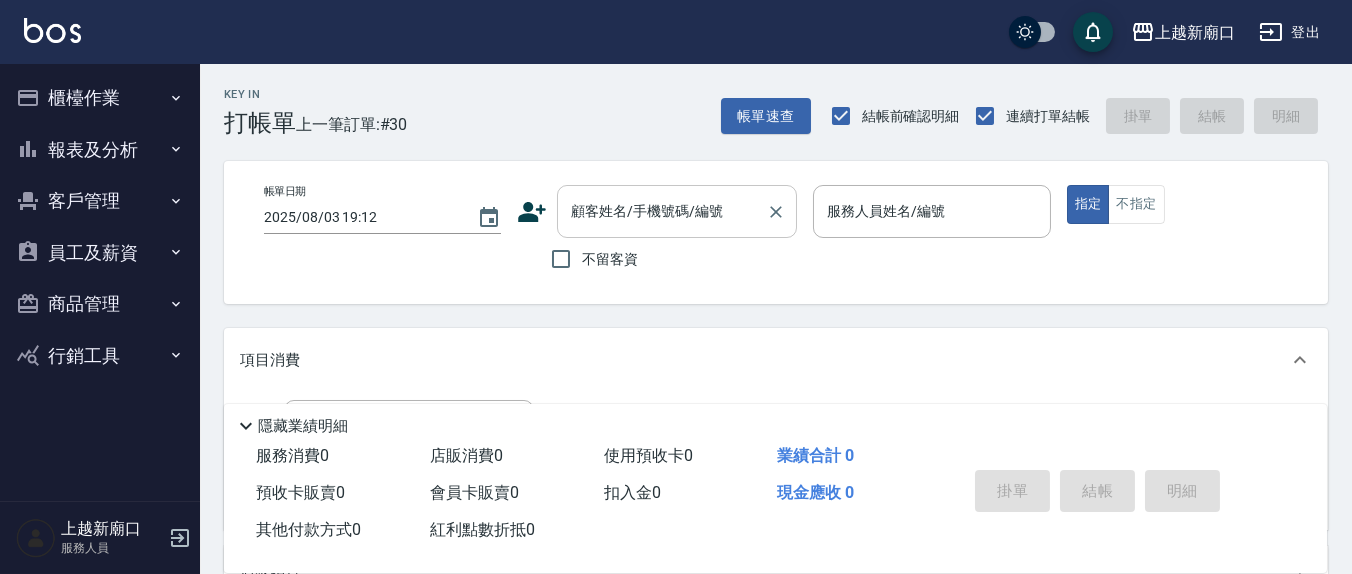 drag, startPoint x: 667, startPoint y: 240, endPoint x: 659, endPoint y: 224, distance: 17.888544 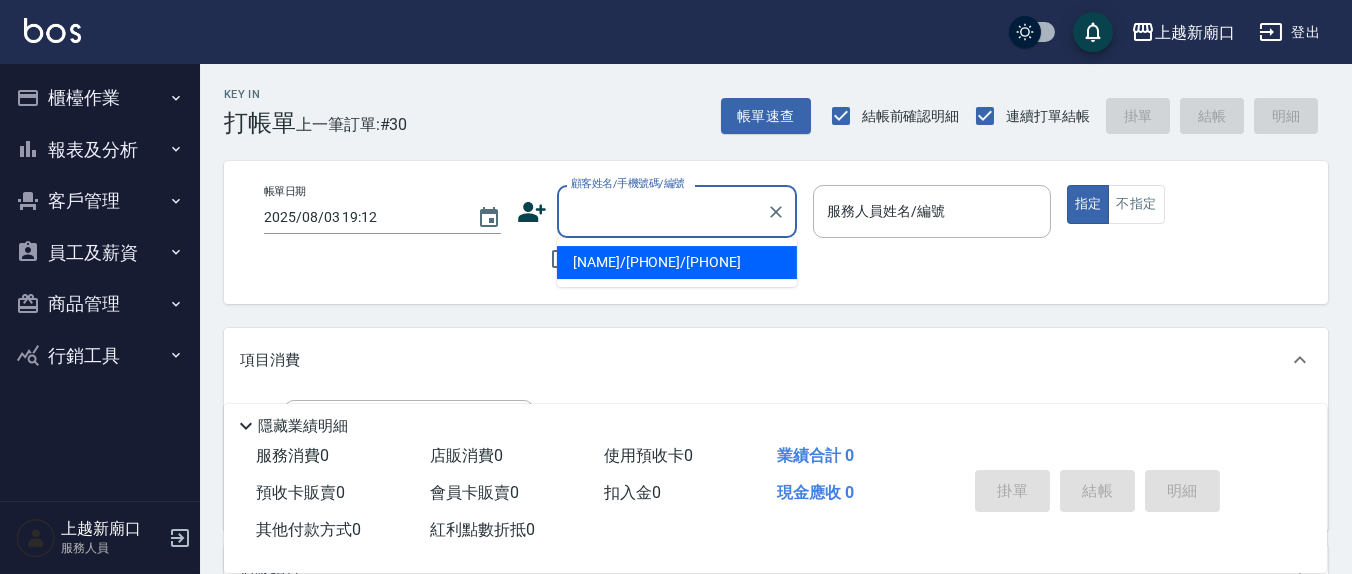 click on "顧客姓名/手機號碼/編號" at bounding box center (662, 211) 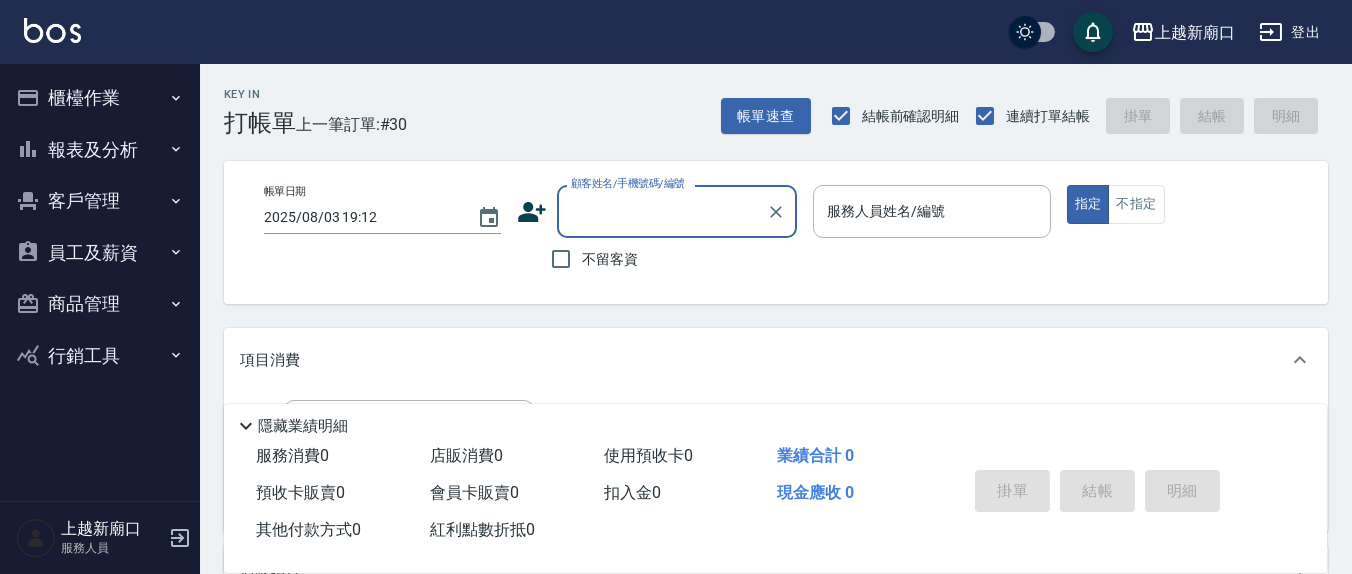 click on "顧客姓名/手機號碼/編號" at bounding box center [662, 211] 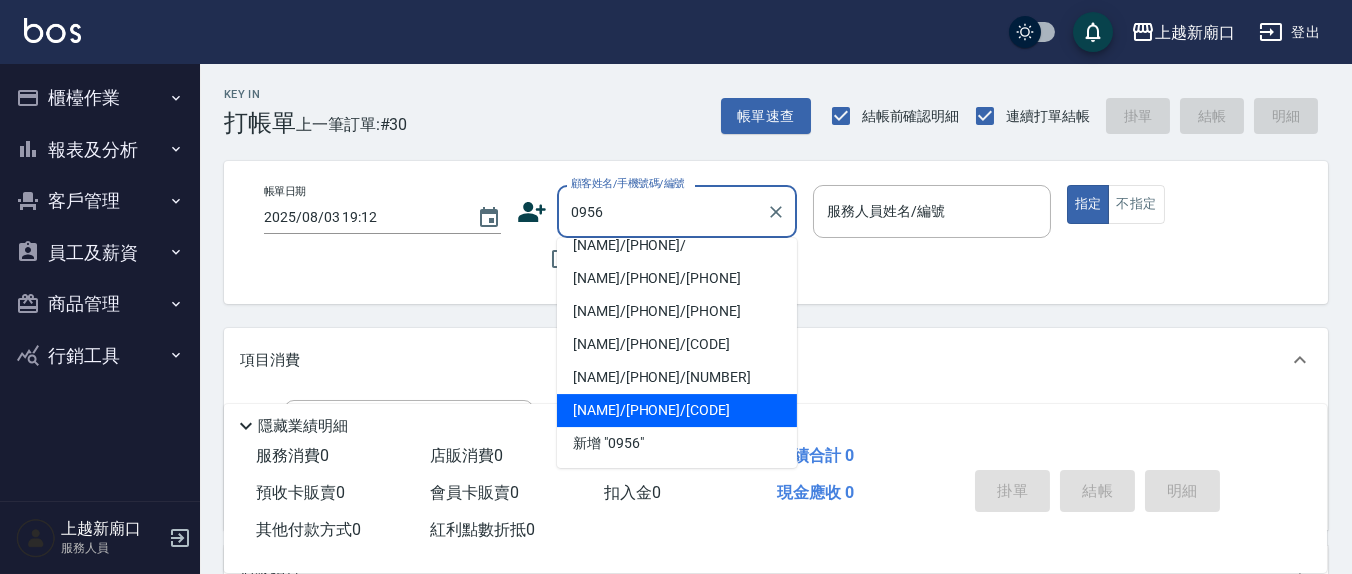 scroll, scrollTop: 59, scrollLeft: 0, axis: vertical 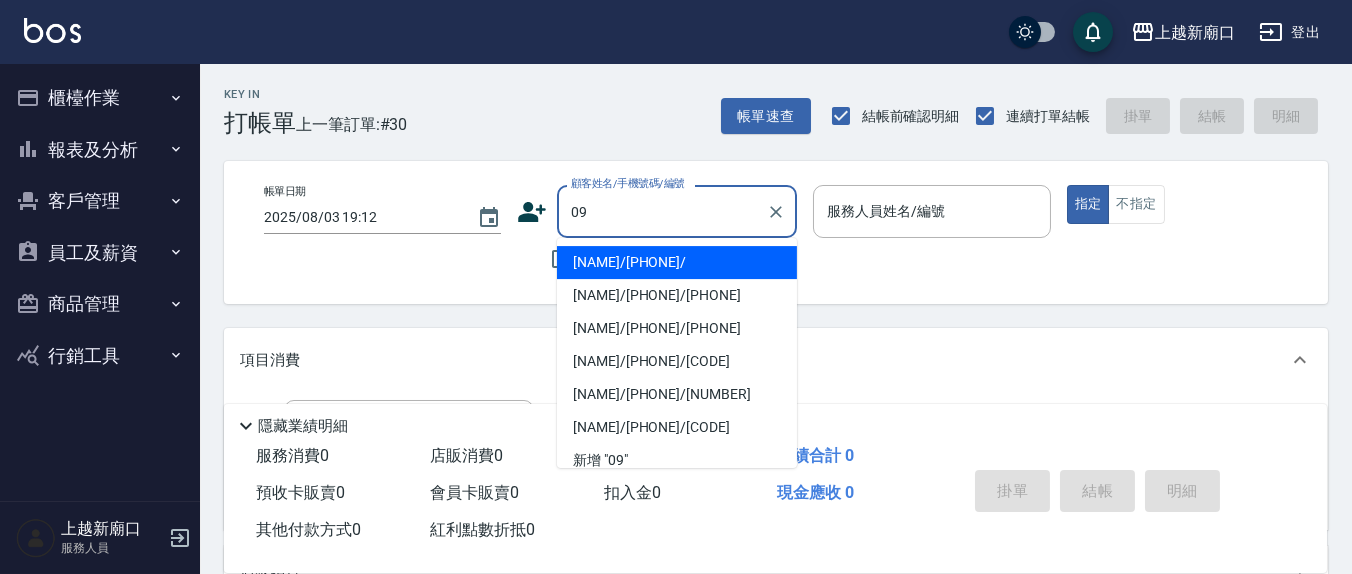 type on "0" 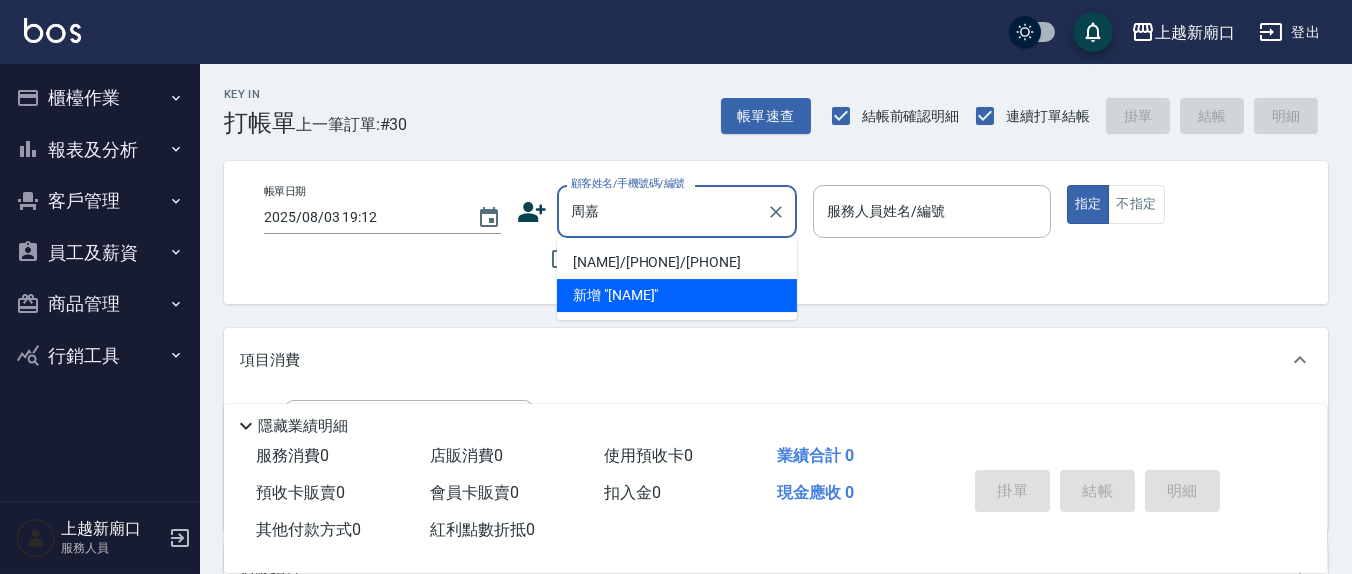 click on "[NAME]/[PHONE]/[PHONE]" at bounding box center [677, 262] 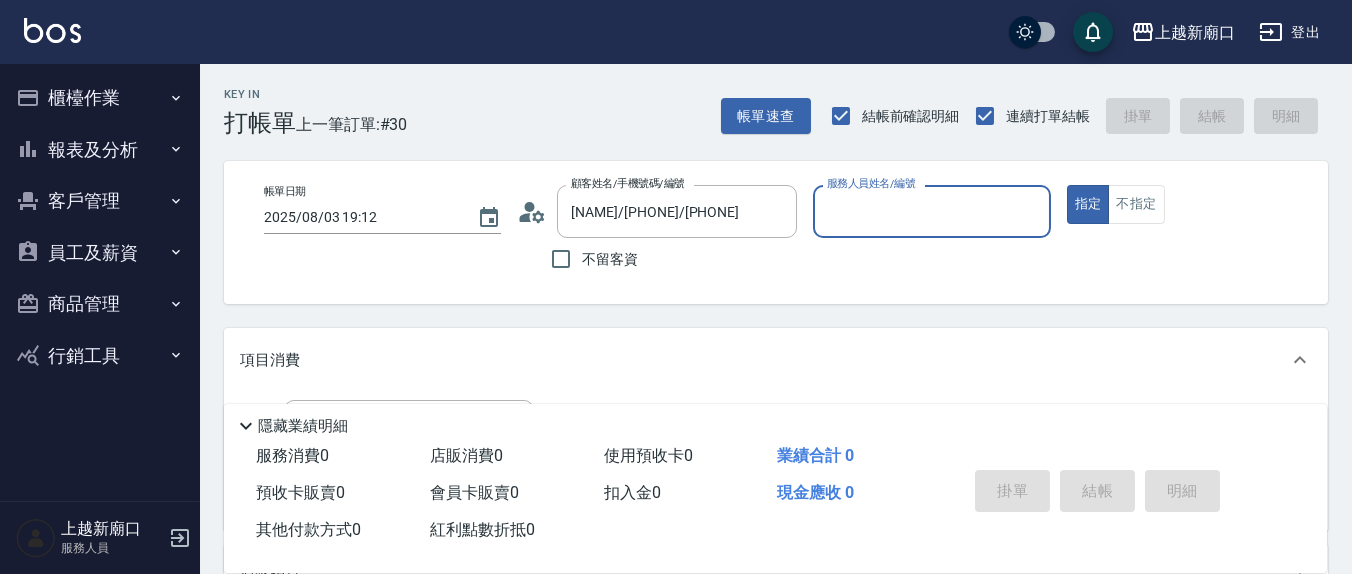 click 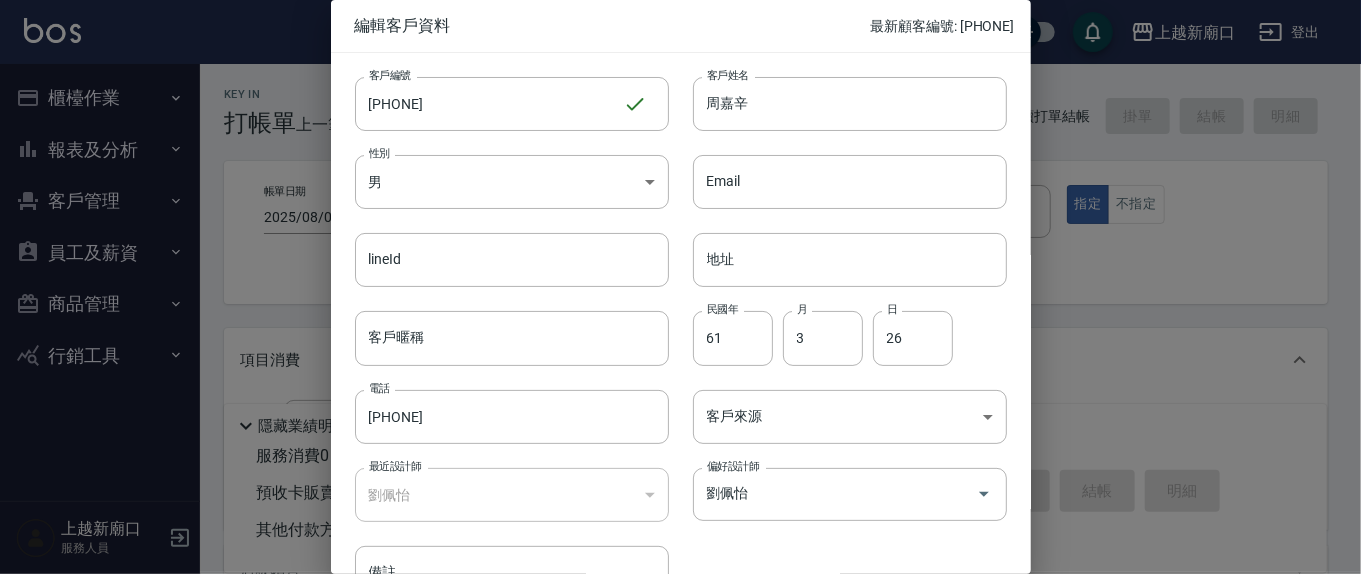 click at bounding box center (680, 287) 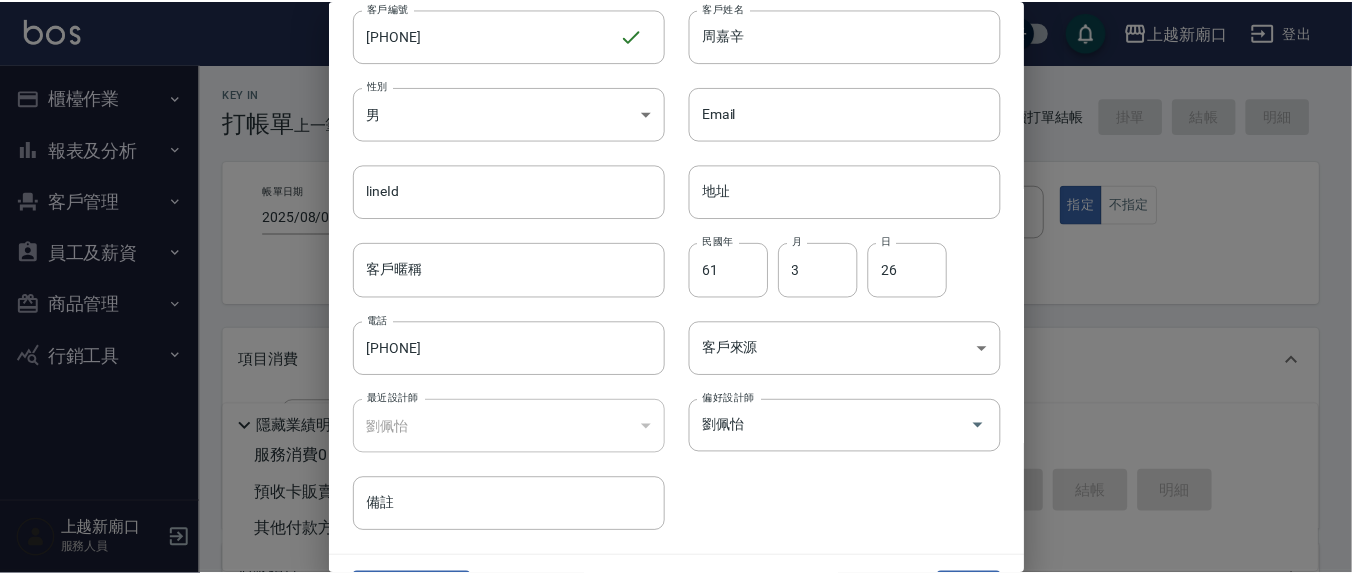 scroll, scrollTop: 118, scrollLeft: 0, axis: vertical 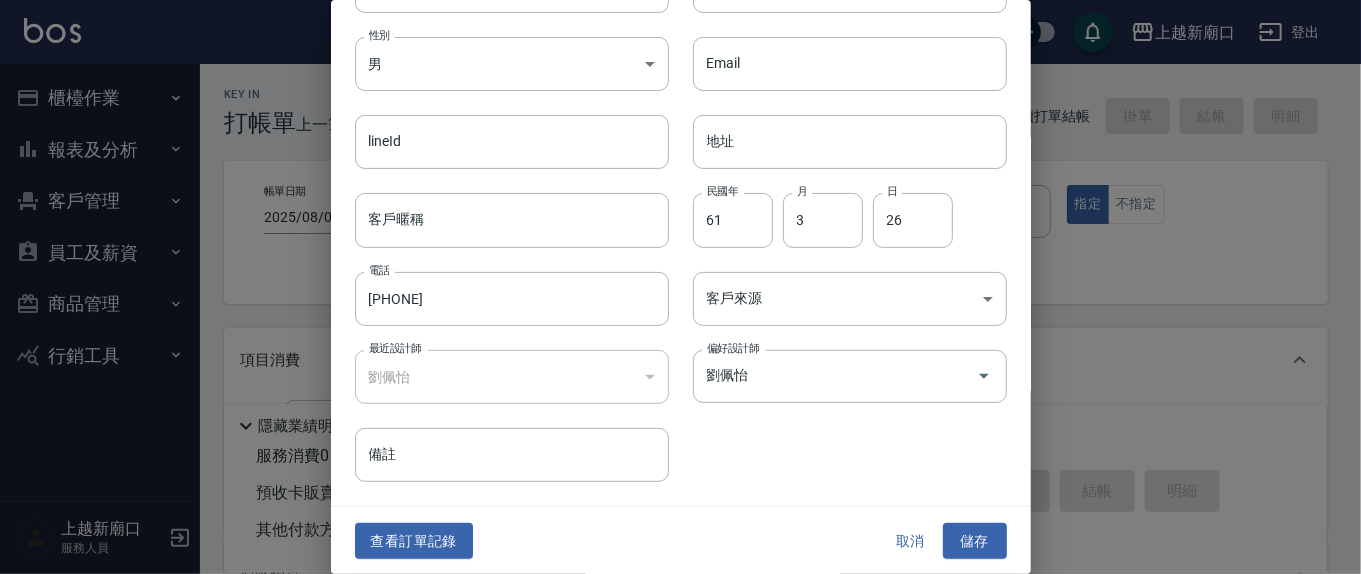 click on "取消" at bounding box center (911, 541) 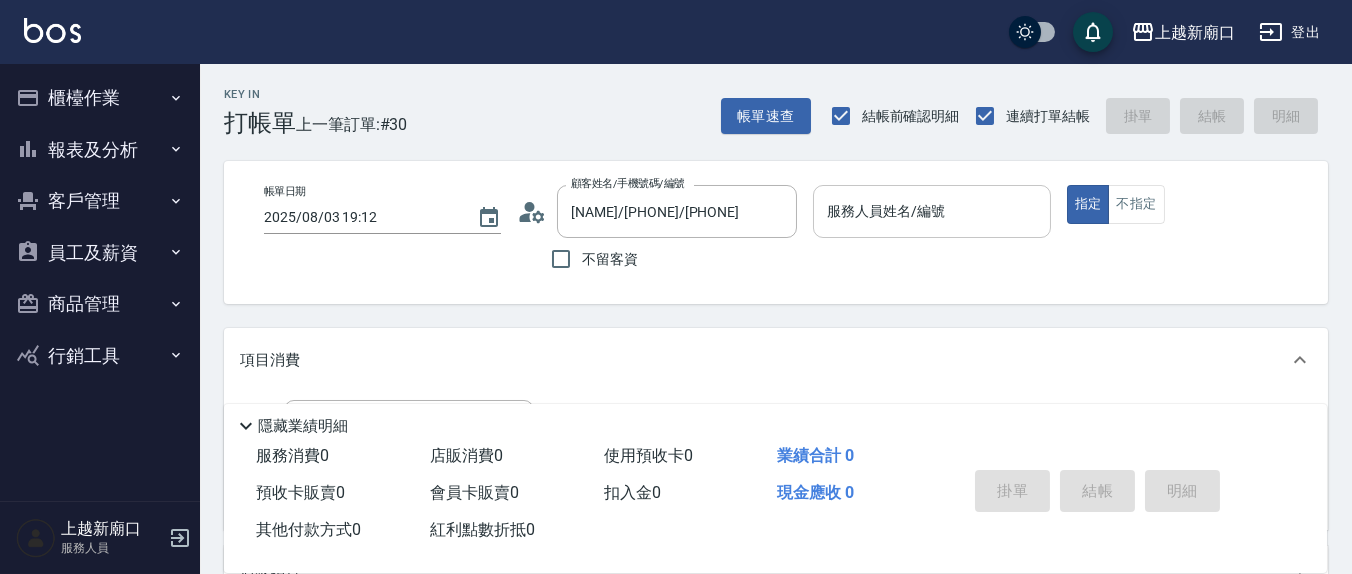 click on "服務人員姓名/編號" at bounding box center [931, 211] 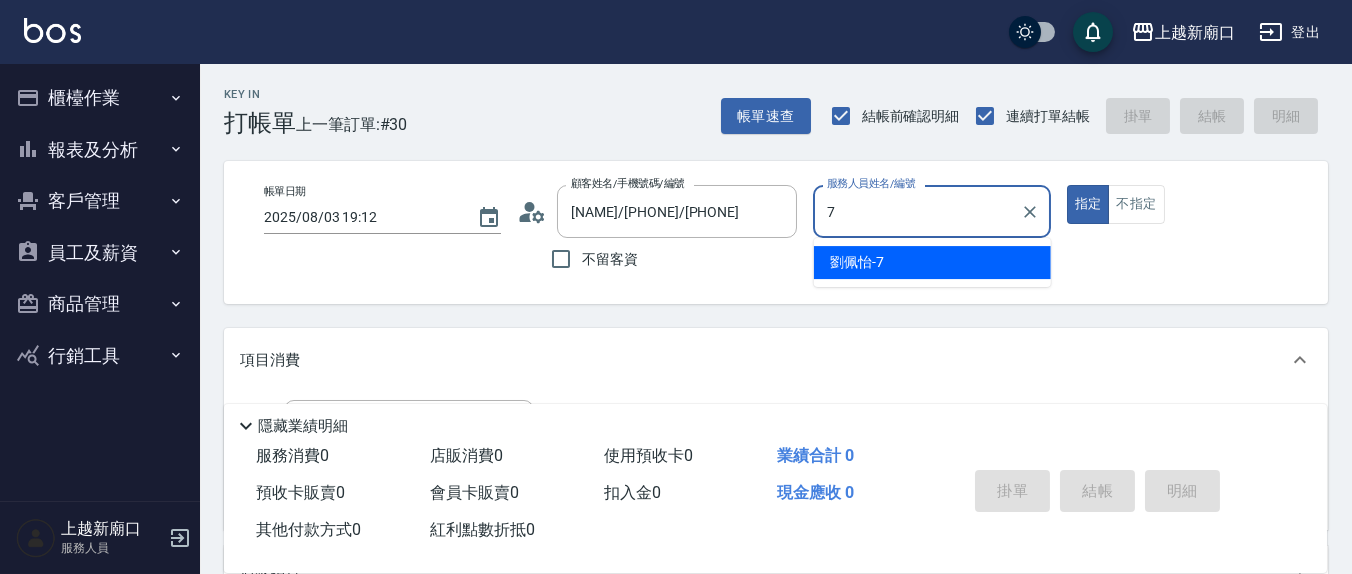 type on "劉佩怡-7" 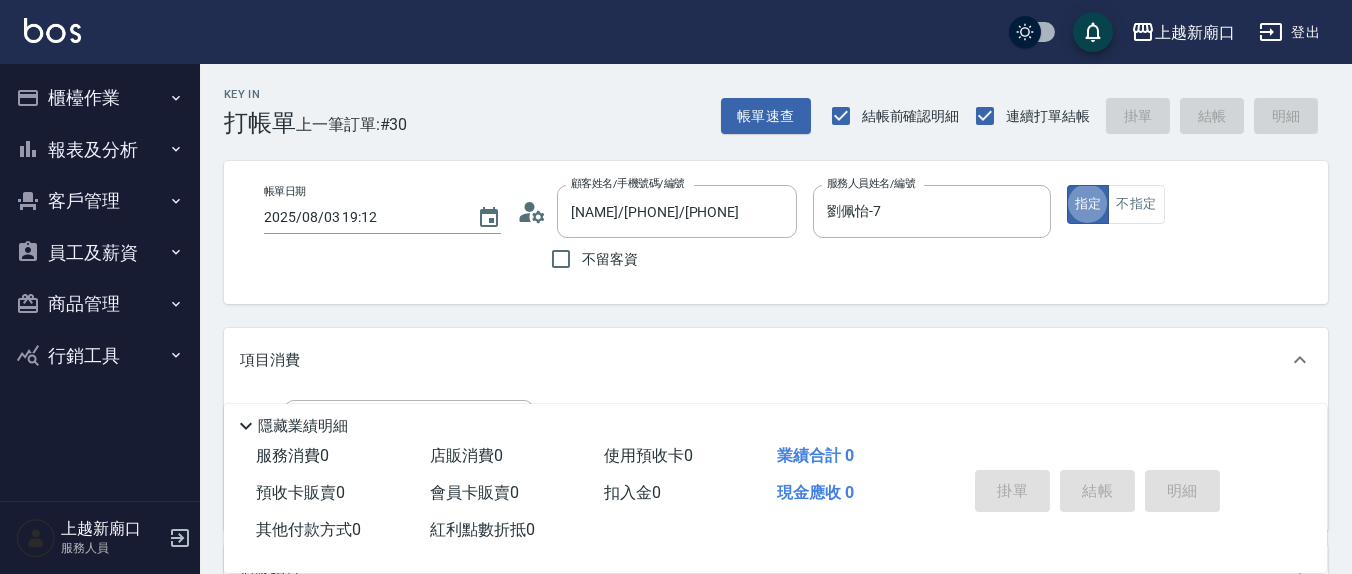 type on "true" 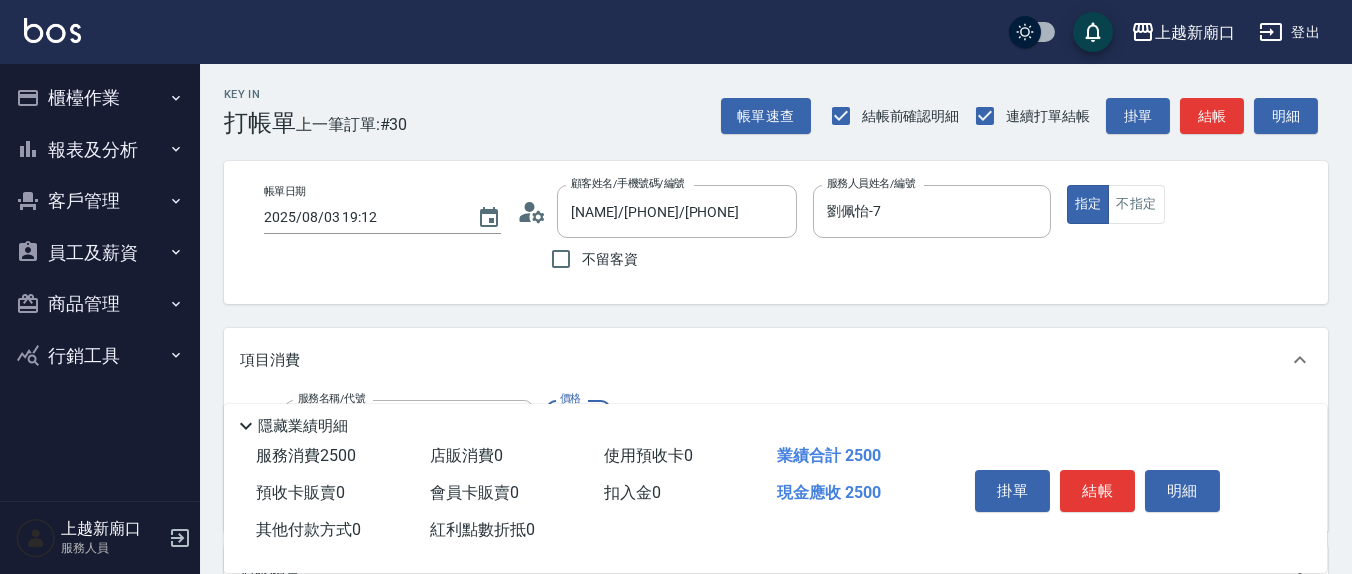 type on "有氧水離子燙2500(312)" 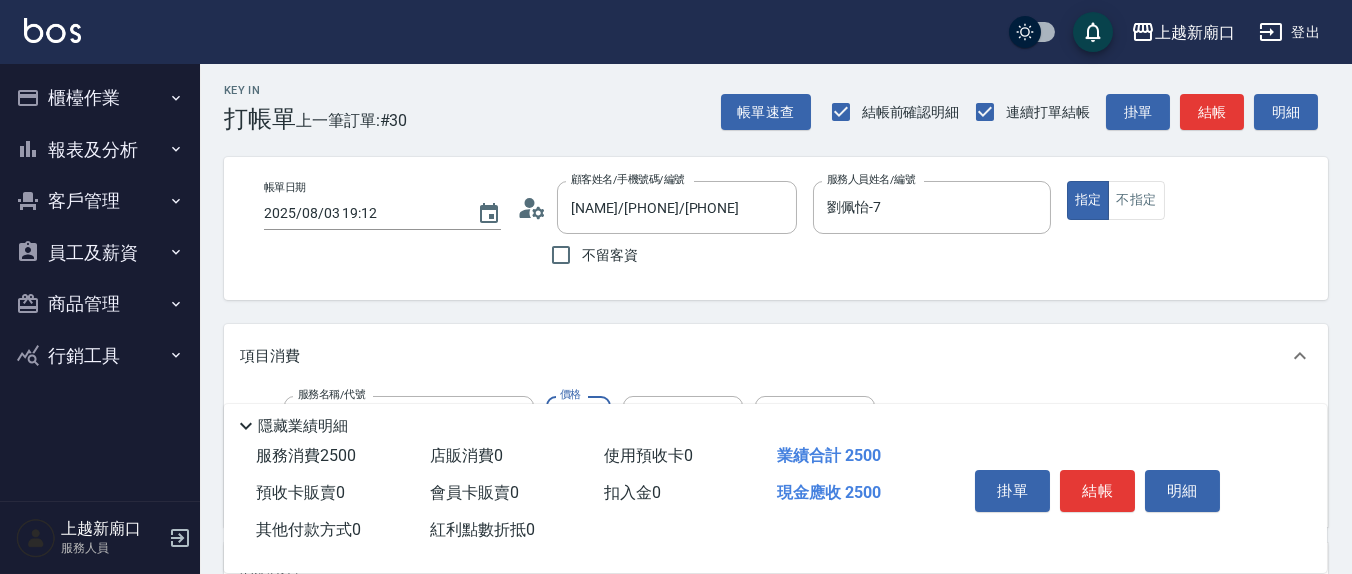 scroll, scrollTop: 208, scrollLeft: 0, axis: vertical 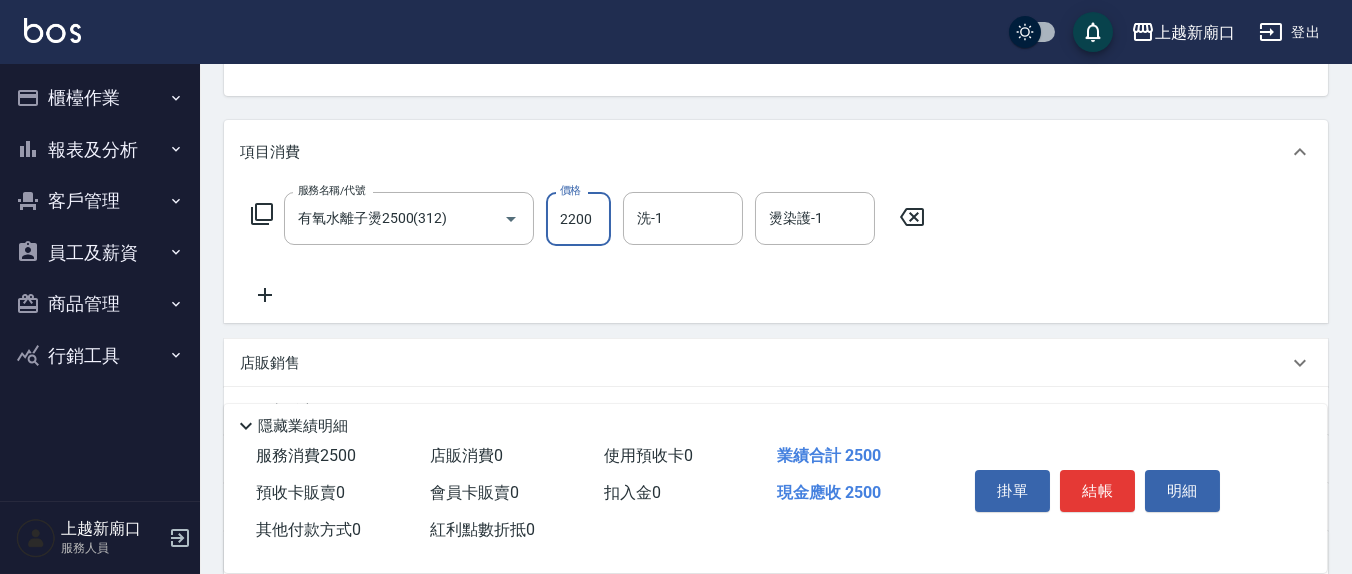 type on "2200" 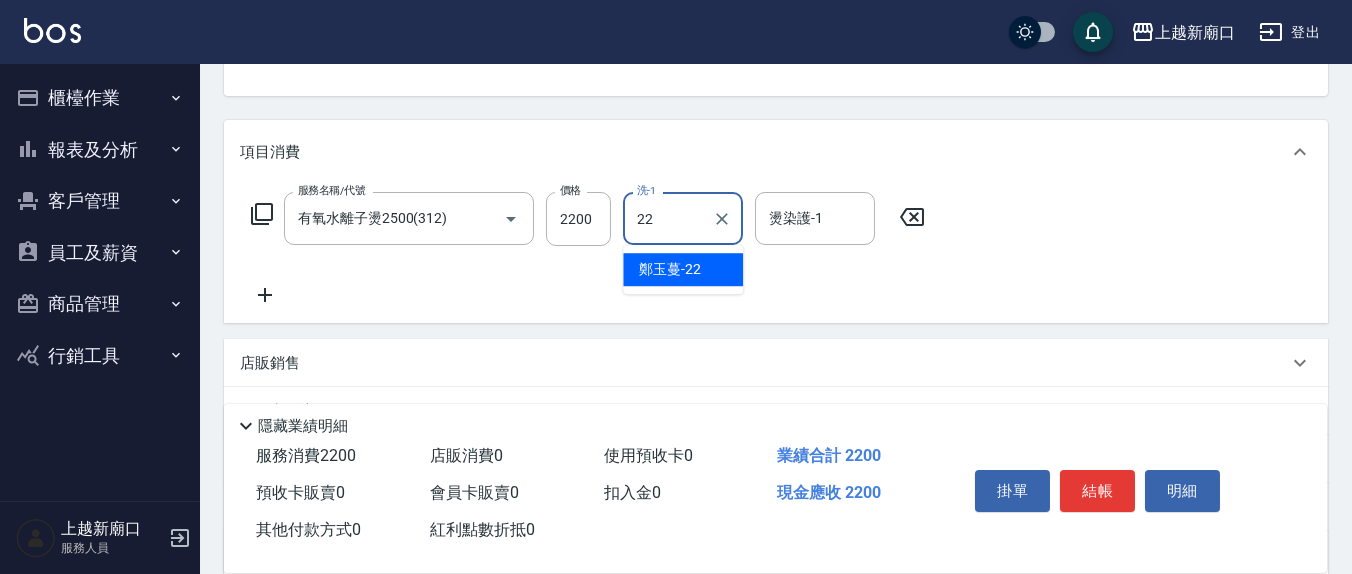 type on "鄭玉蔓-22" 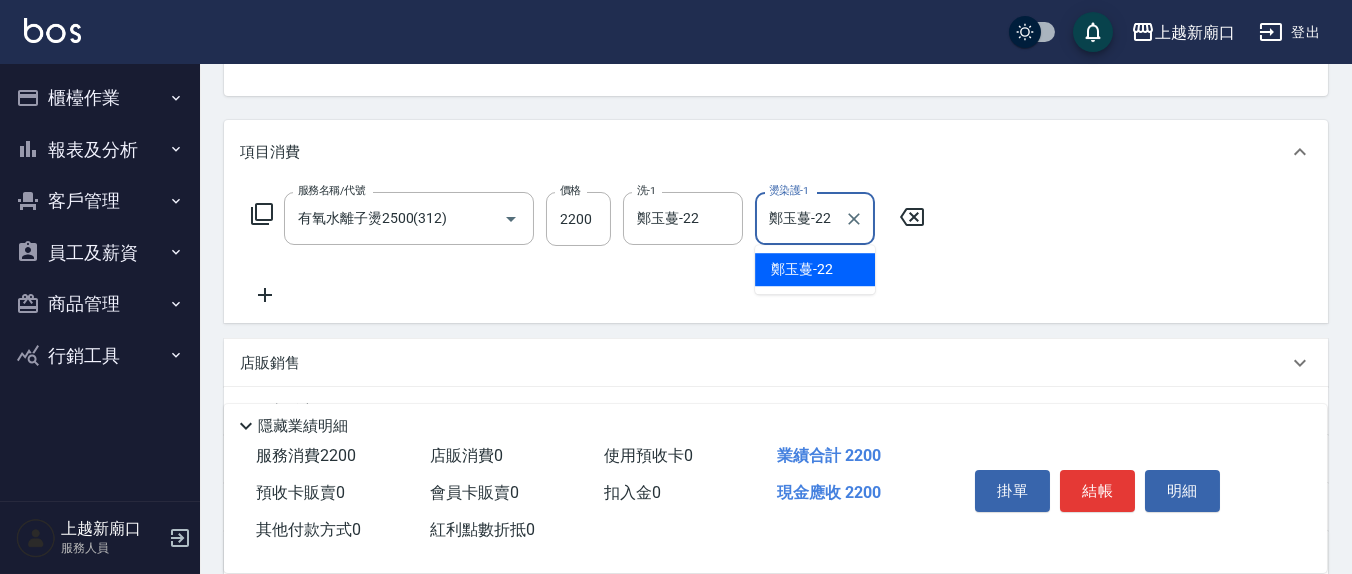 type on "鄭玉蔓-22" 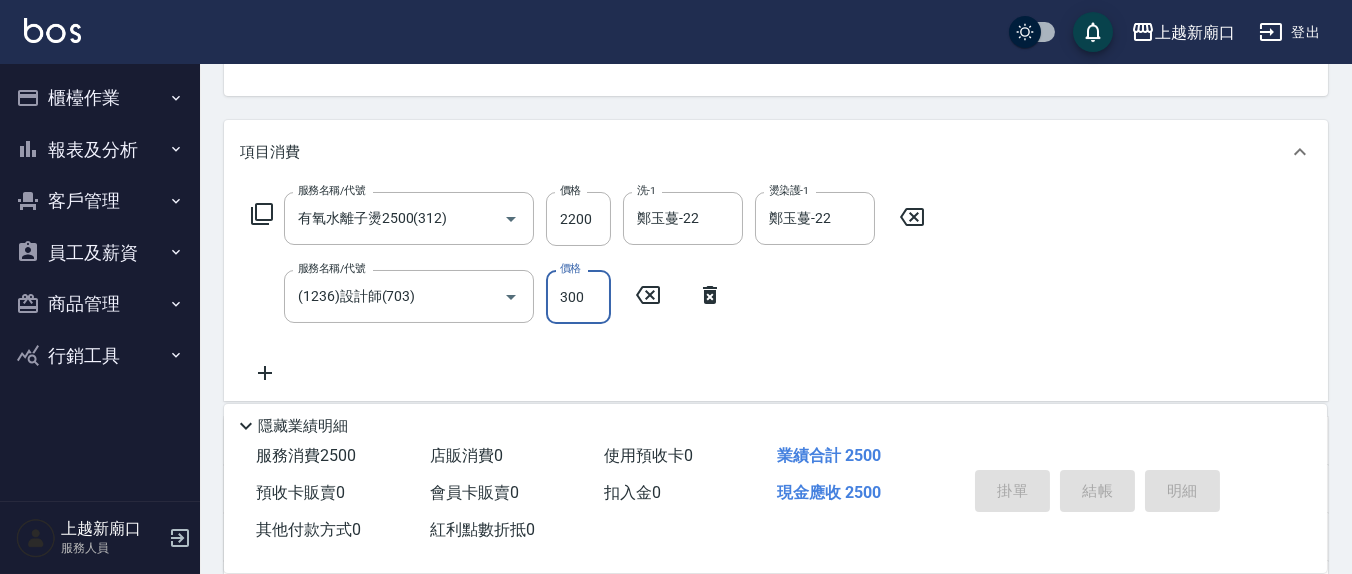type on "2025/08/03 19:41" 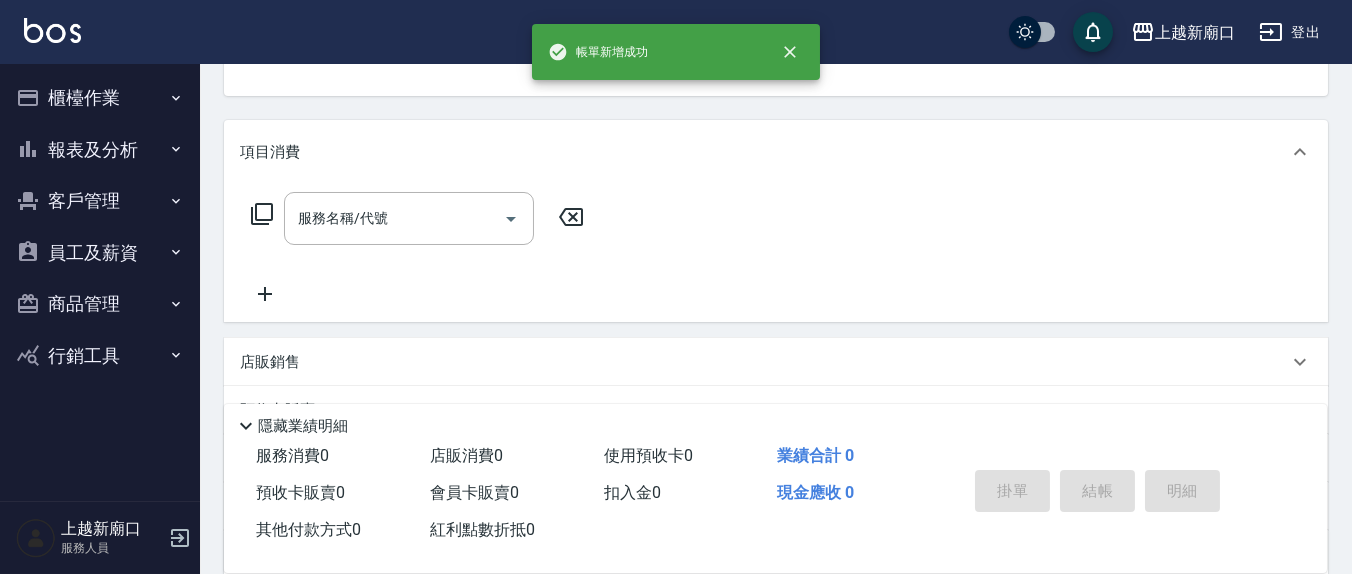 scroll, scrollTop: 193, scrollLeft: 0, axis: vertical 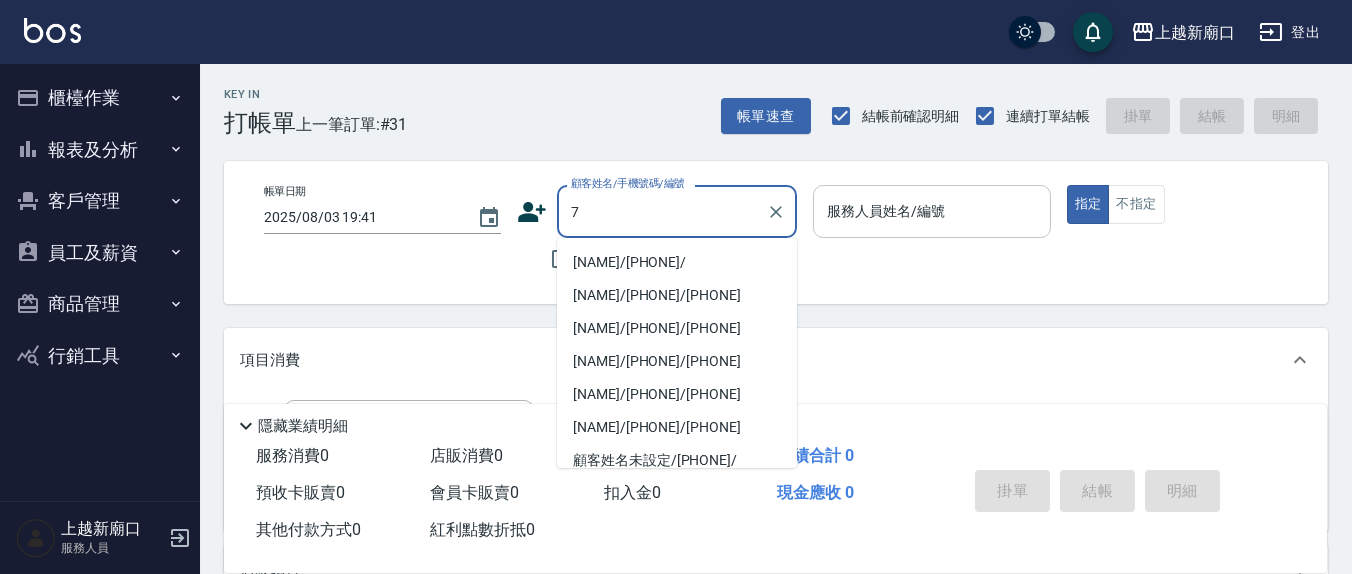 click on "服務人員姓名/編號" at bounding box center [931, 211] 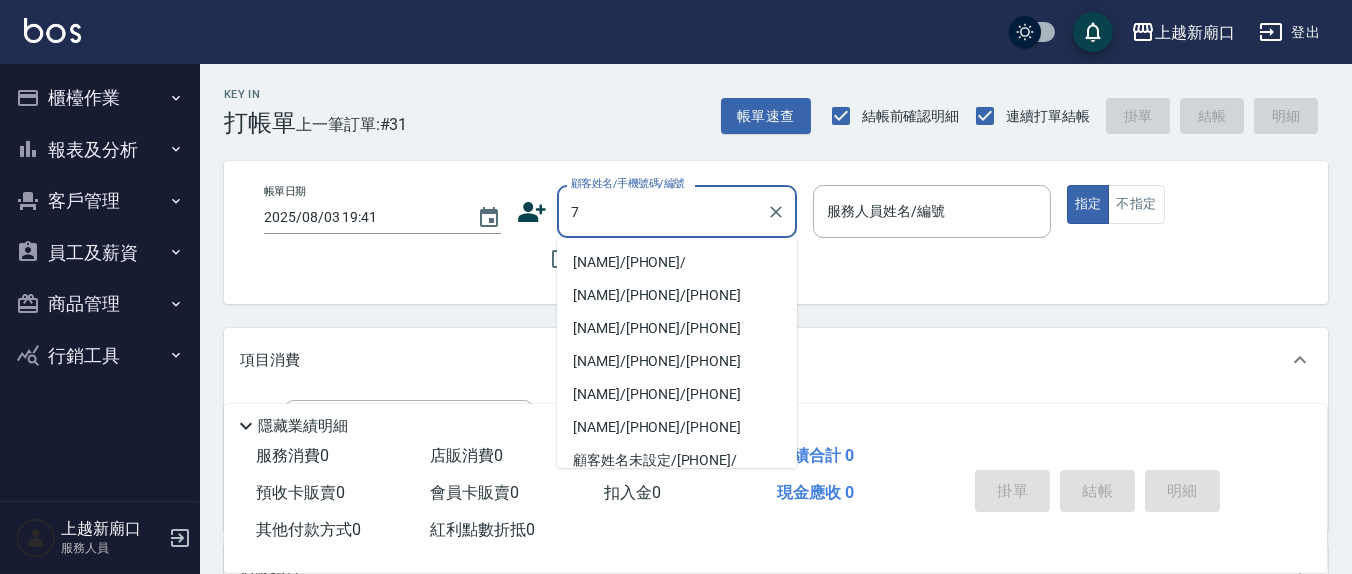 type 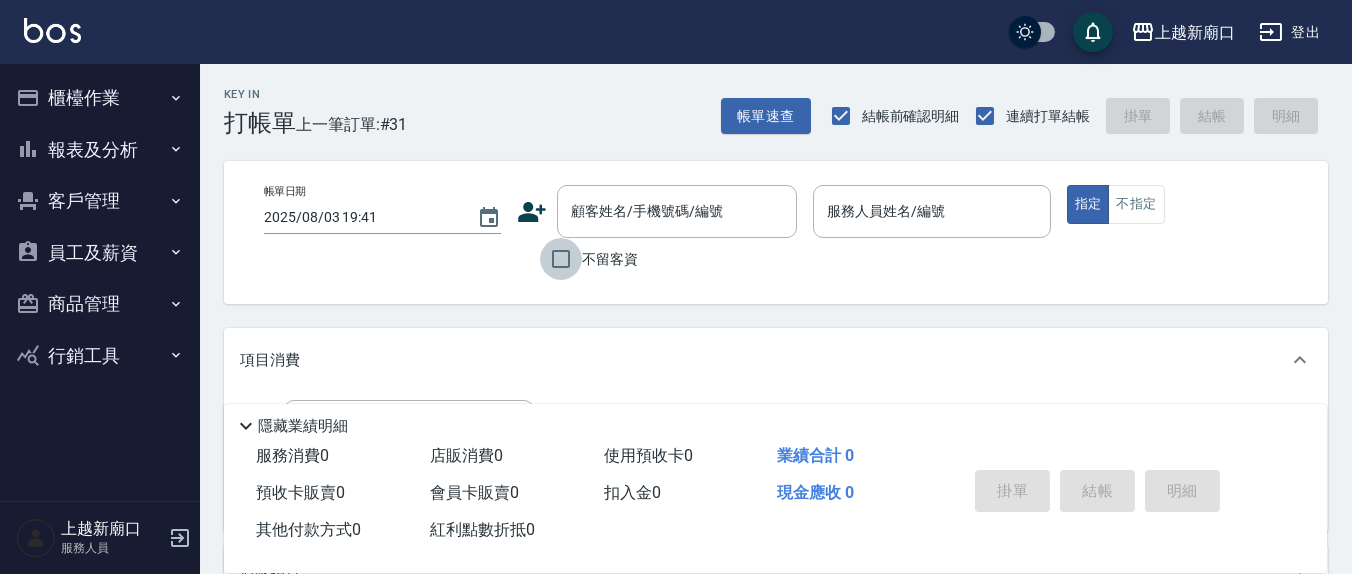 click on "不留客資" at bounding box center (561, 259) 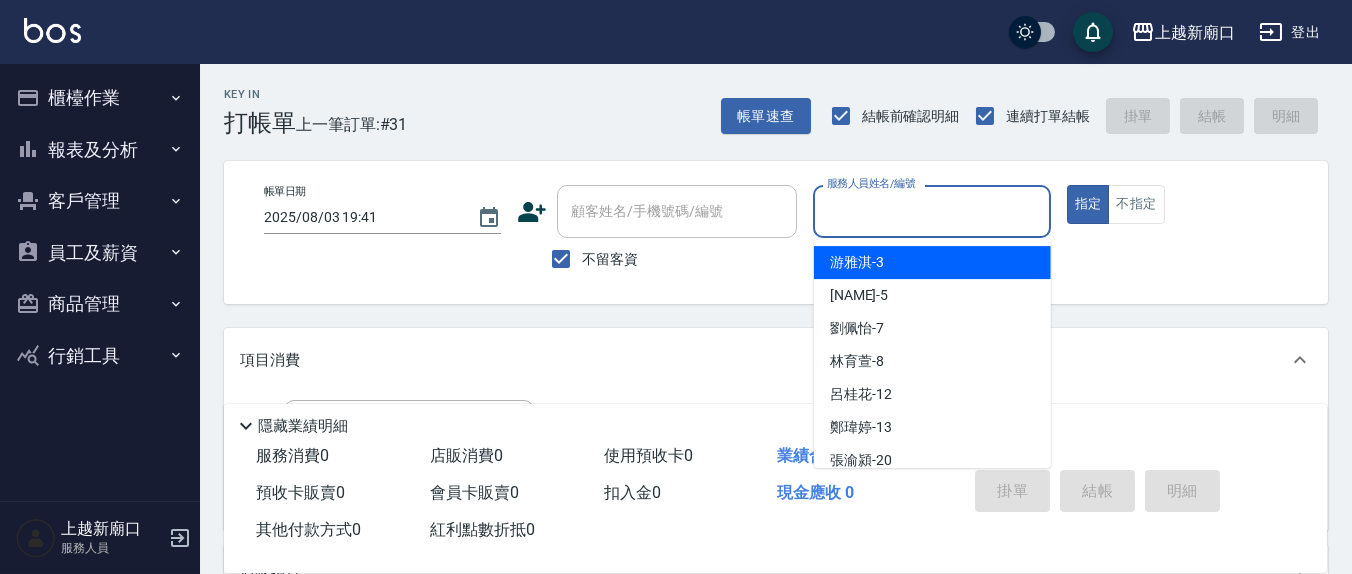 click on "服務人員姓名/編號" at bounding box center (931, 211) 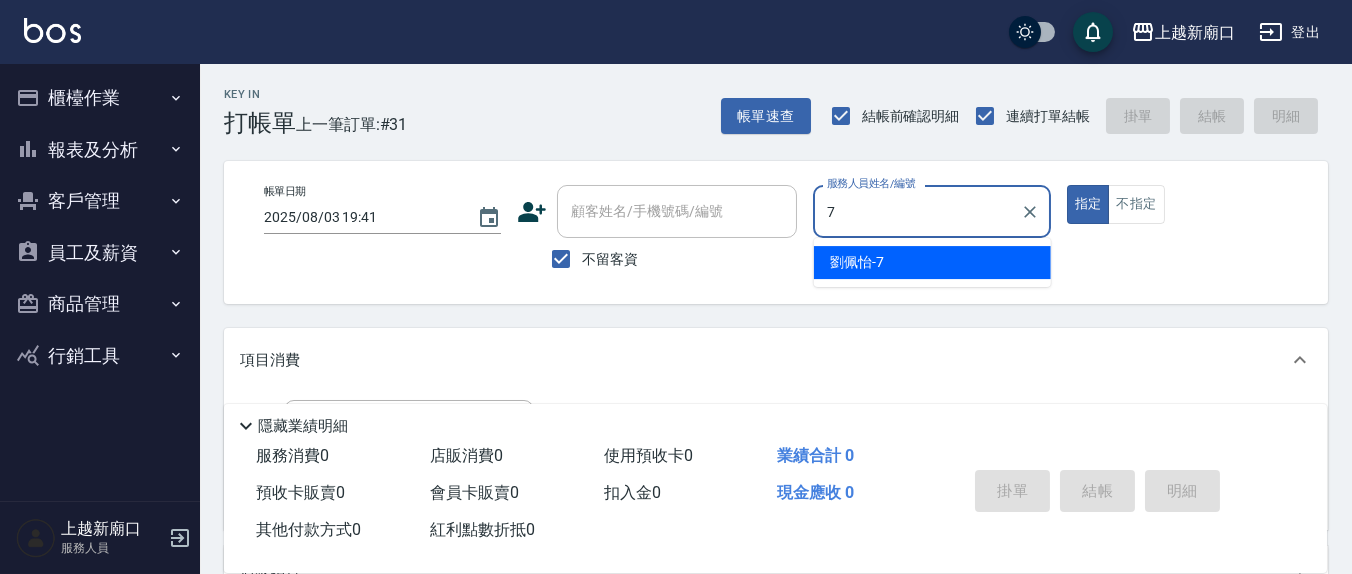 type on "劉佩怡-7" 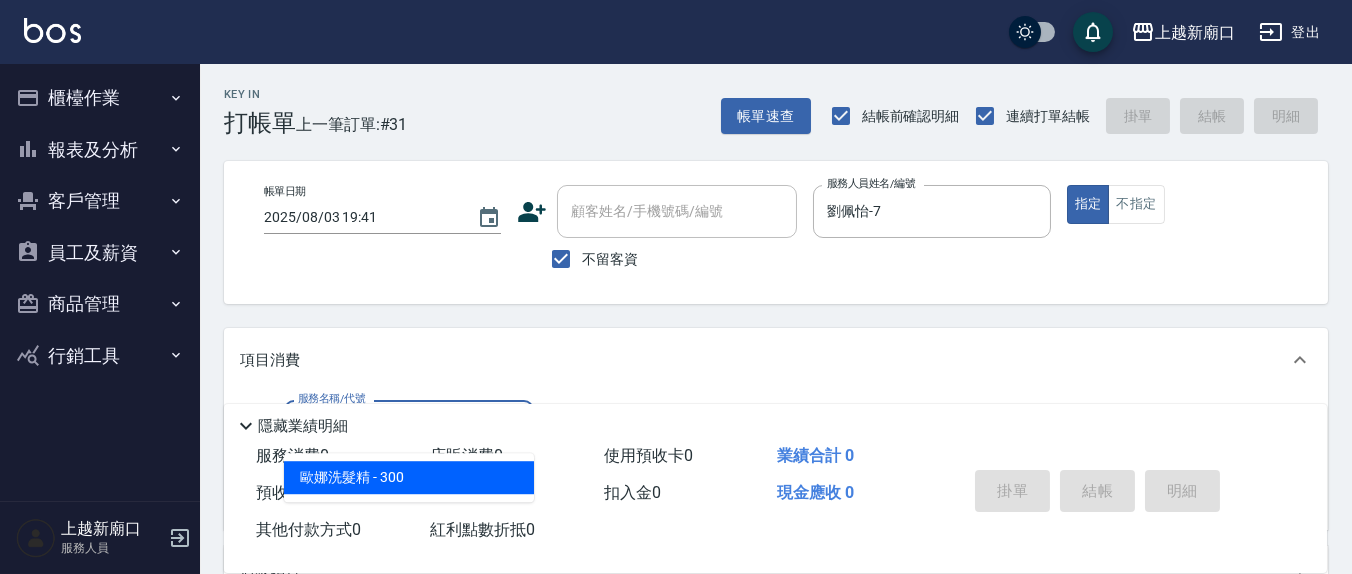 type on "歐娜洗髮精(210)" 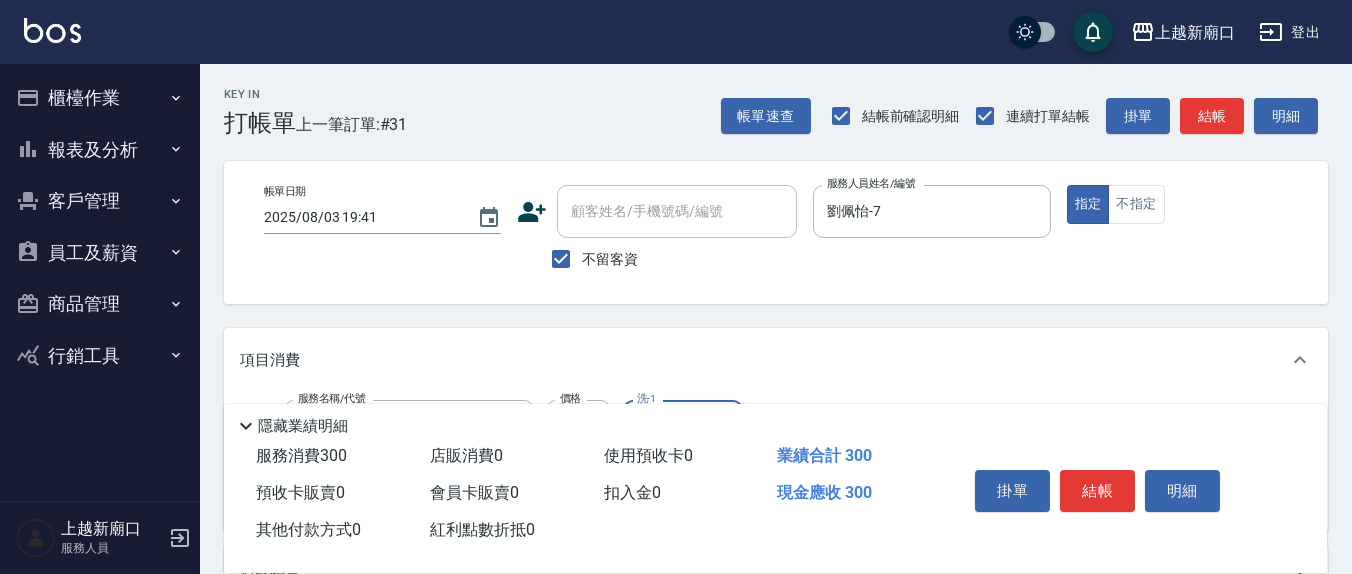 type on "鄭玉蔓-22" 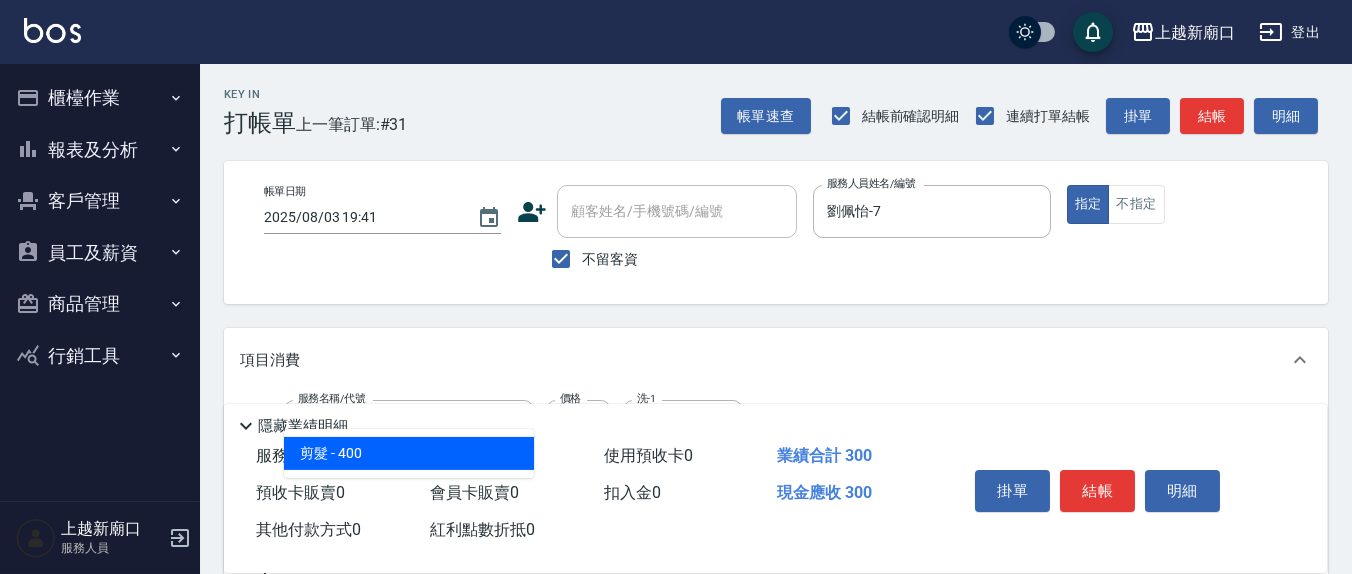 type on "剪髮(401)" 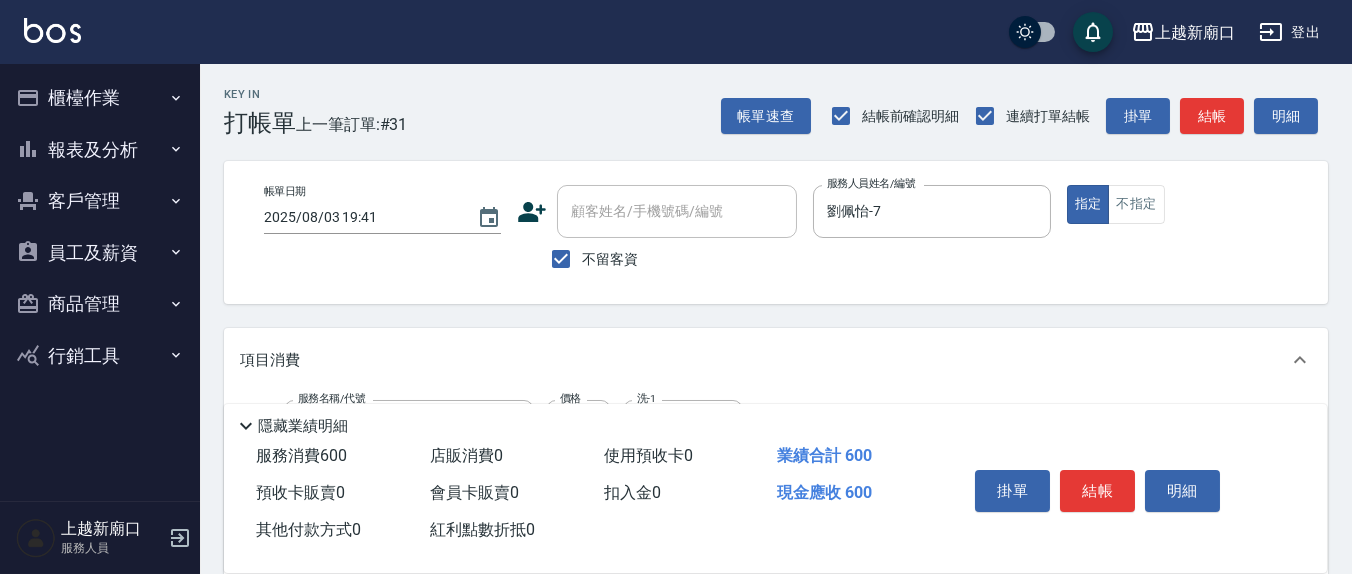 type on "300" 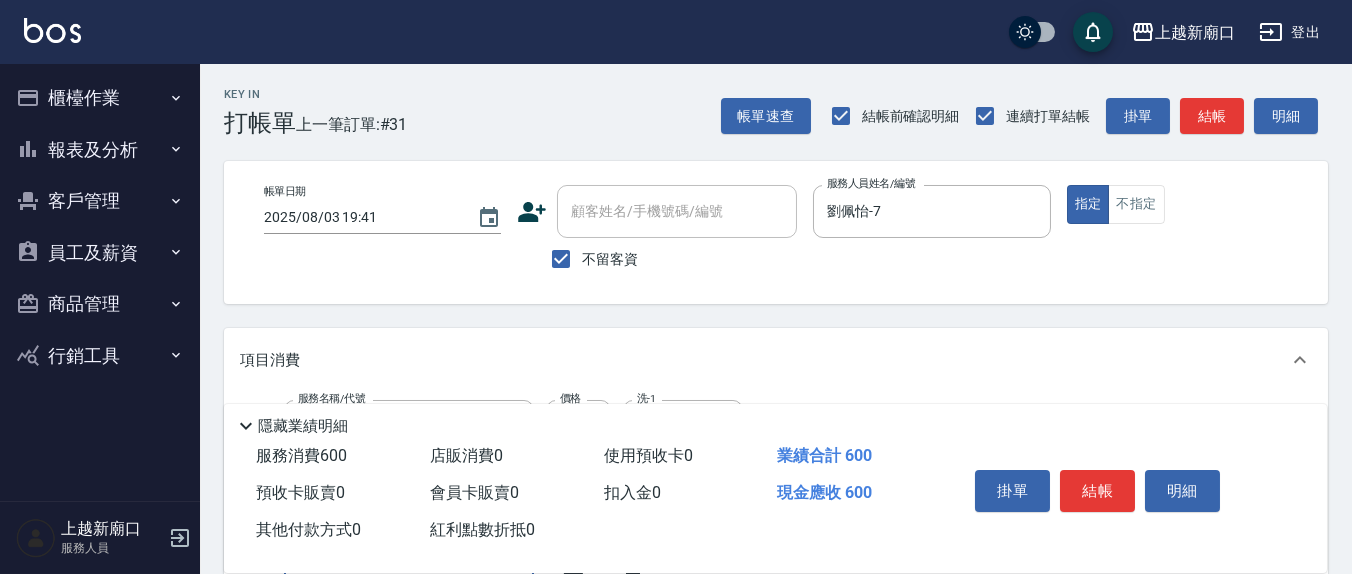 scroll, scrollTop: 26, scrollLeft: 0, axis: vertical 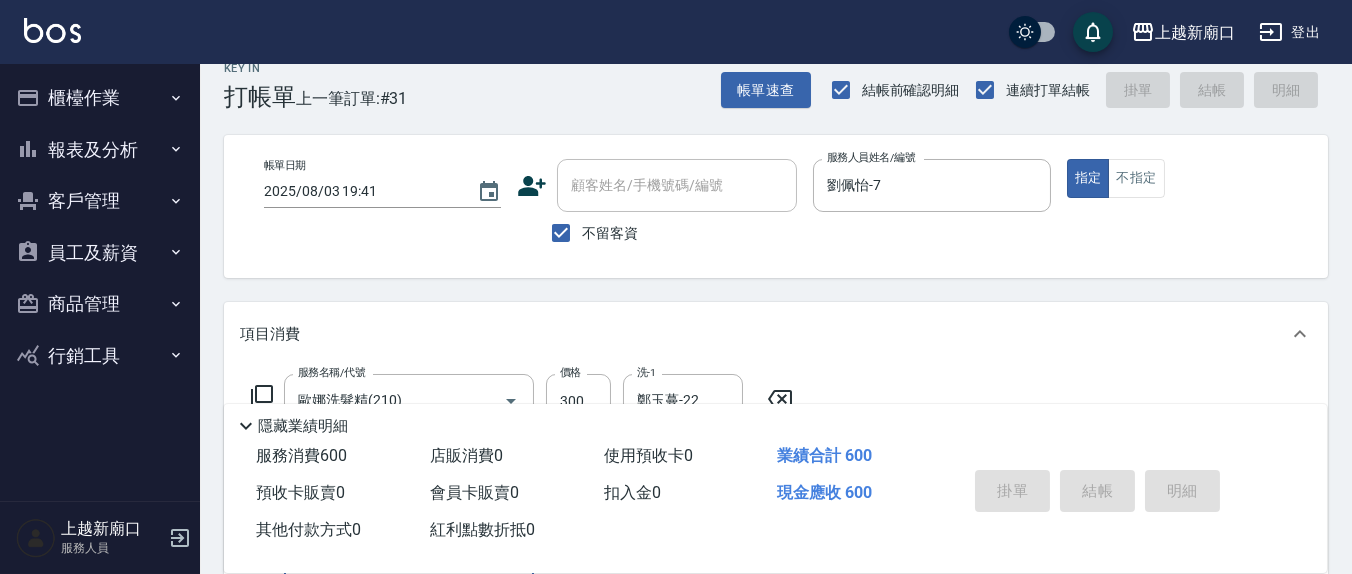 type 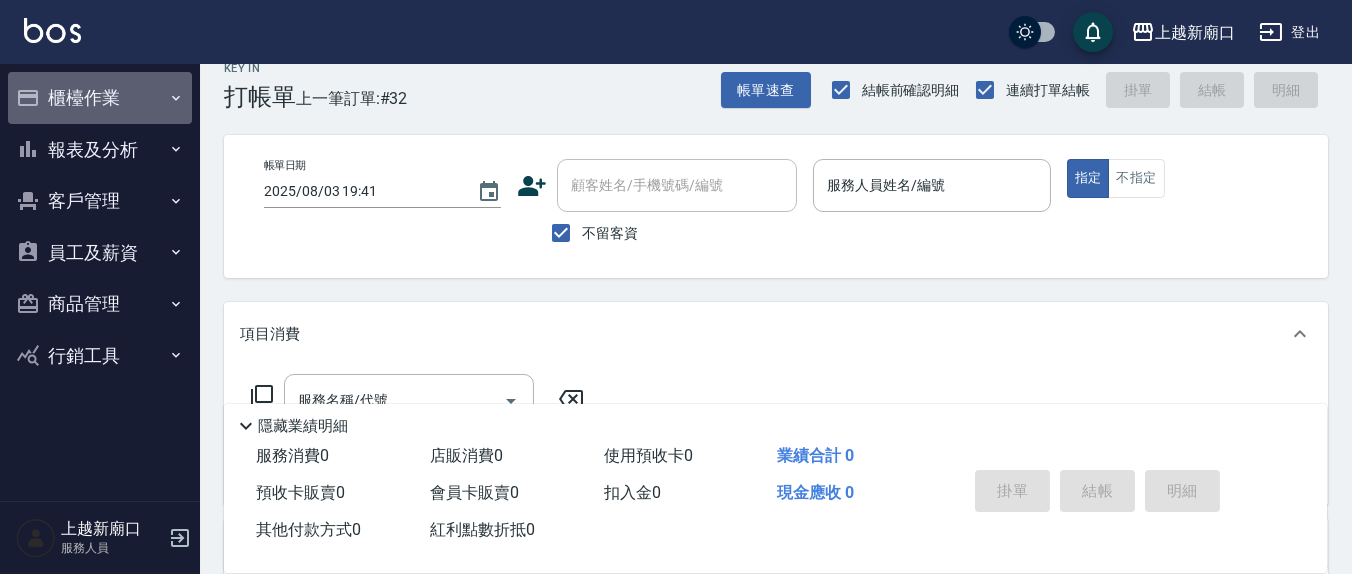 click on "櫃檯作業" at bounding box center [100, 98] 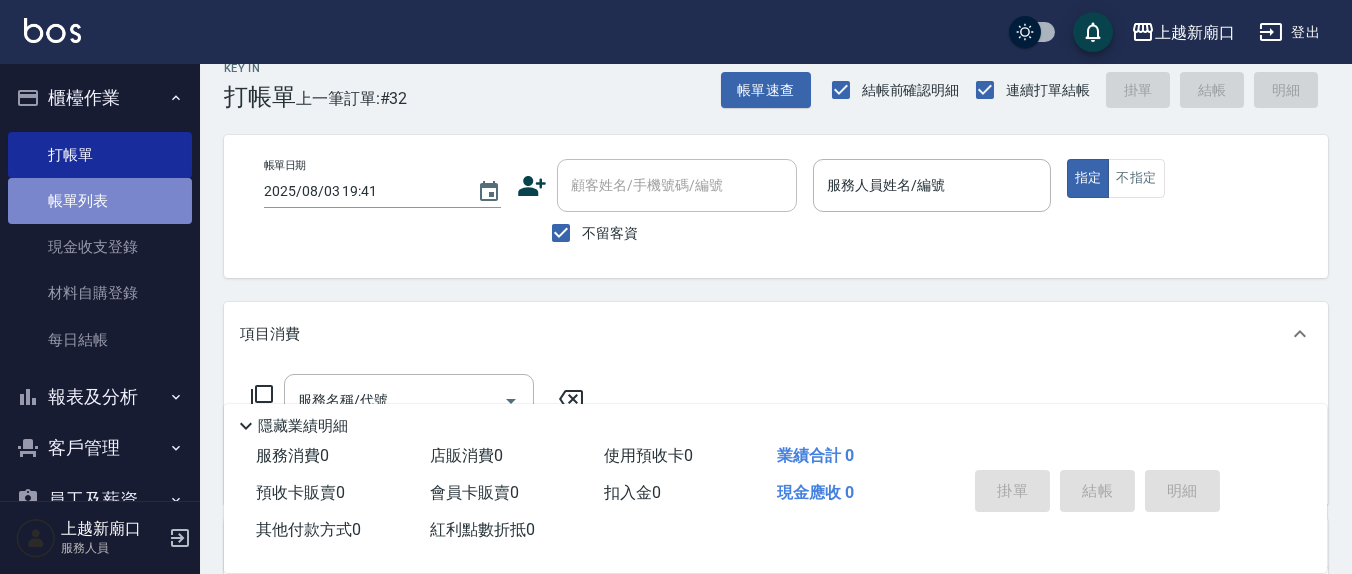 click on "帳單列表" at bounding box center [100, 201] 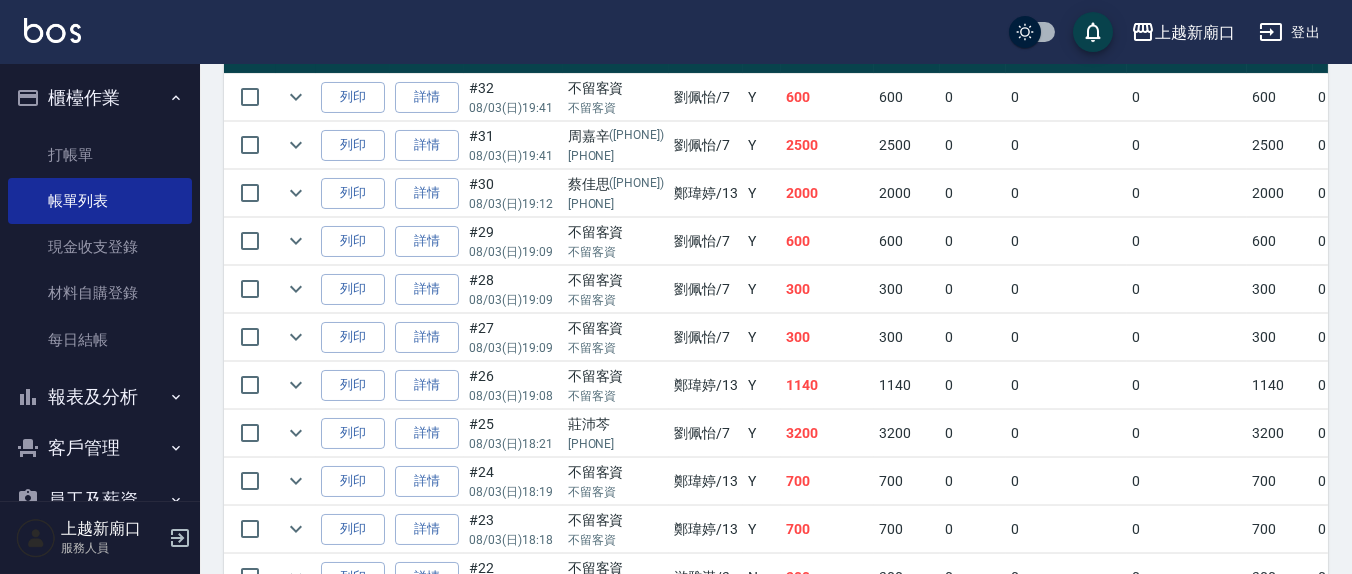 scroll, scrollTop: 625, scrollLeft: 0, axis: vertical 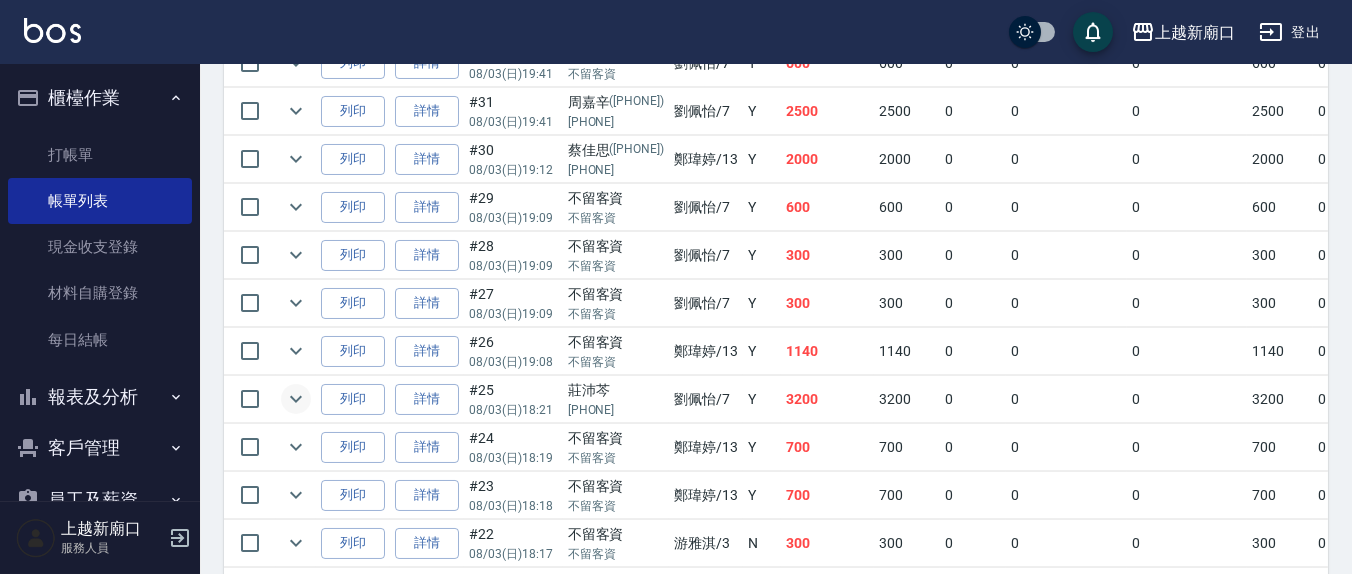 click 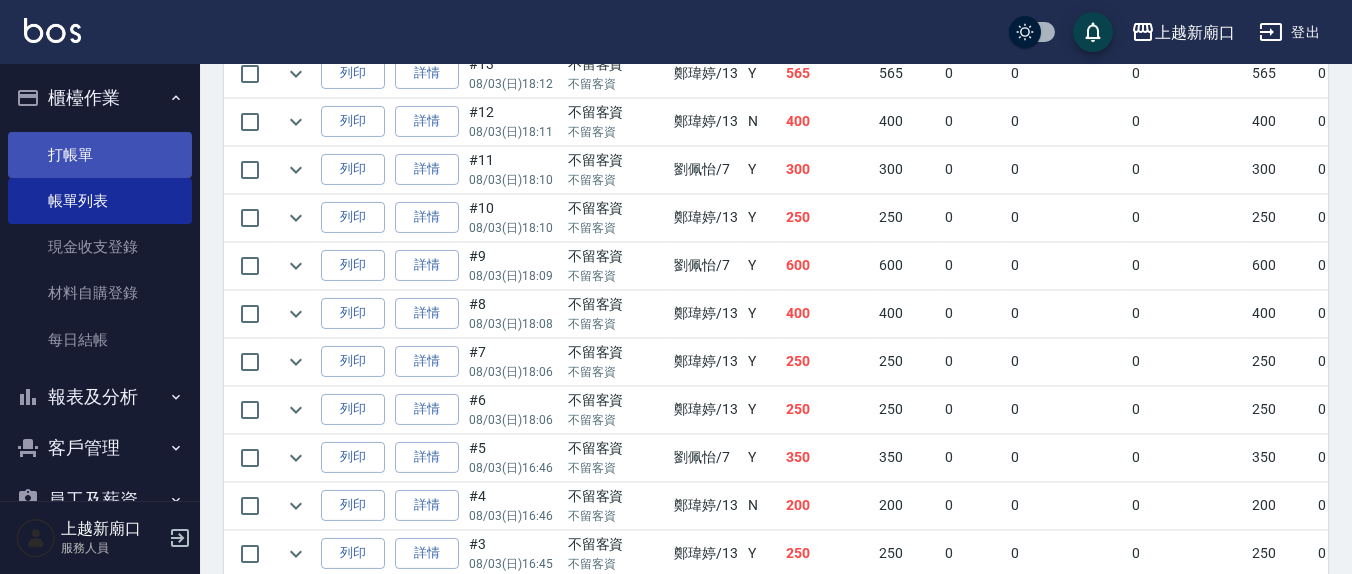 scroll, scrollTop: 1629, scrollLeft: 0, axis: vertical 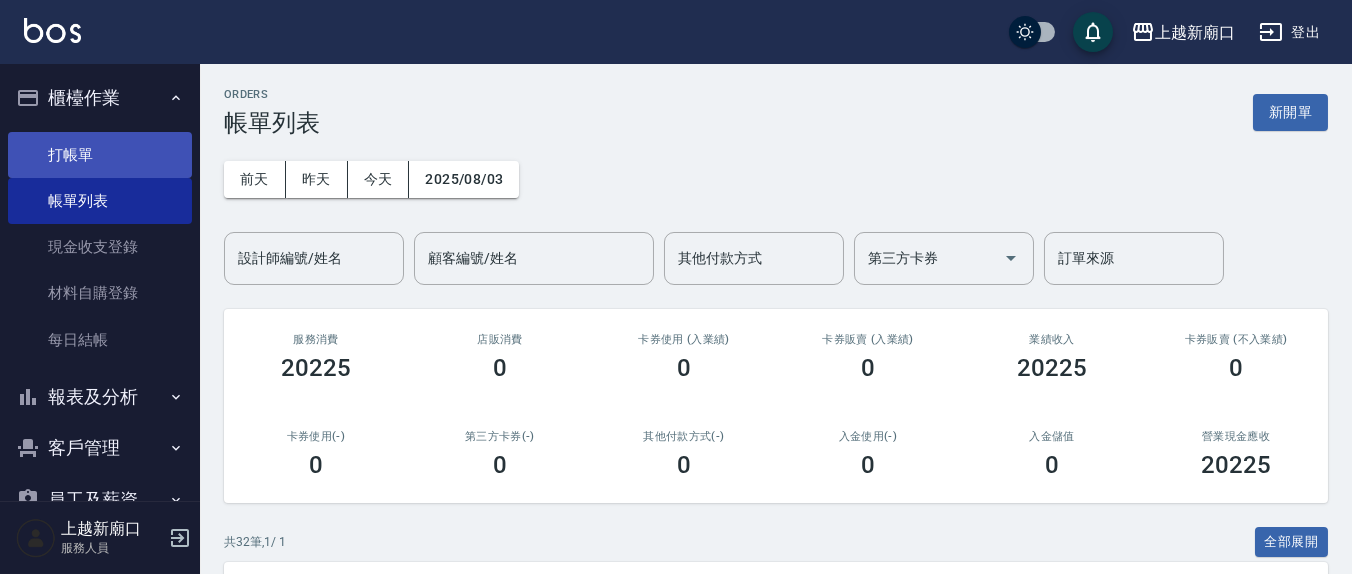 click on "打帳單" at bounding box center [100, 155] 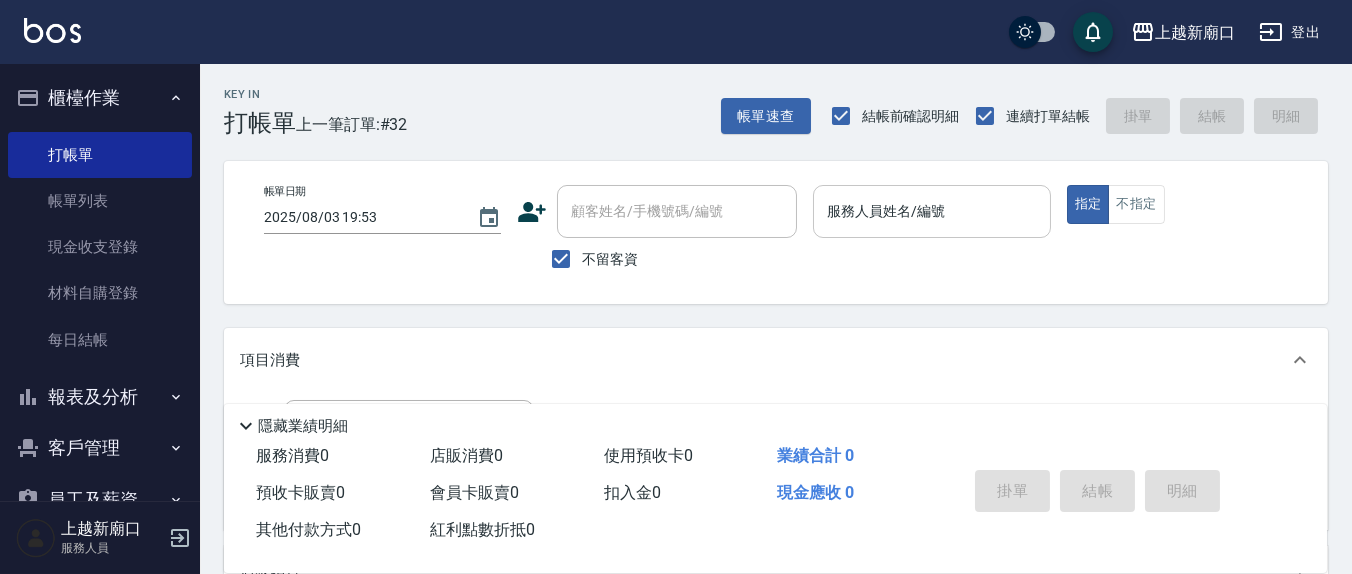drag, startPoint x: 802, startPoint y: 228, endPoint x: 839, endPoint y: 205, distance: 43.56604 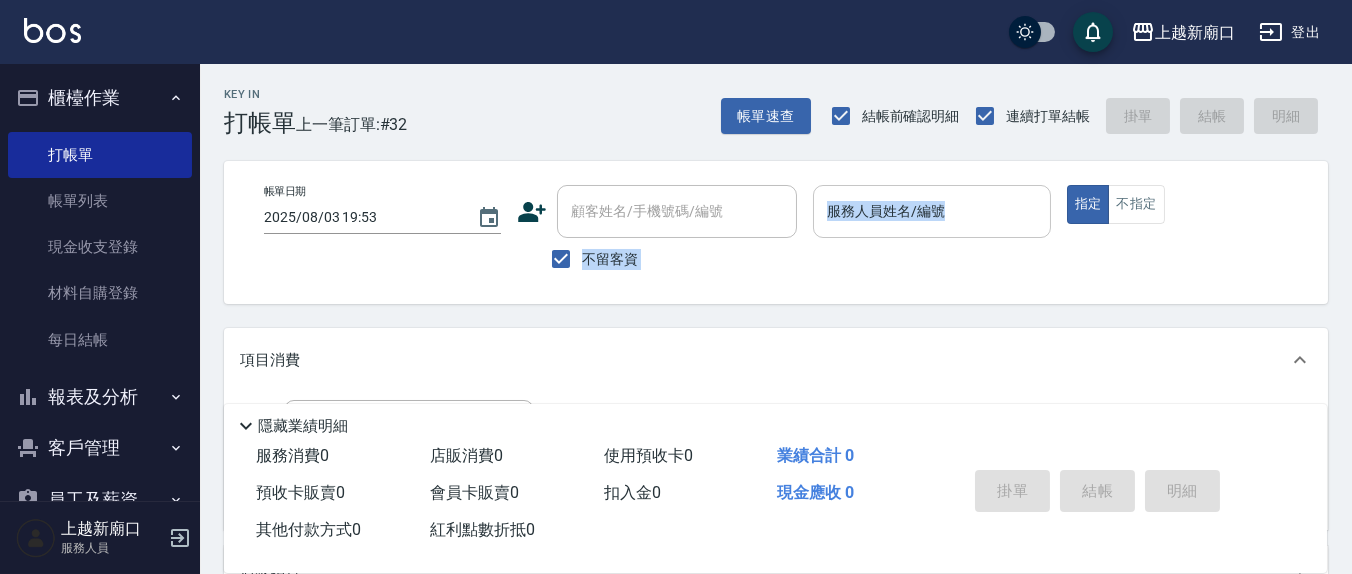 click on "服務人員姓名/編號 服務人員姓名/編號" at bounding box center [931, 211] 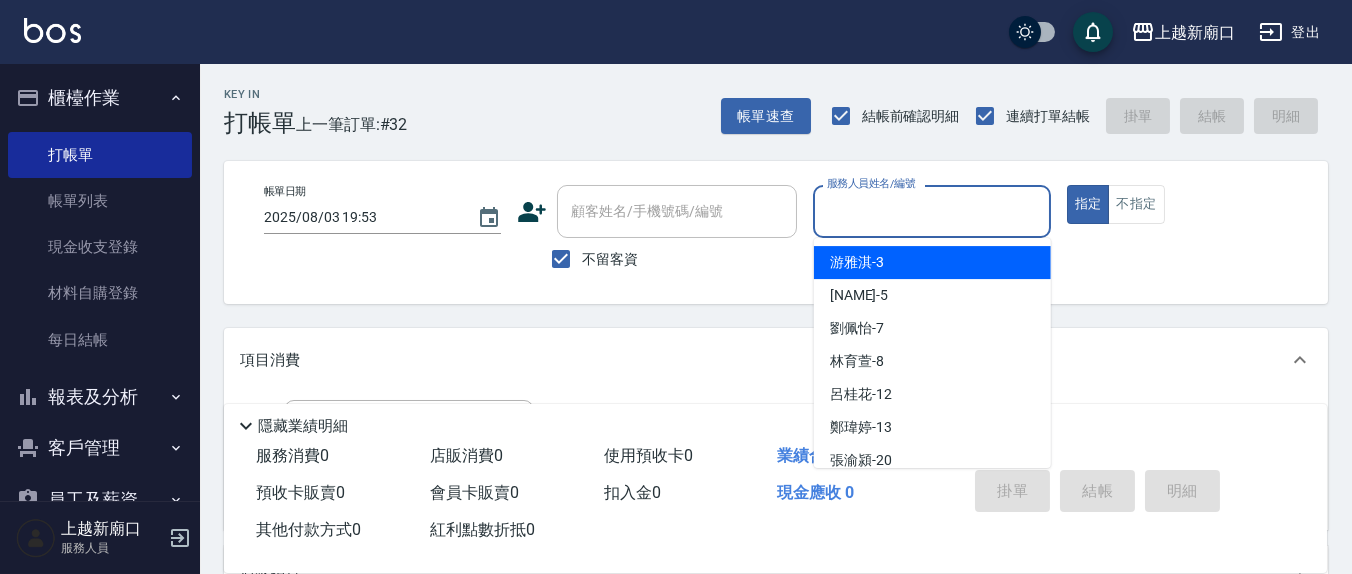 click on "服務人員姓名/編號" at bounding box center (931, 211) 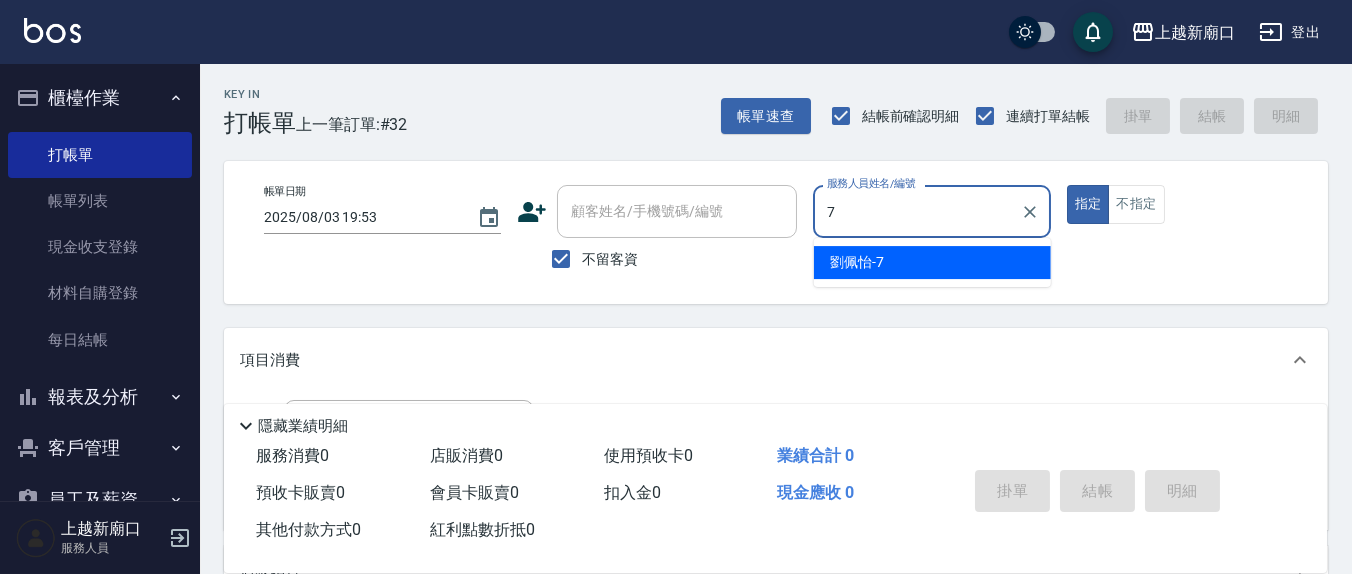 type on "7" 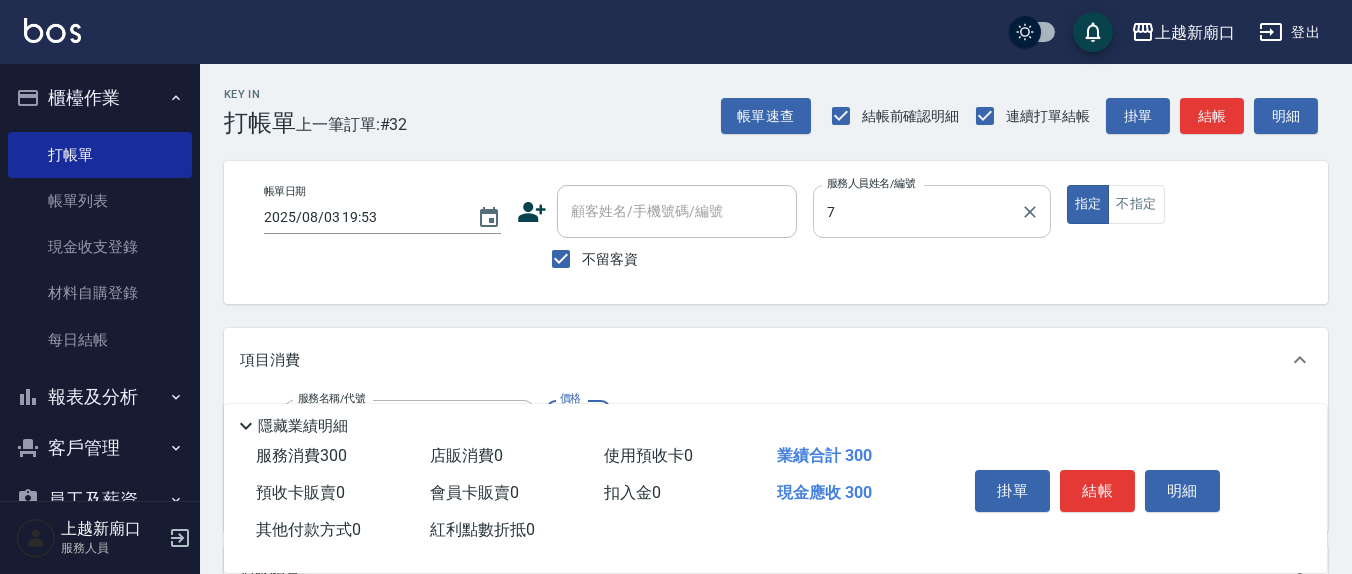 type on "劉佩怡-7" 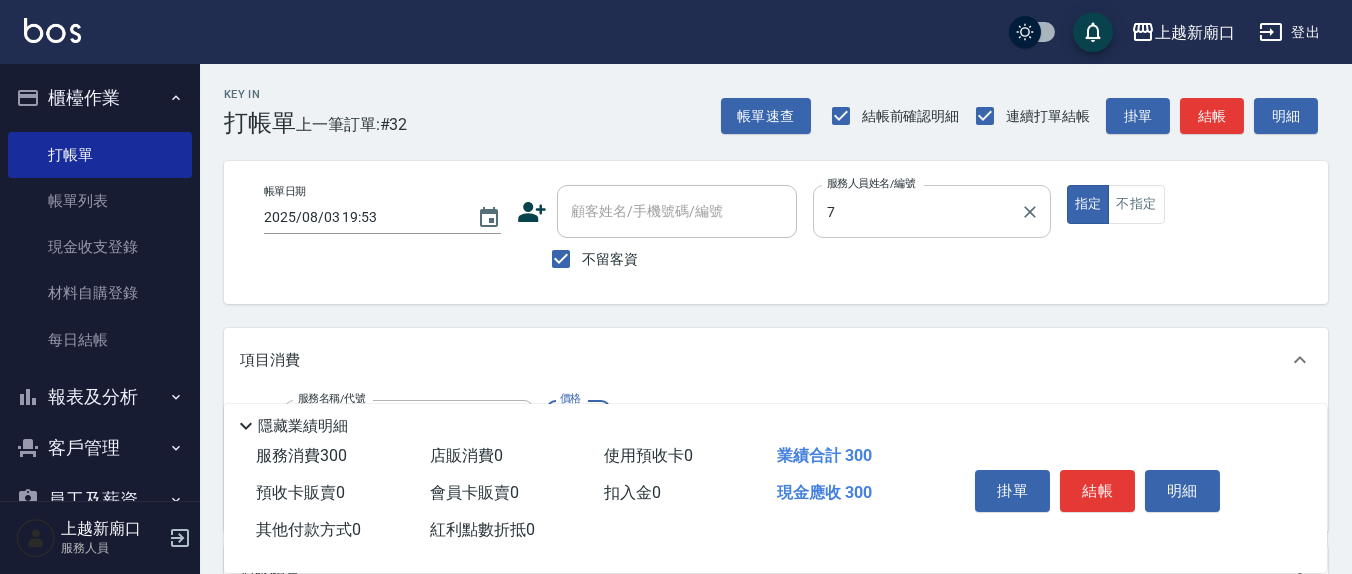 type on "歐娜洗髮精(210)" 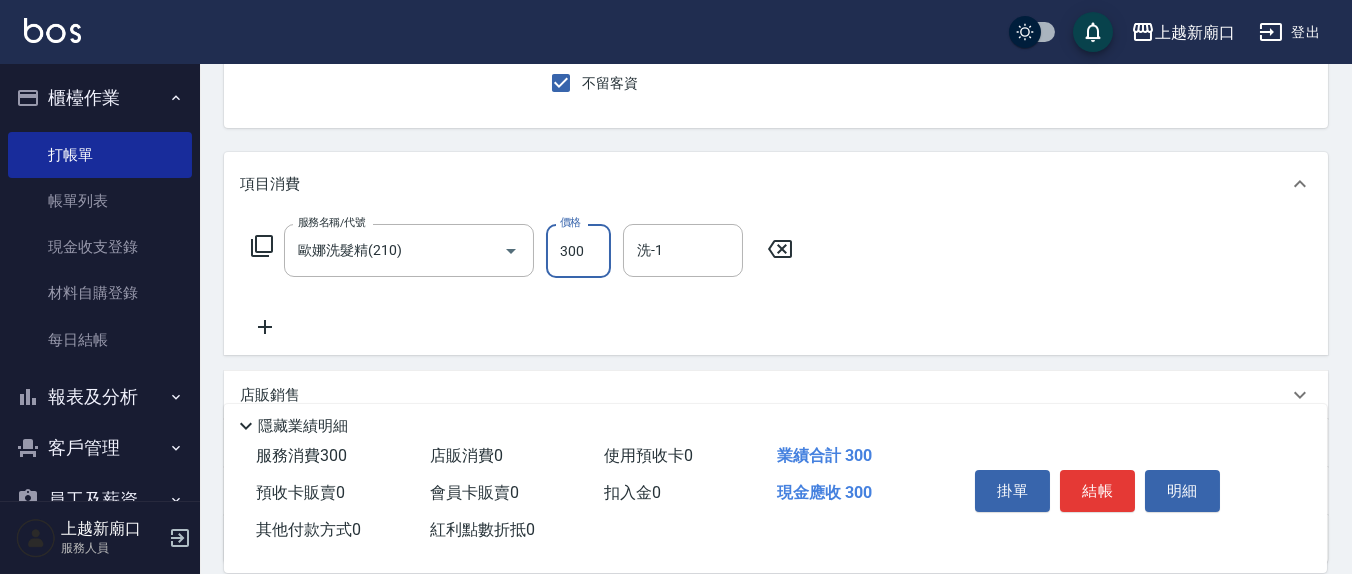 scroll, scrollTop: 208, scrollLeft: 0, axis: vertical 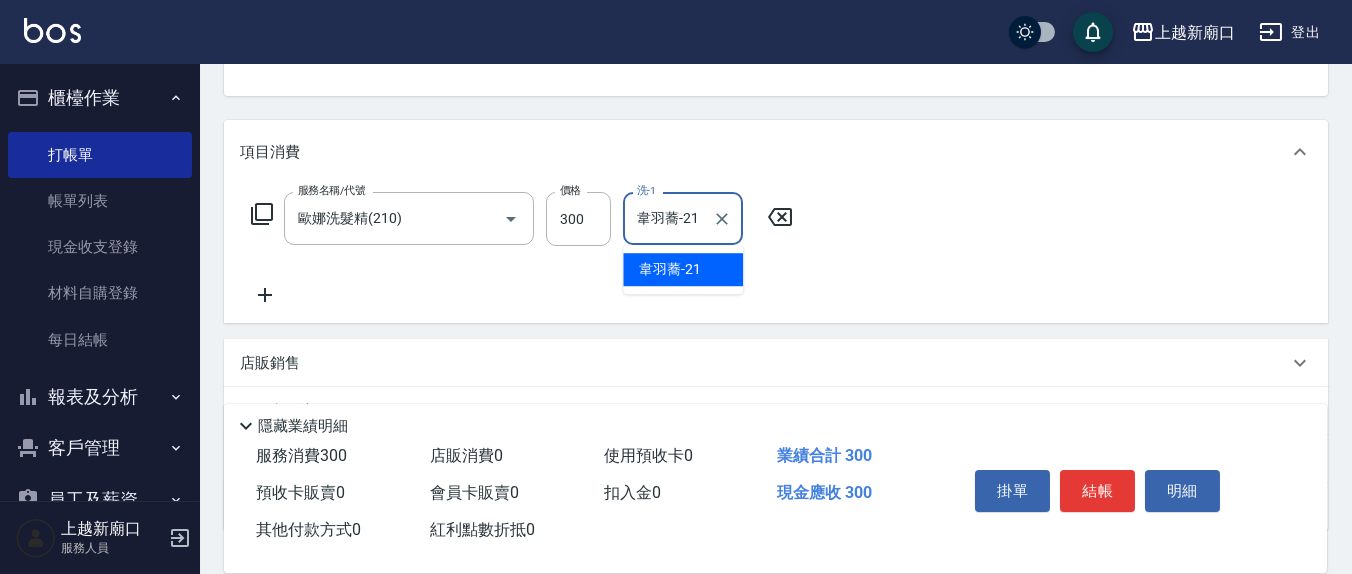 type on "韋羽蕎-21" 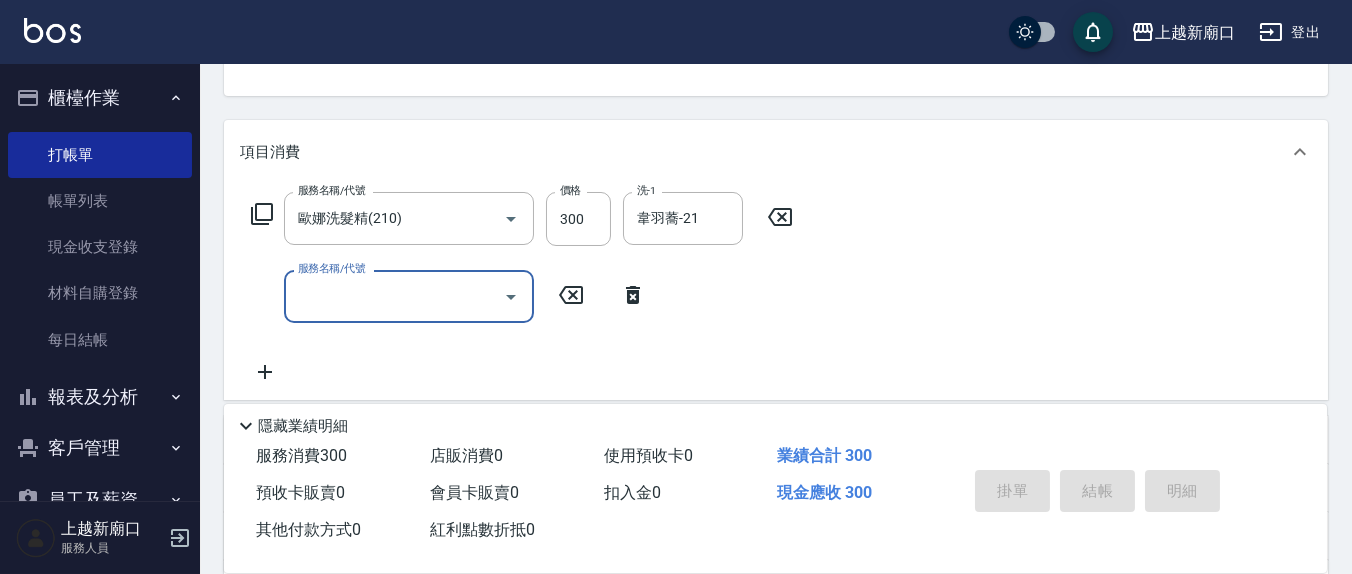 type on "2025/08/03 20:17" 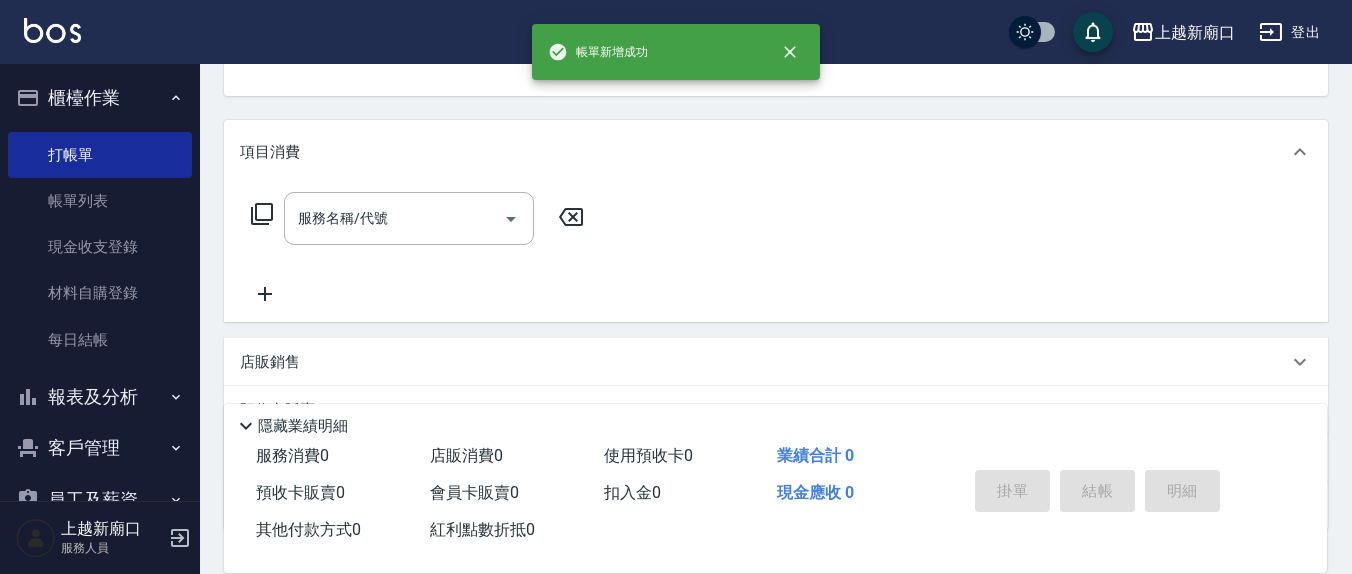 scroll, scrollTop: 193, scrollLeft: 0, axis: vertical 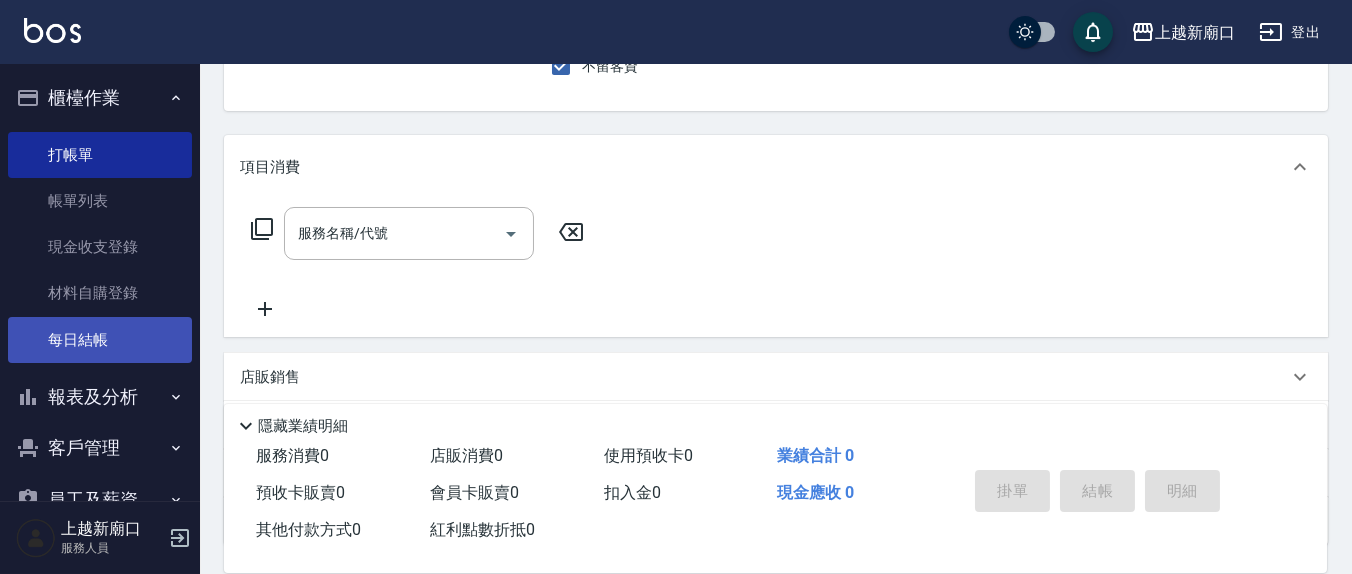 click on "每日結帳" at bounding box center (100, 340) 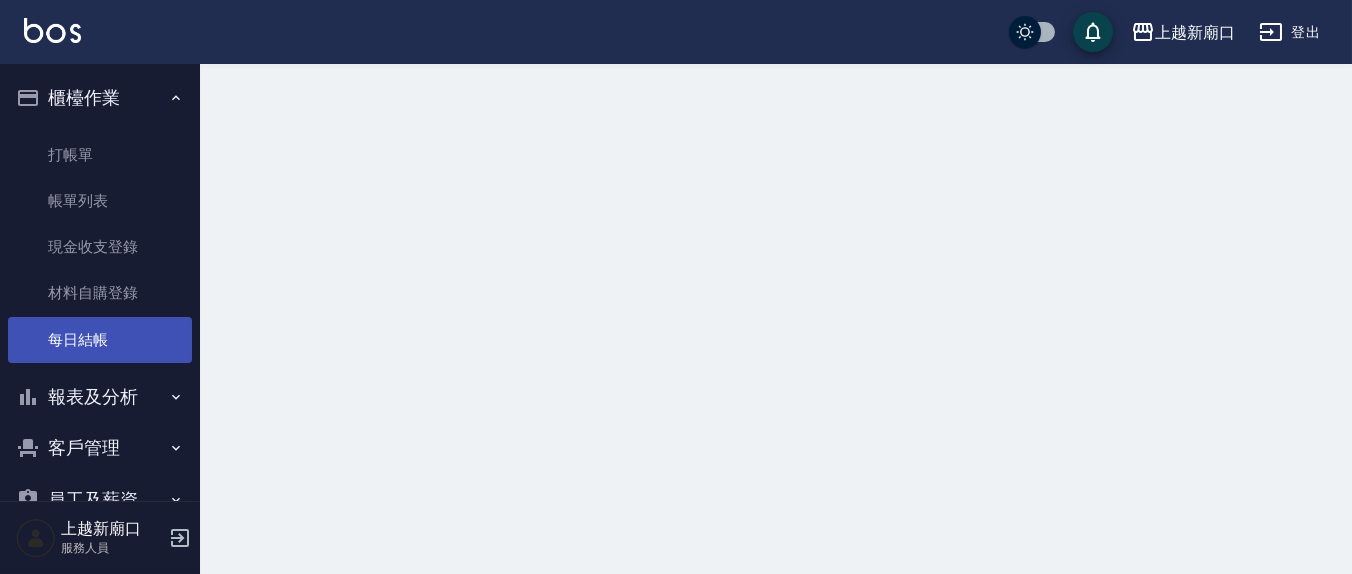 scroll, scrollTop: 0, scrollLeft: 0, axis: both 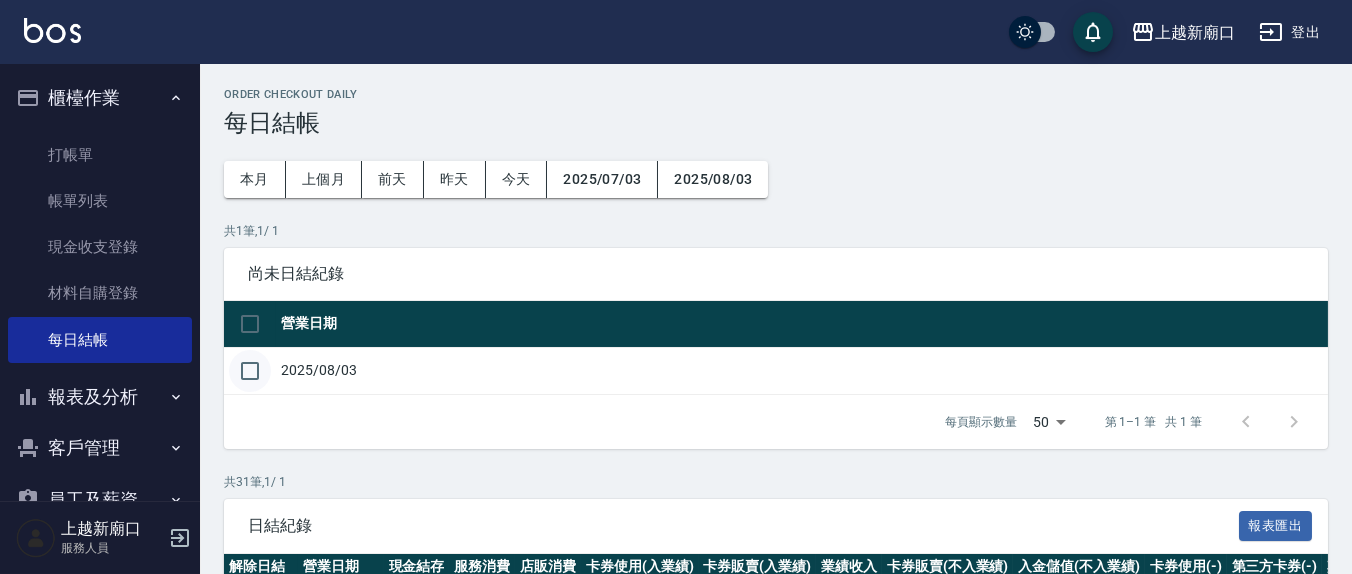 click at bounding box center (250, 371) 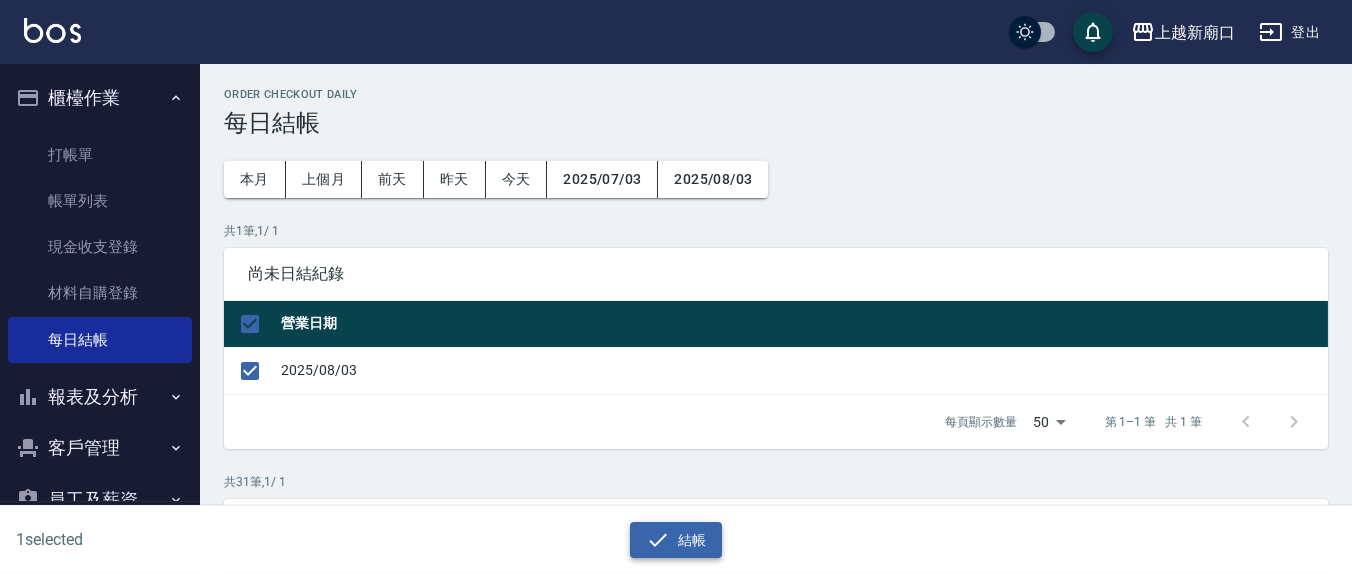 click 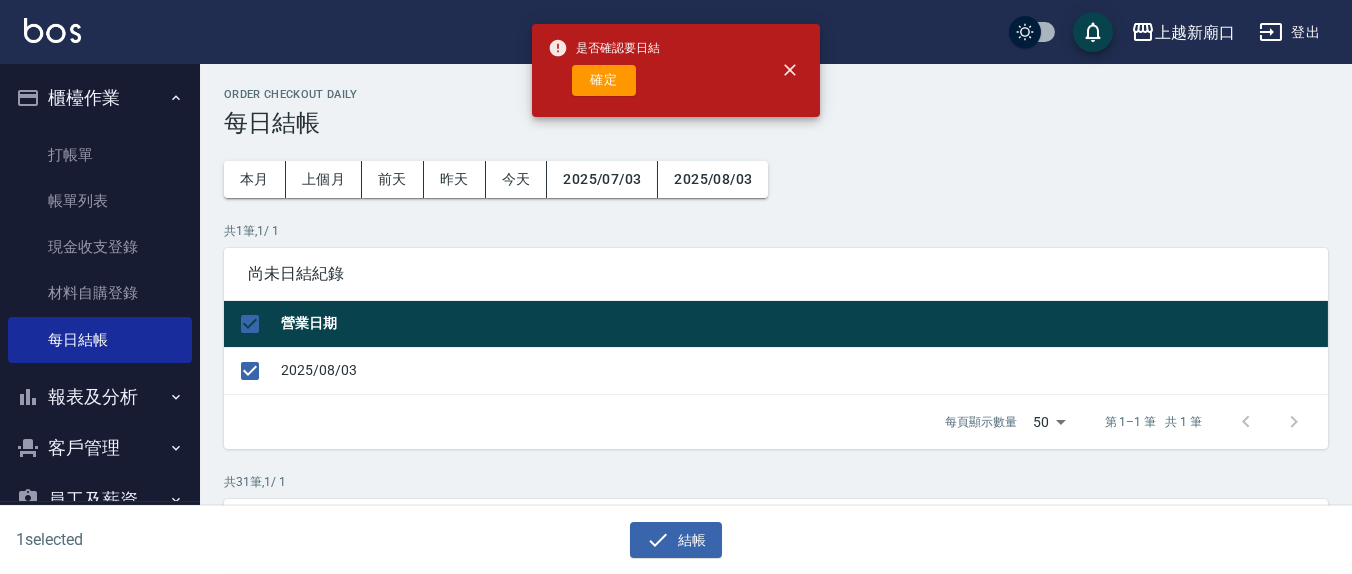 click on "1  selected 結帳" at bounding box center (676, 540) 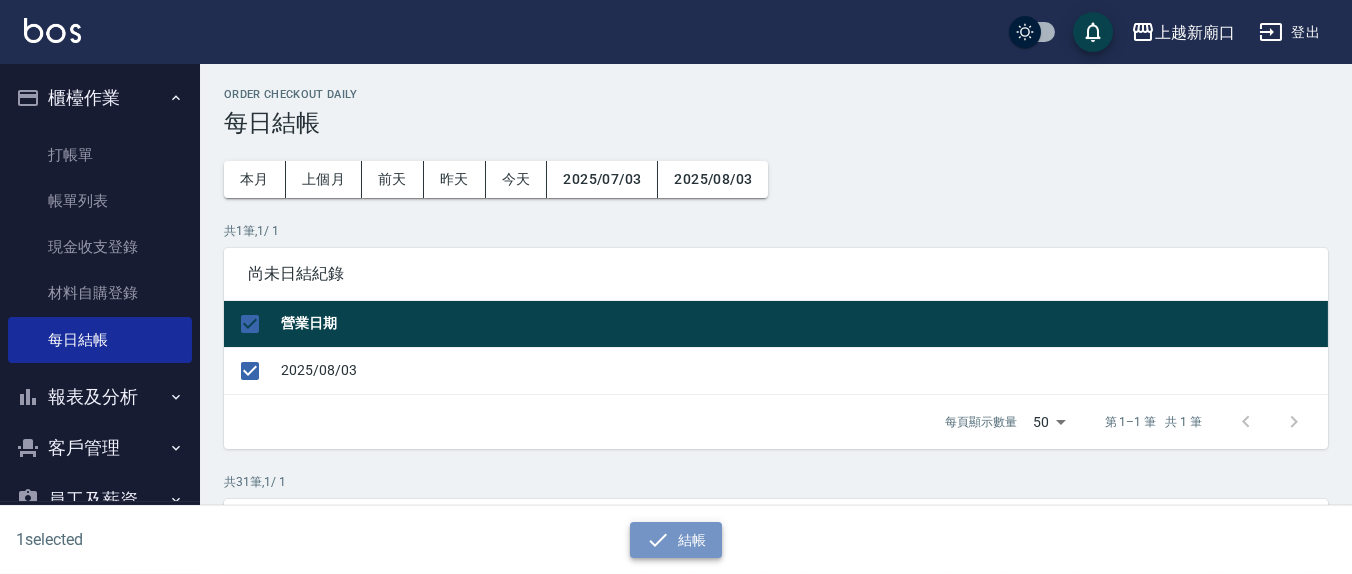 click on "結帳" at bounding box center (676, 540) 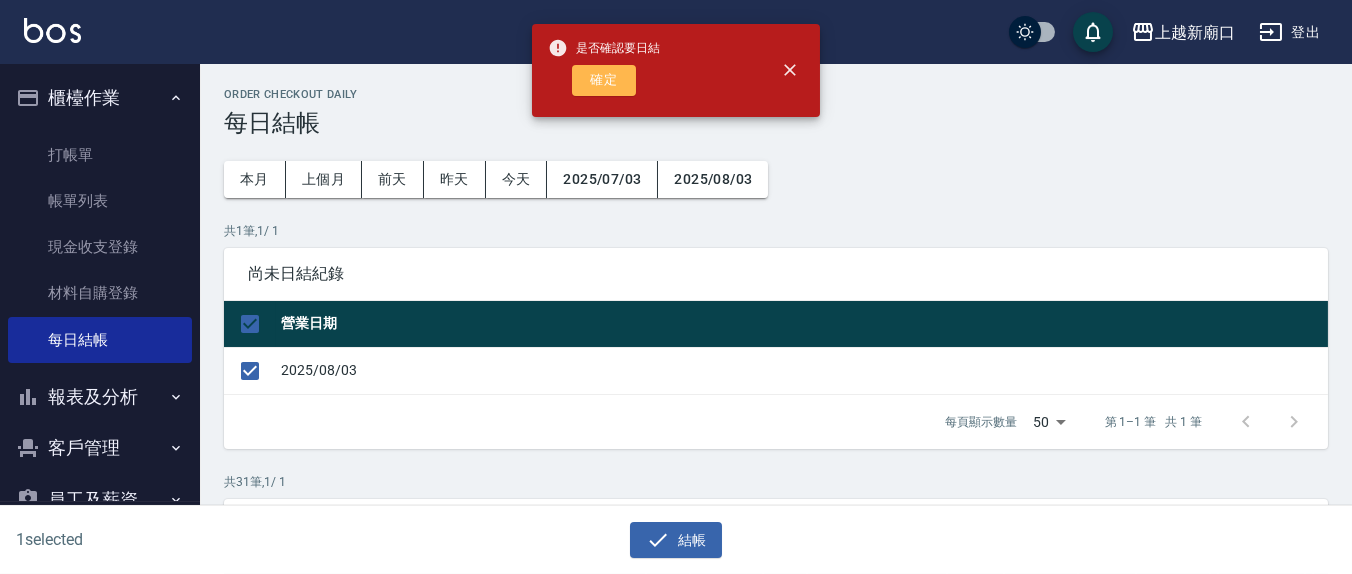 drag, startPoint x: 609, startPoint y: 94, endPoint x: 598, endPoint y: 98, distance: 11.7046995 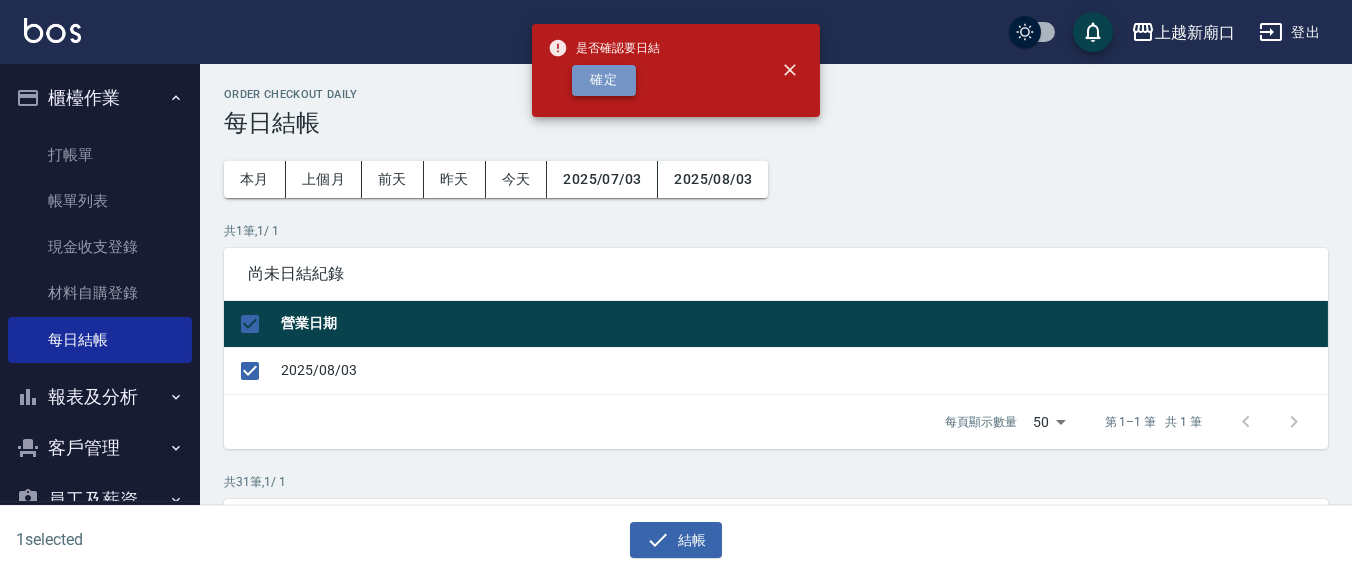 click on "確定" at bounding box center (604, 80) 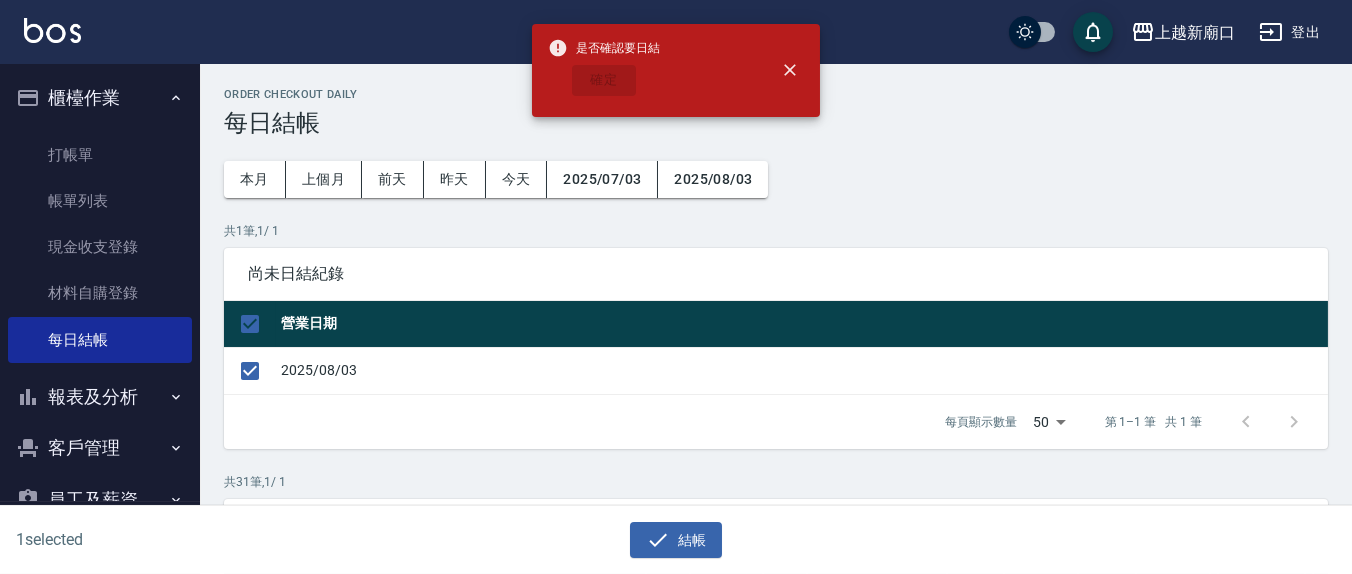 checkbox on "false" 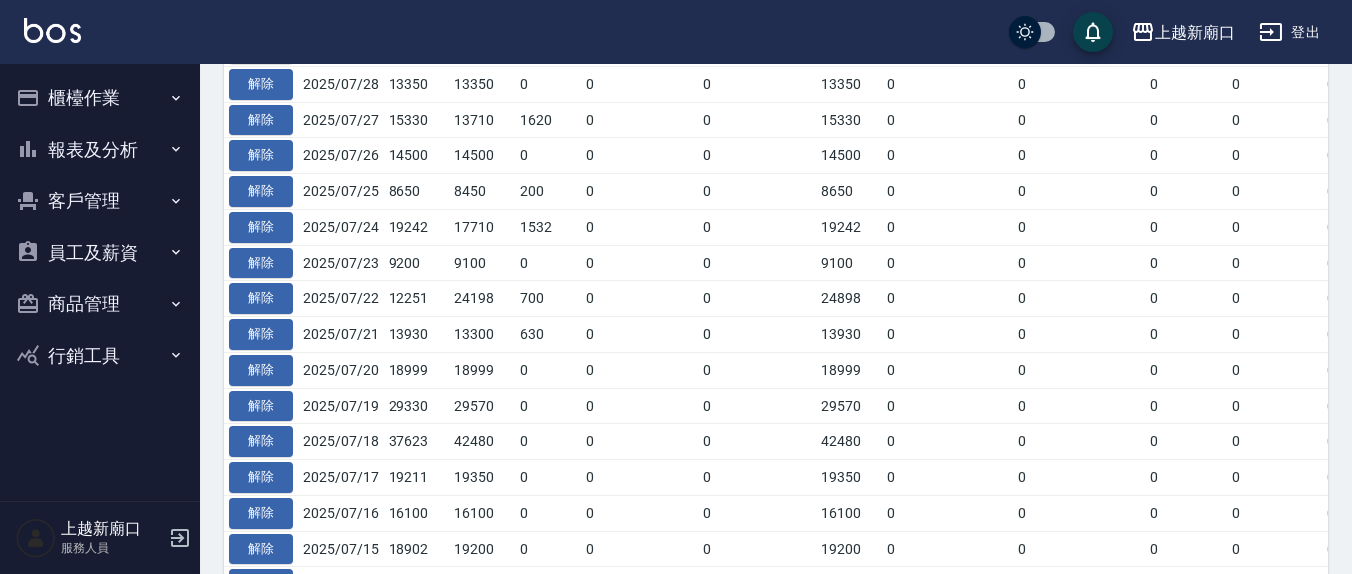 scroll, scrollTop: 833, scrollLeft: 0, axis: vertical 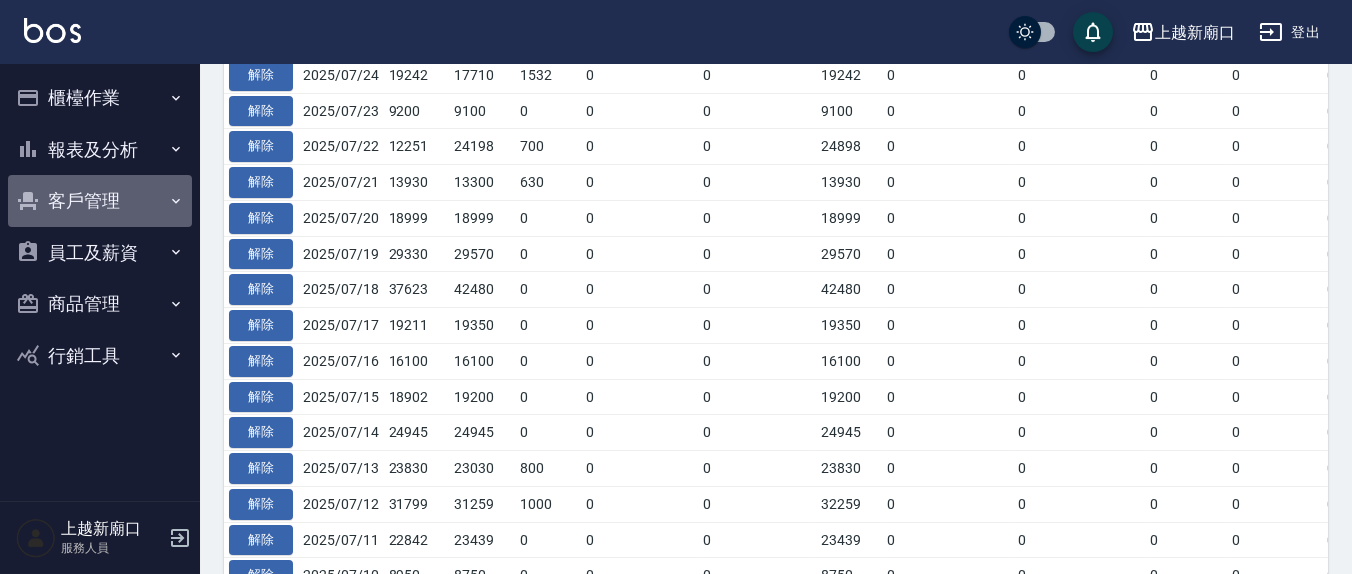 click on "客戶管理" at bounding box center [100, 201] 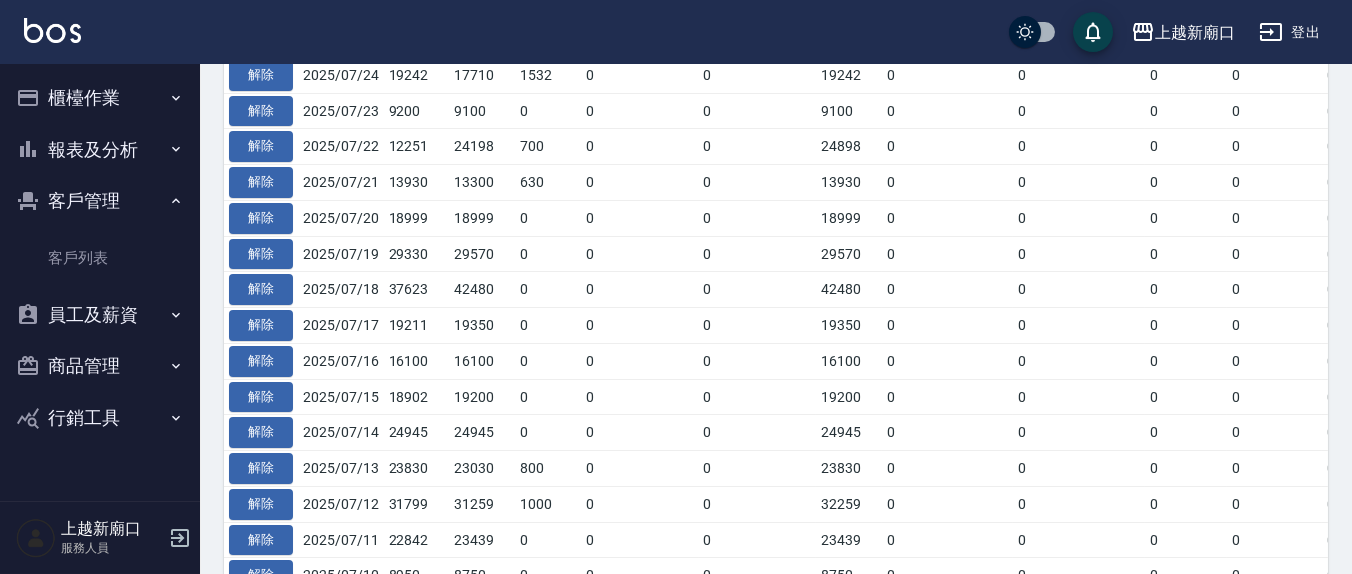 scroll, scrollTop: 0, scrollLeft: 0, axis: both 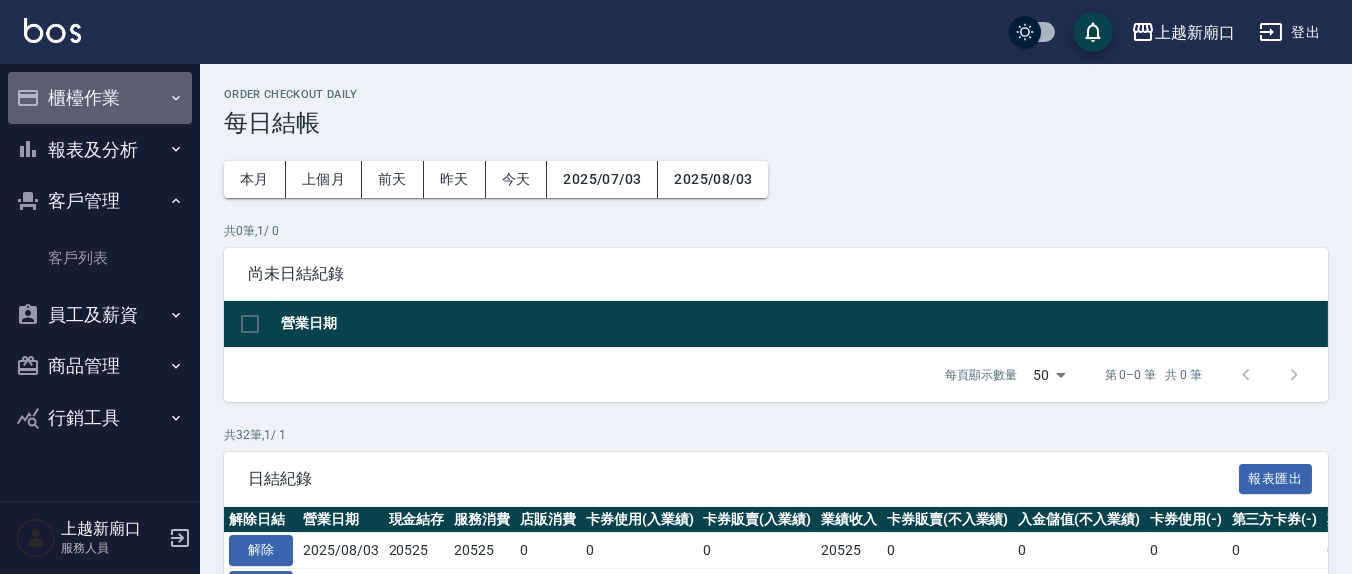 click on "櫃檯作業" at bounding box center [100, 98] 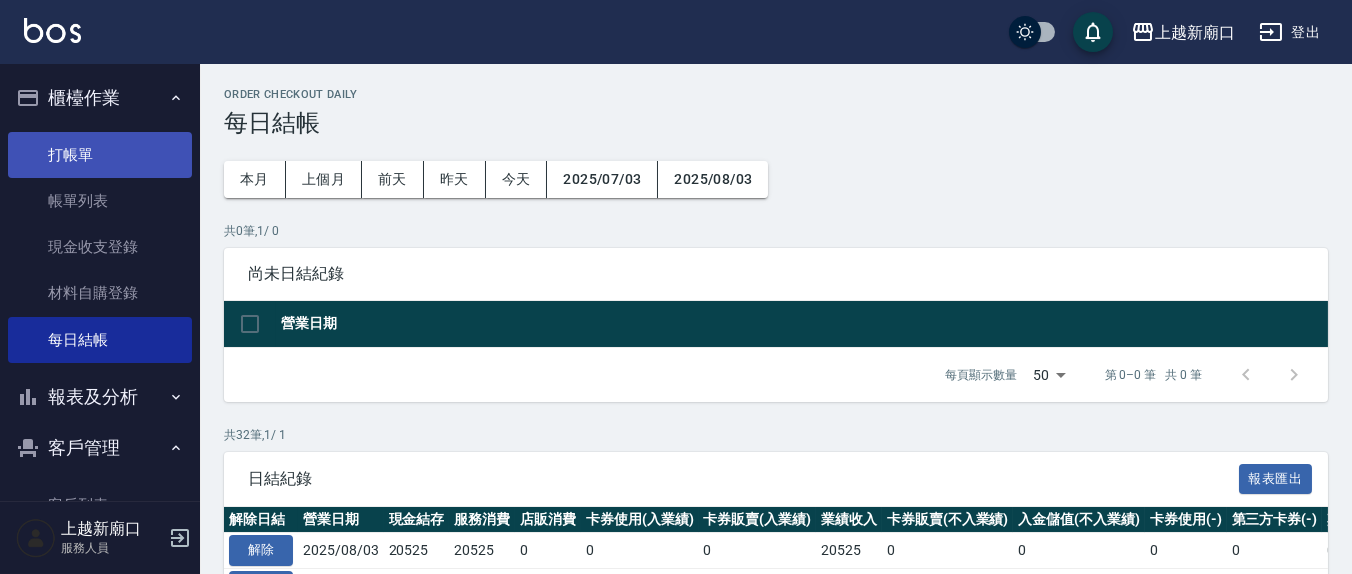 click on "打帳單" at bounding box center [100, 155] 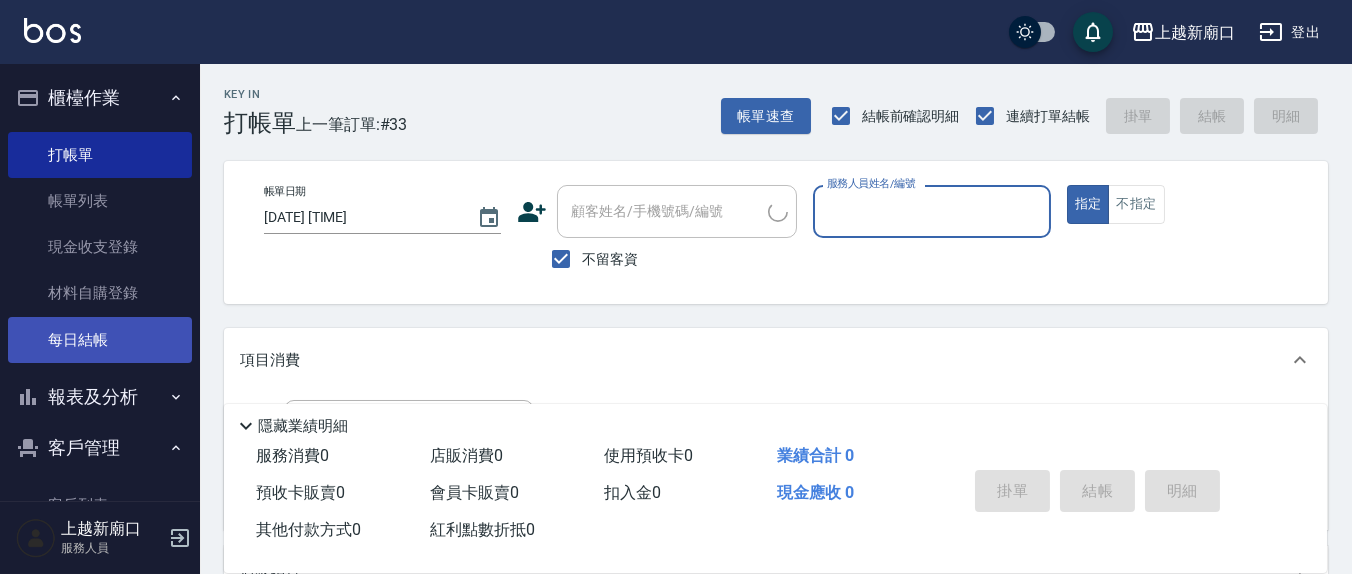 click on "每日結帳" at bounding box center (100, 340) 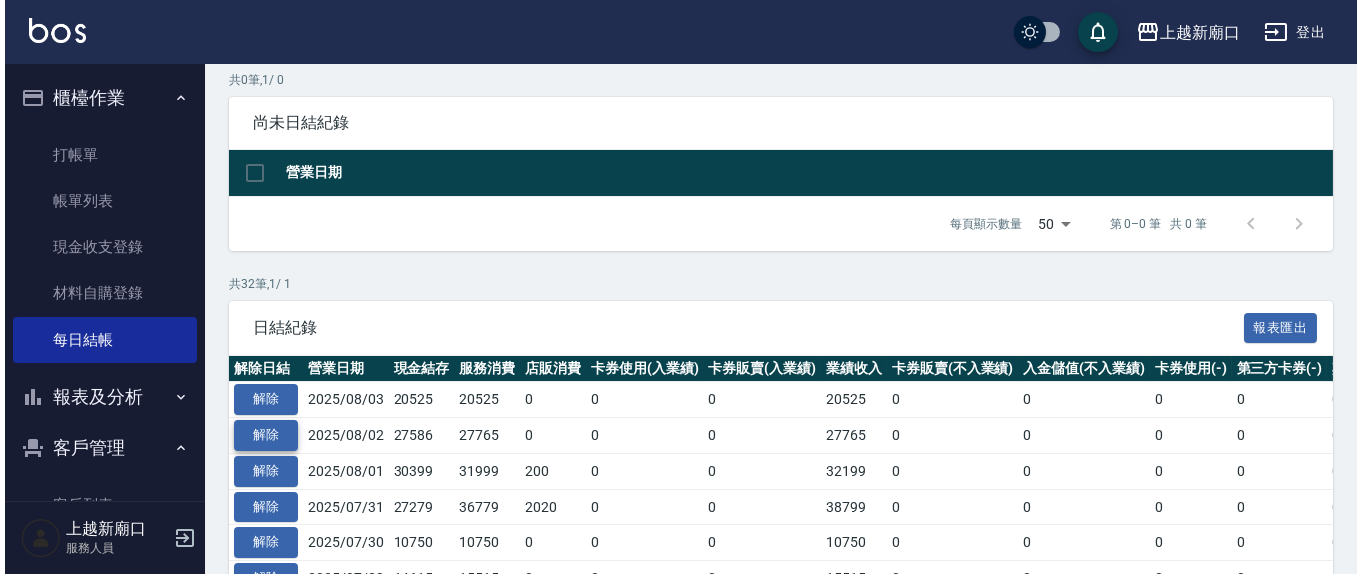 scroll, scrollTop: 208, scrollLeft: 0, axis: vertical 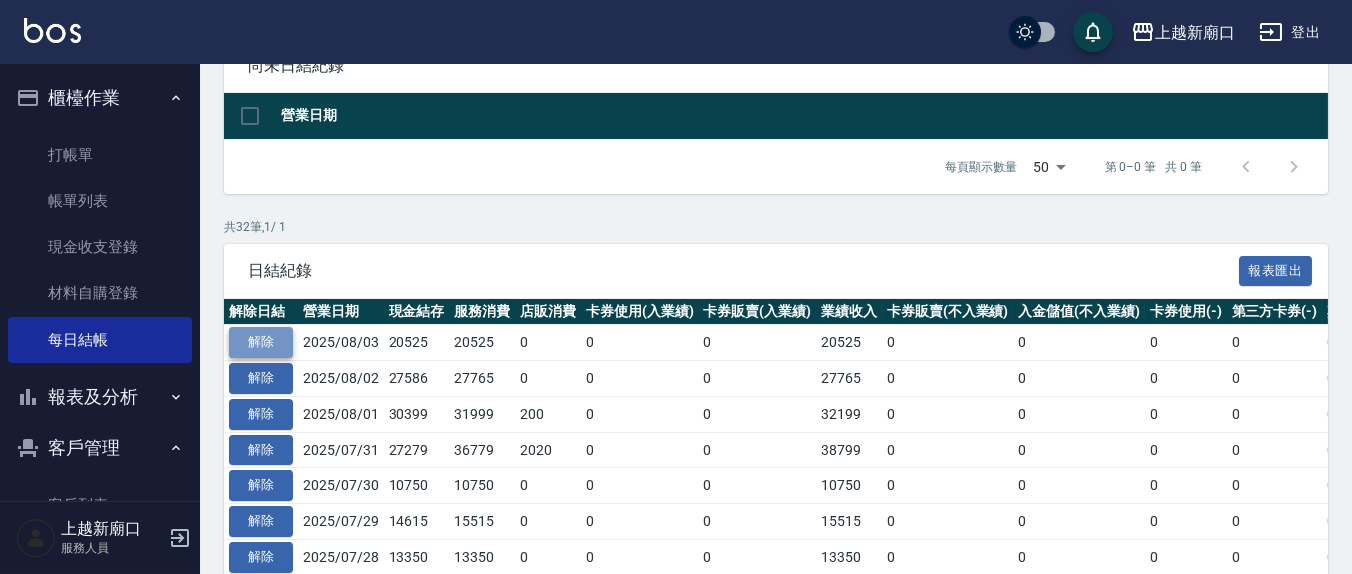 click on "解除" at bounding box center (261, 342) 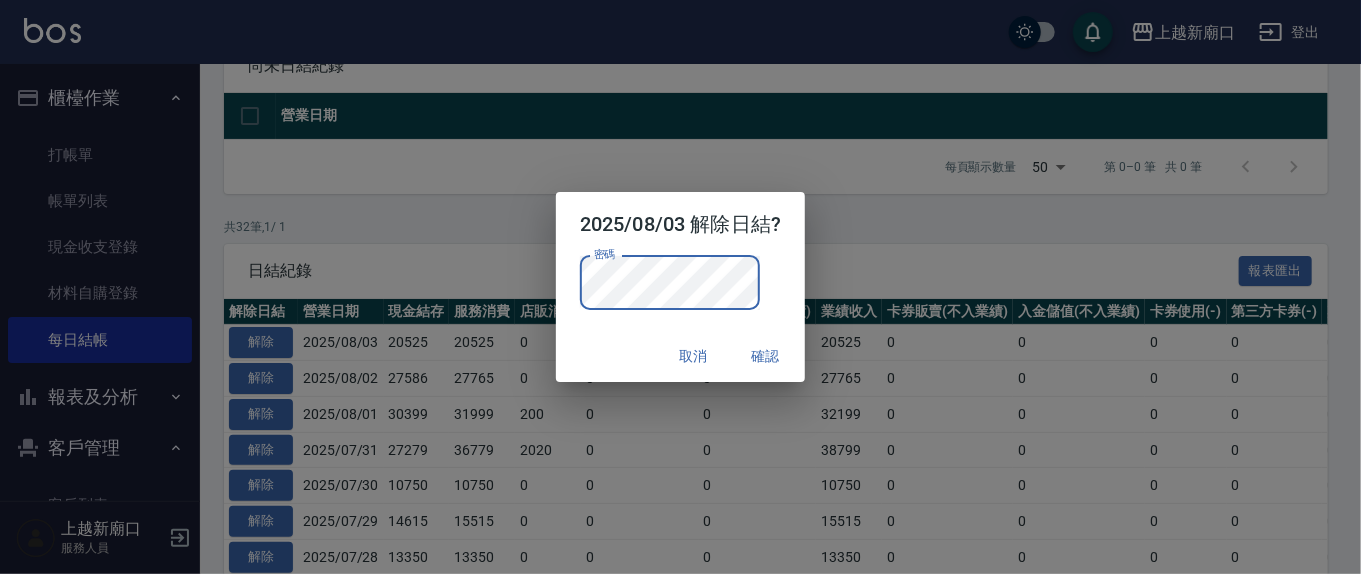 click on "確認" at bounding box center [765, 356] 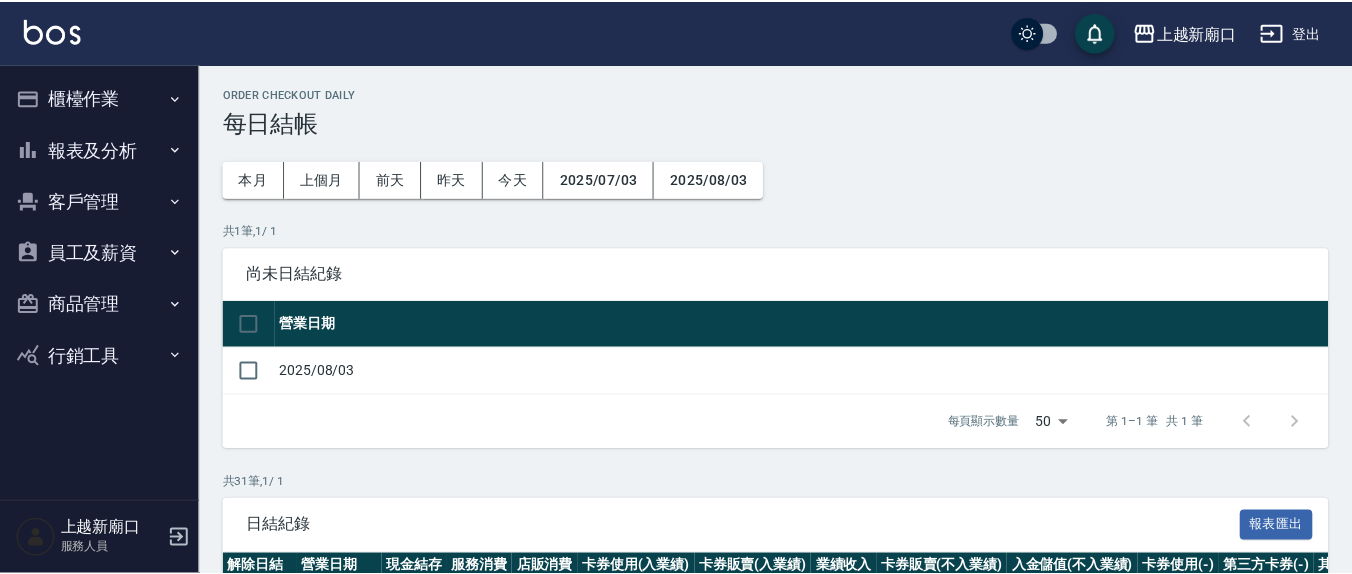 scroll, scrollTop: 0, scrollLeft: 0, axis: both 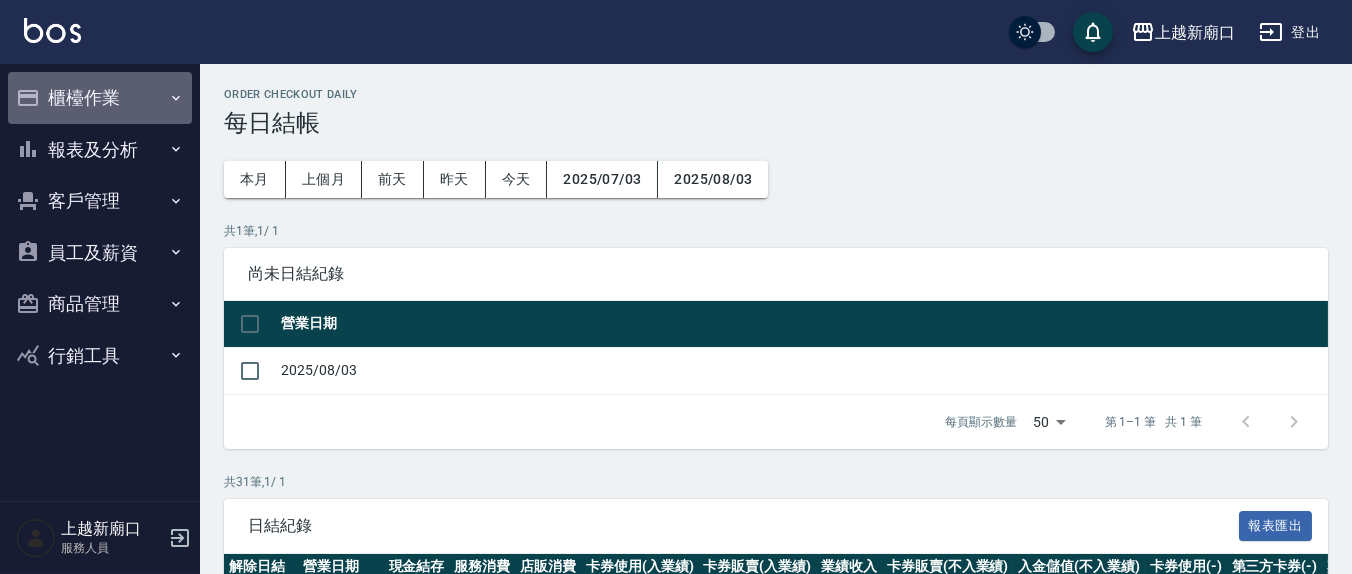 click on "櫃檯作業" at bounding box center (100, 98) 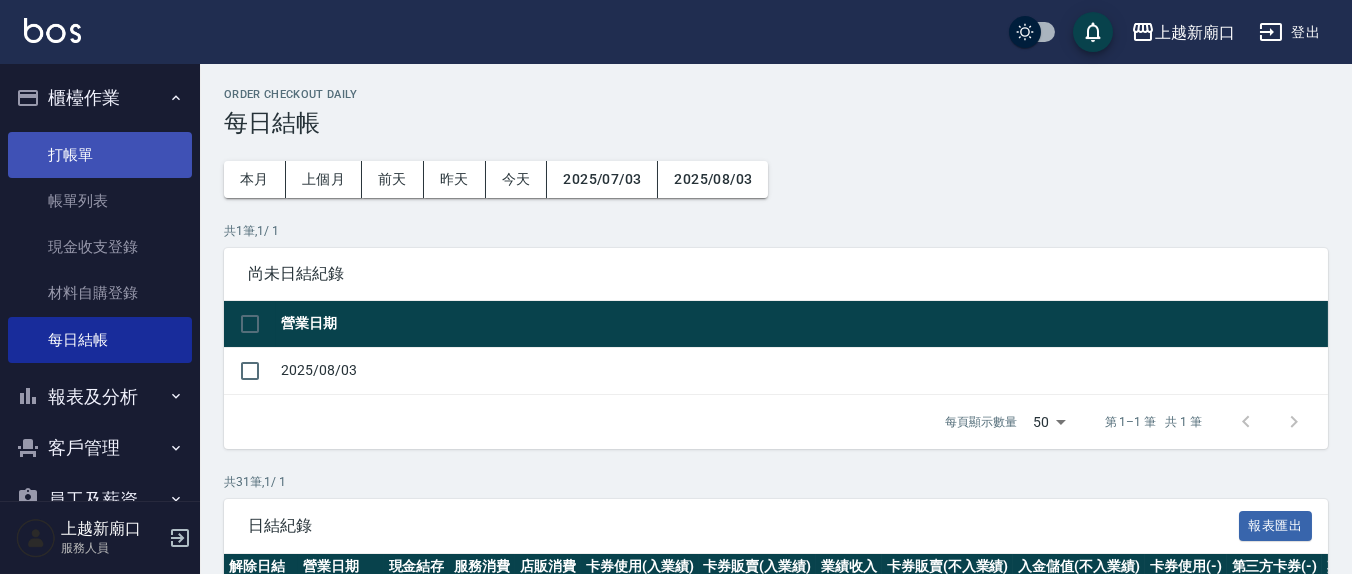 click on "打帳單" at bounding box center [100, 155] 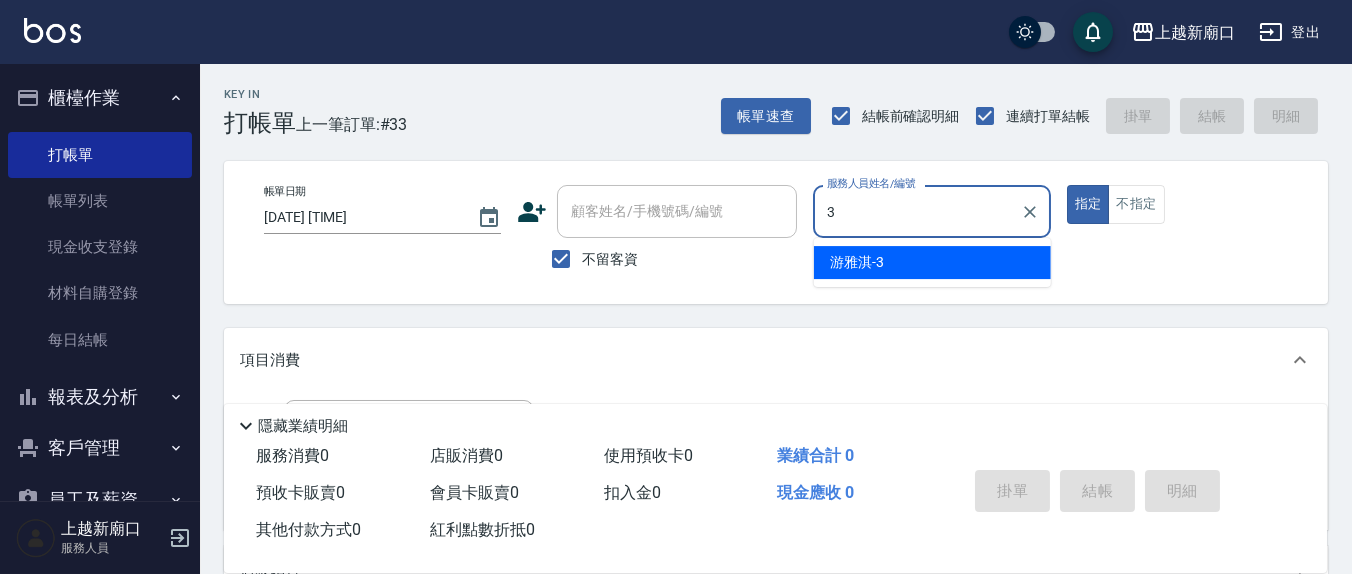 type on "游雅淇-3" 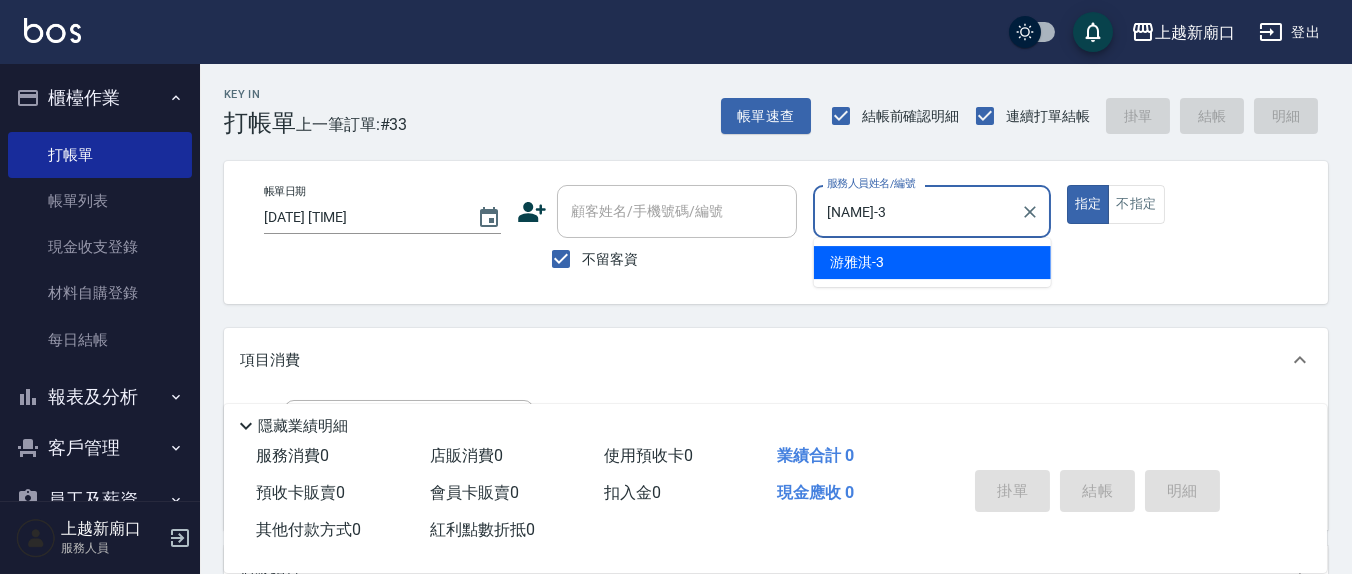 type on "true" 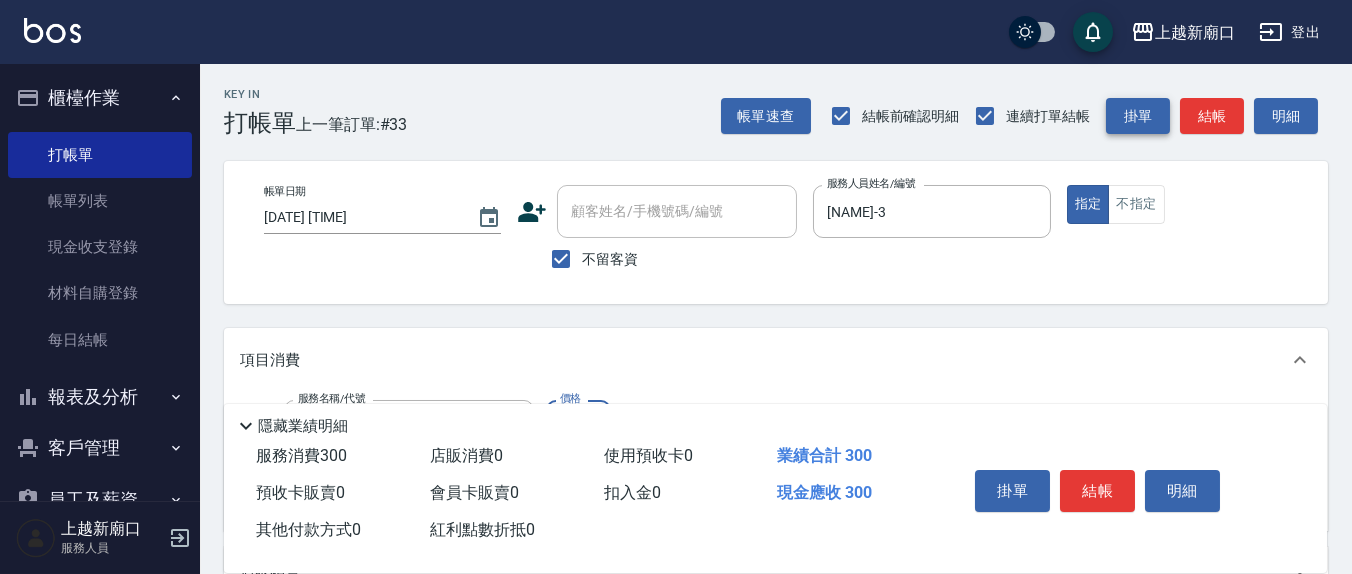 type on "歐娜洗髮精(210)" 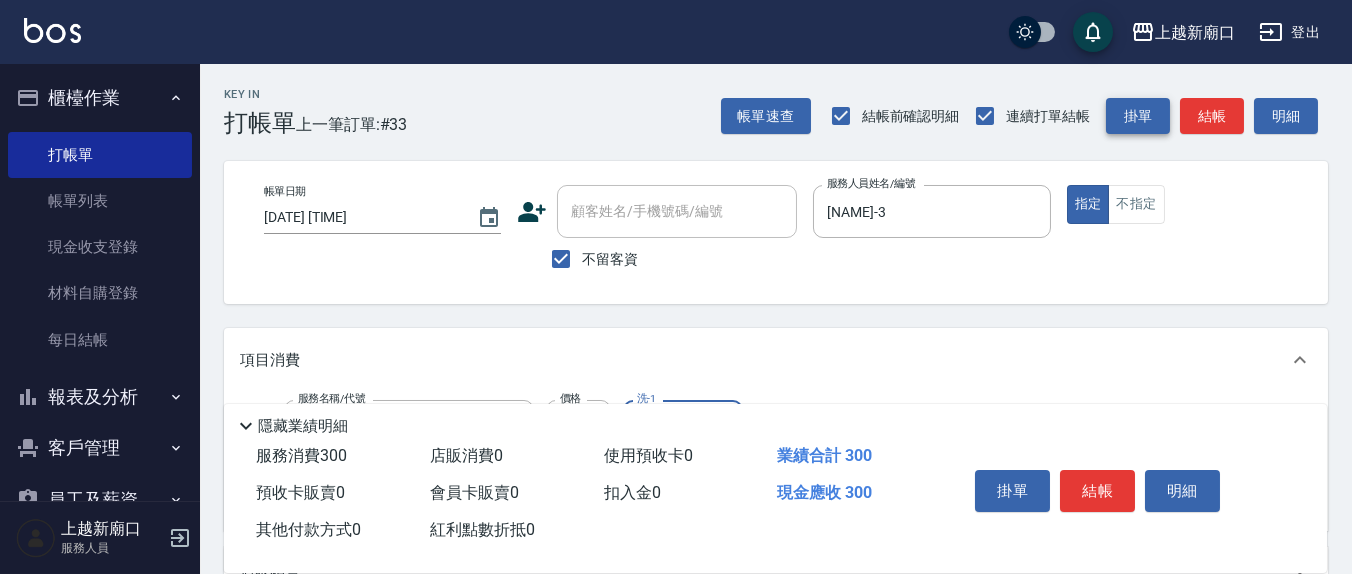 type on "鄭玉蔓-22" 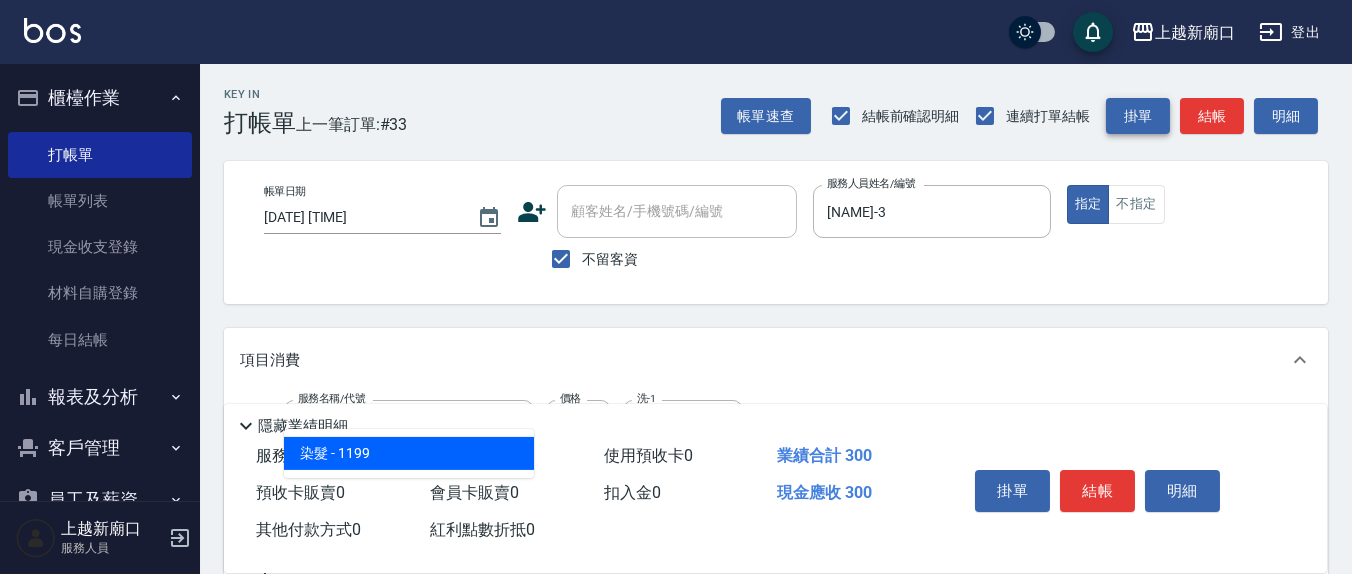type on "染髮(501)" 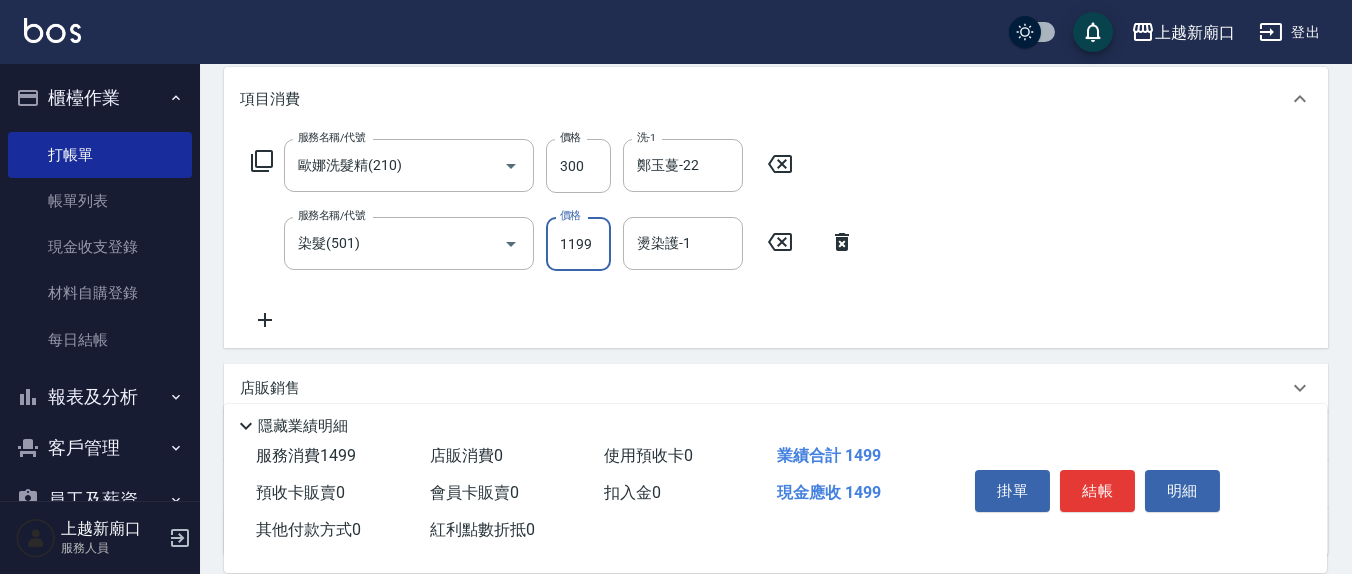 scroll, scrollTop: 416, scrollLeft: 0, axis: vertical 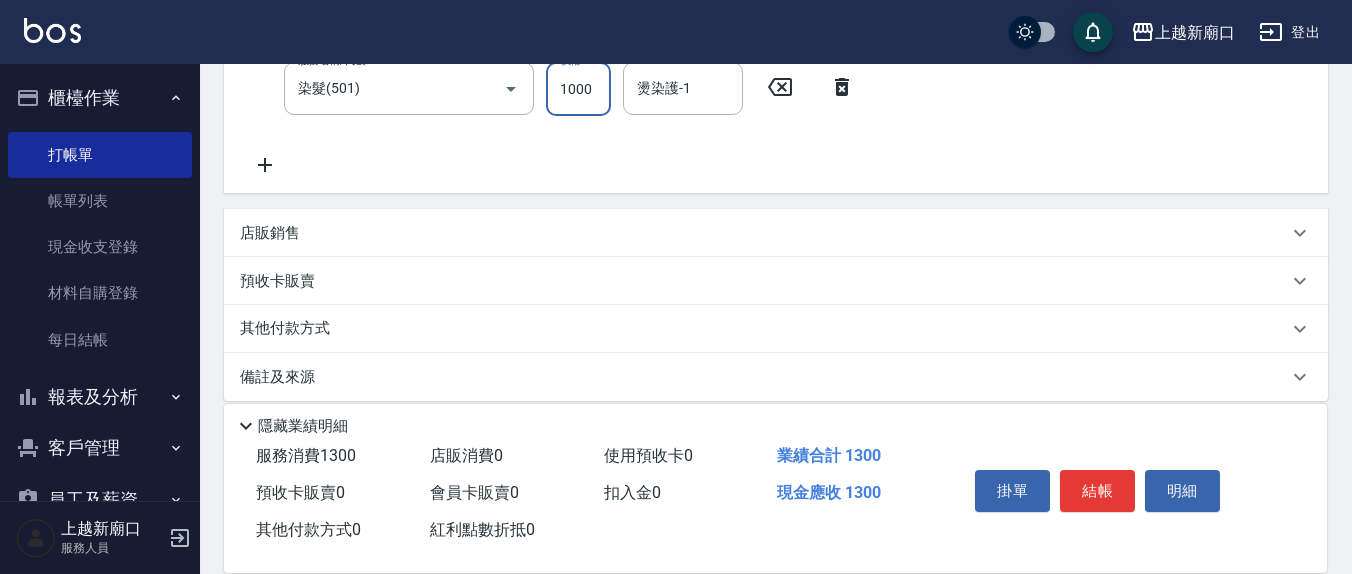 type on "1000" 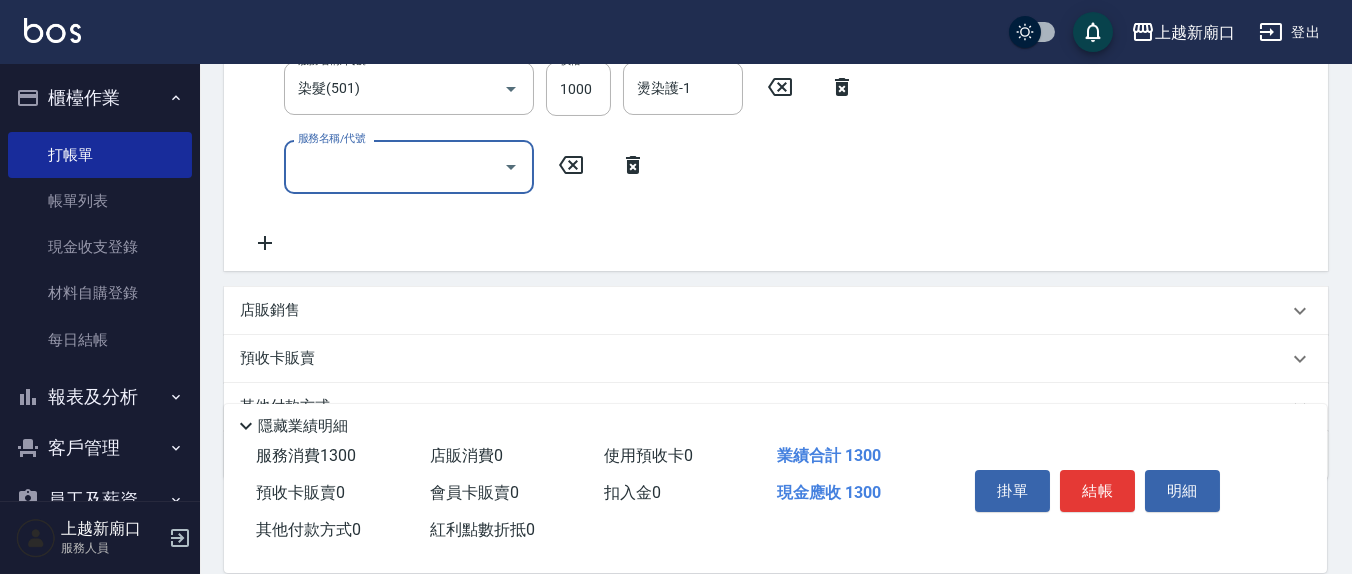 scroll, scrollTop: 409, scrollLeft: 0, axis: vertical 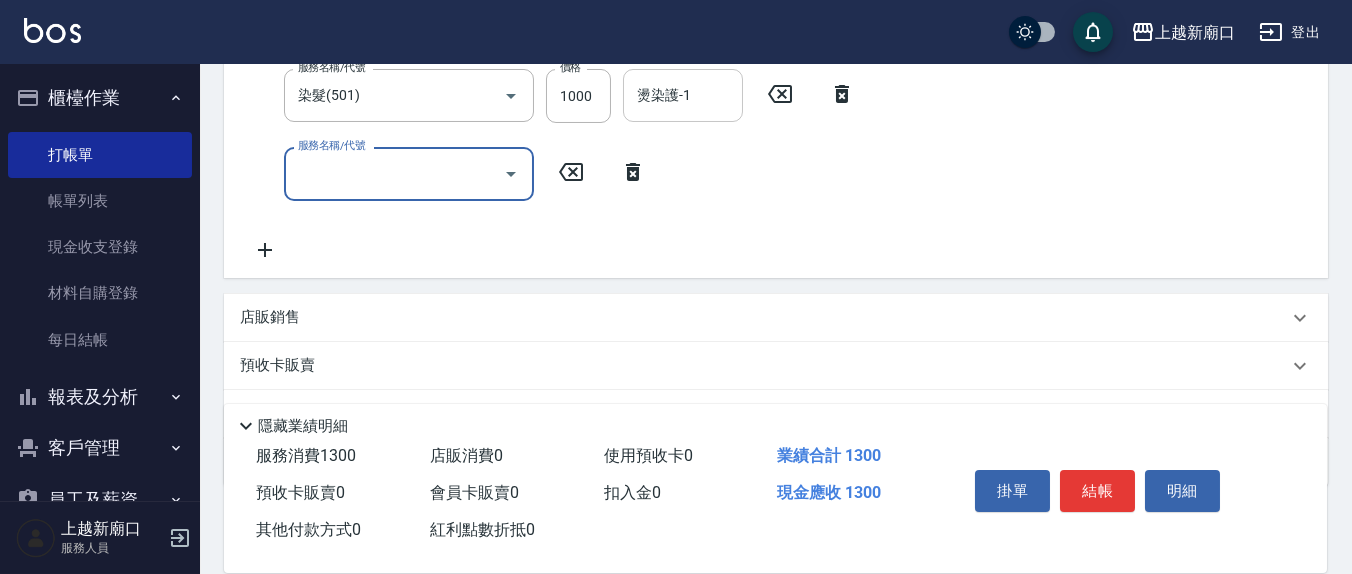 click on "燙染護-1" at bounding box center [683, 95] 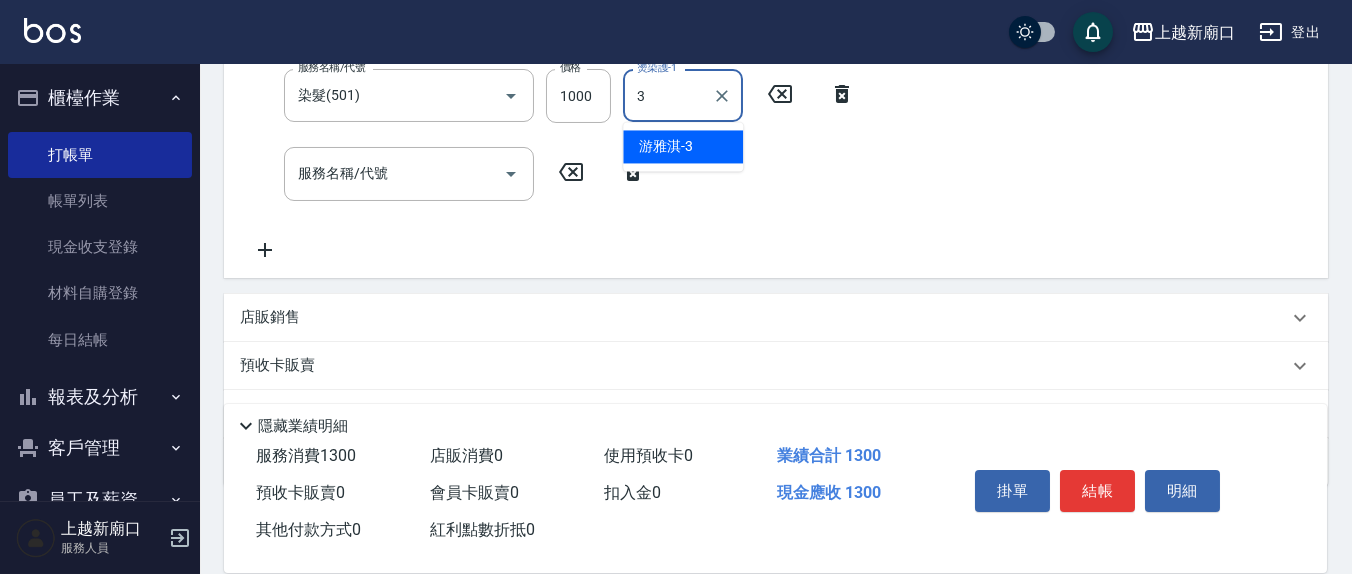type on "游雅淇-3" 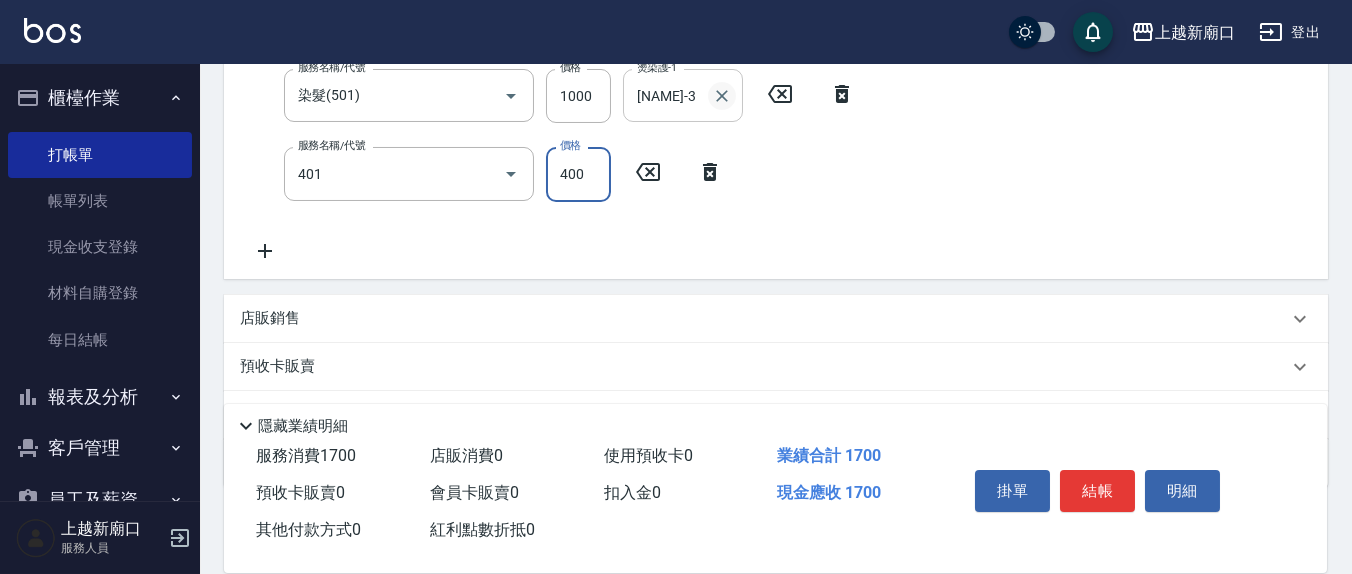 type on "剪髮(401)" 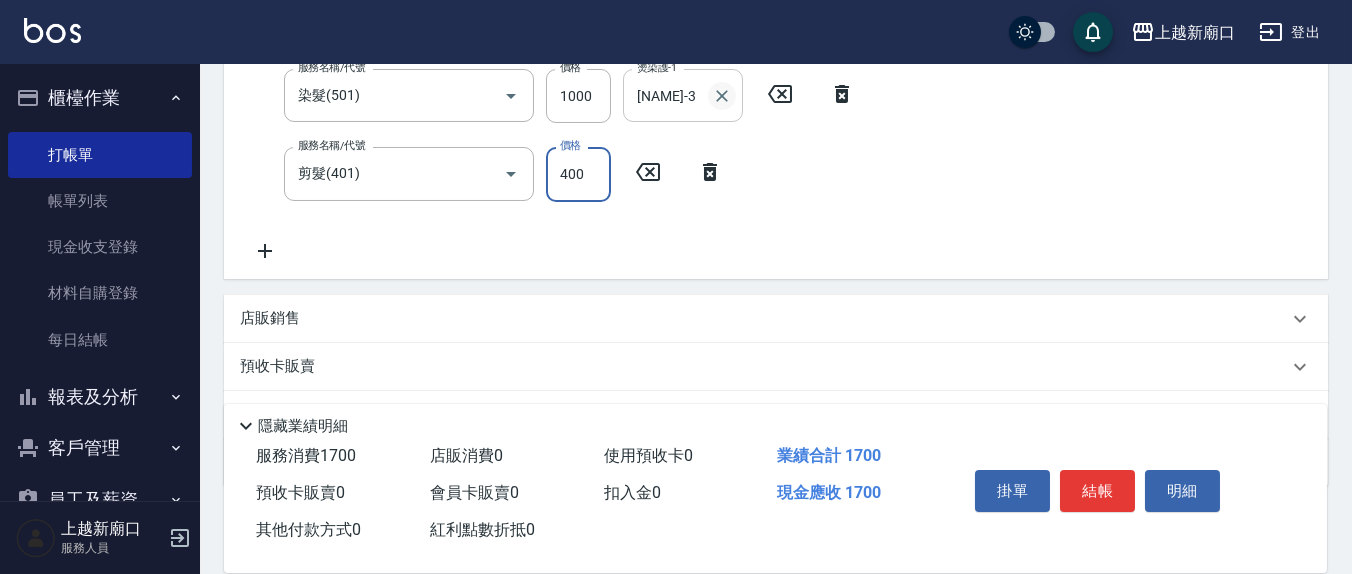 scroll, scrollTop: 399, scrollLeft: 0, axis: vertical 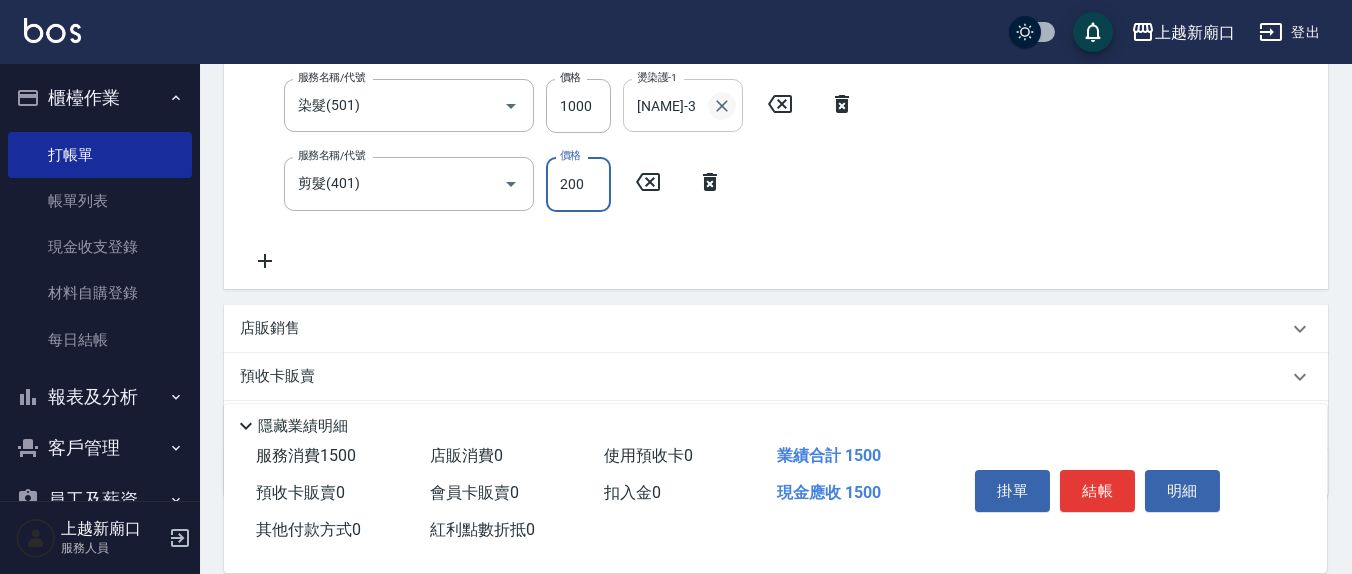 type on "200" 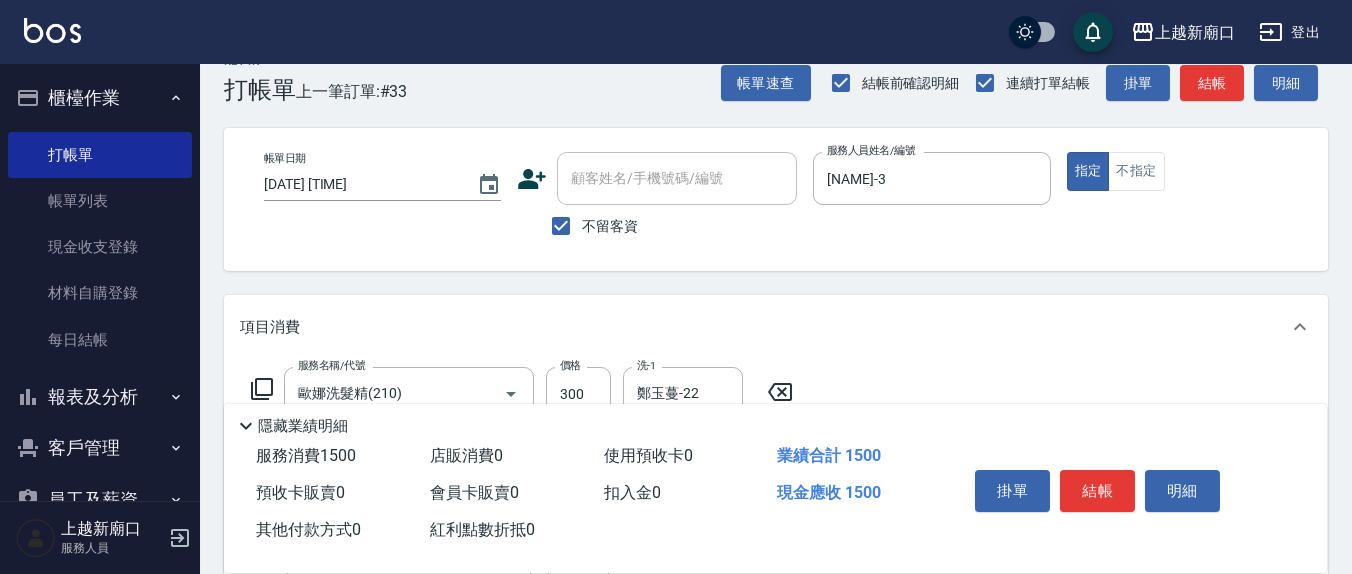 scroll, scrollTop: 0, scrollLeft: 0, axis: both 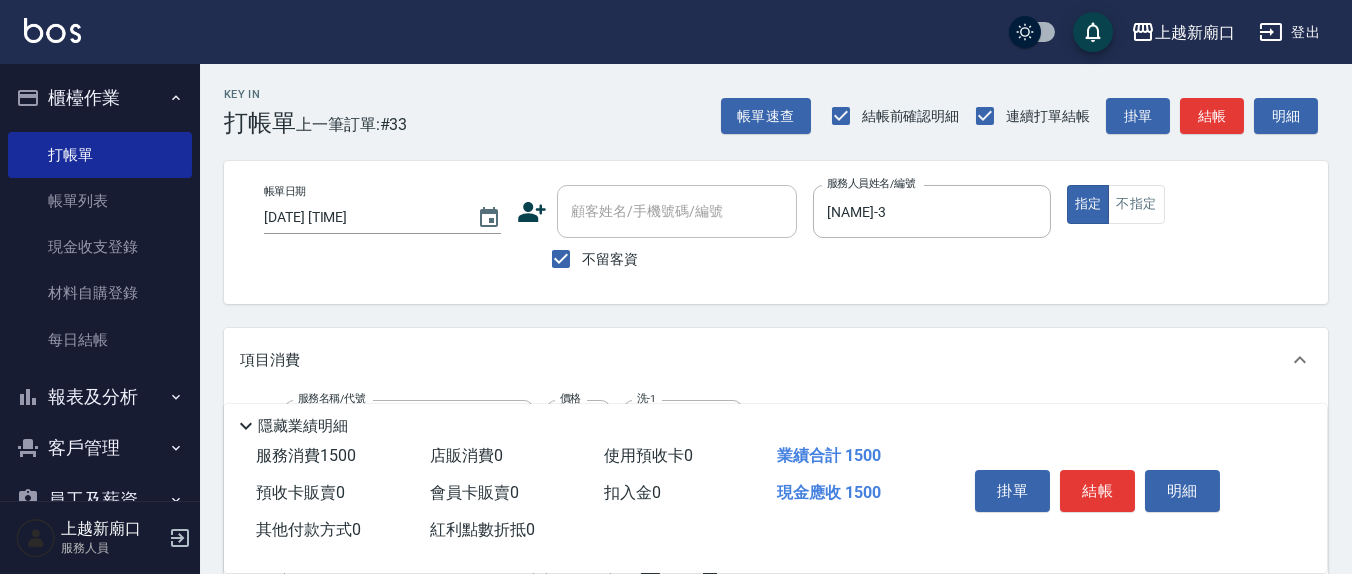 click on "顧客姓名/手機號碼/編號" at bounding box center [677, 211] 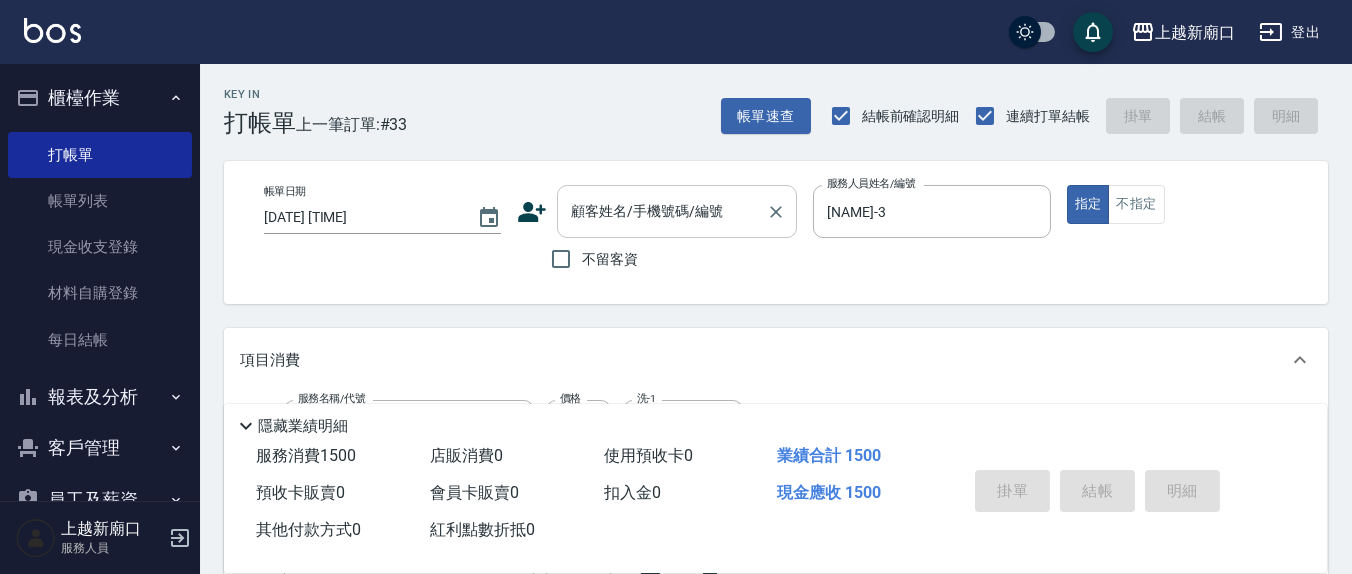 click on "顧客姓名/手機號碼/編號 顧客姓名/手機號碼/編號" at bounding box center [677, 211] 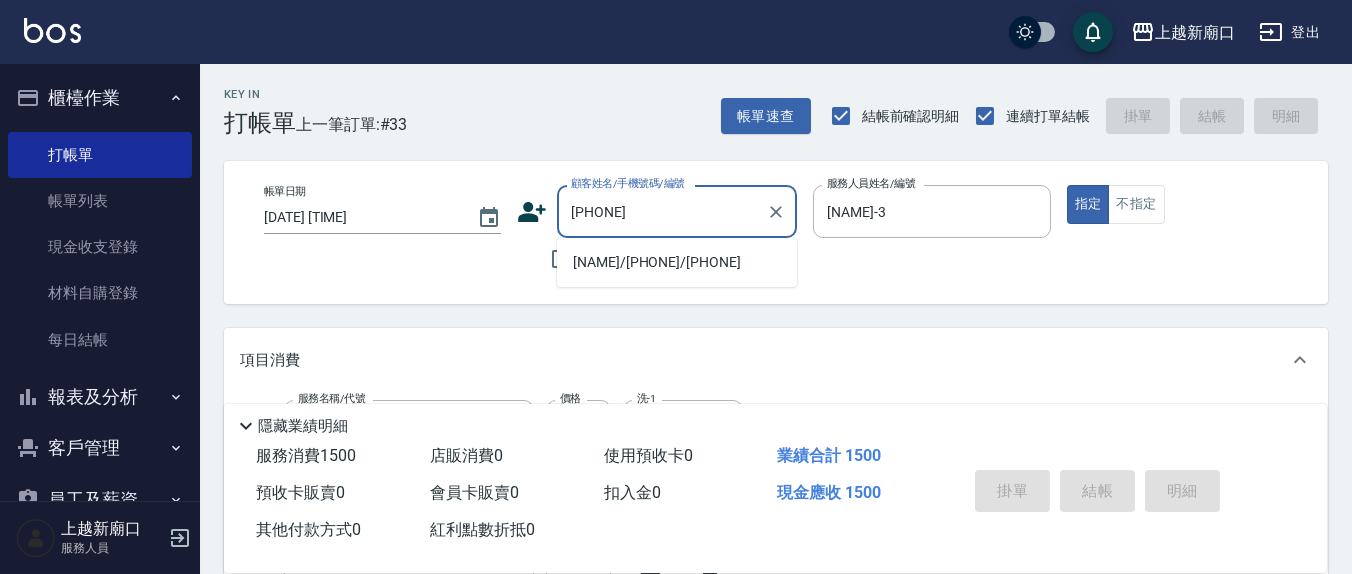 click on "陳若芬/0965726051/0965726051" at bounding box center [677, 262] 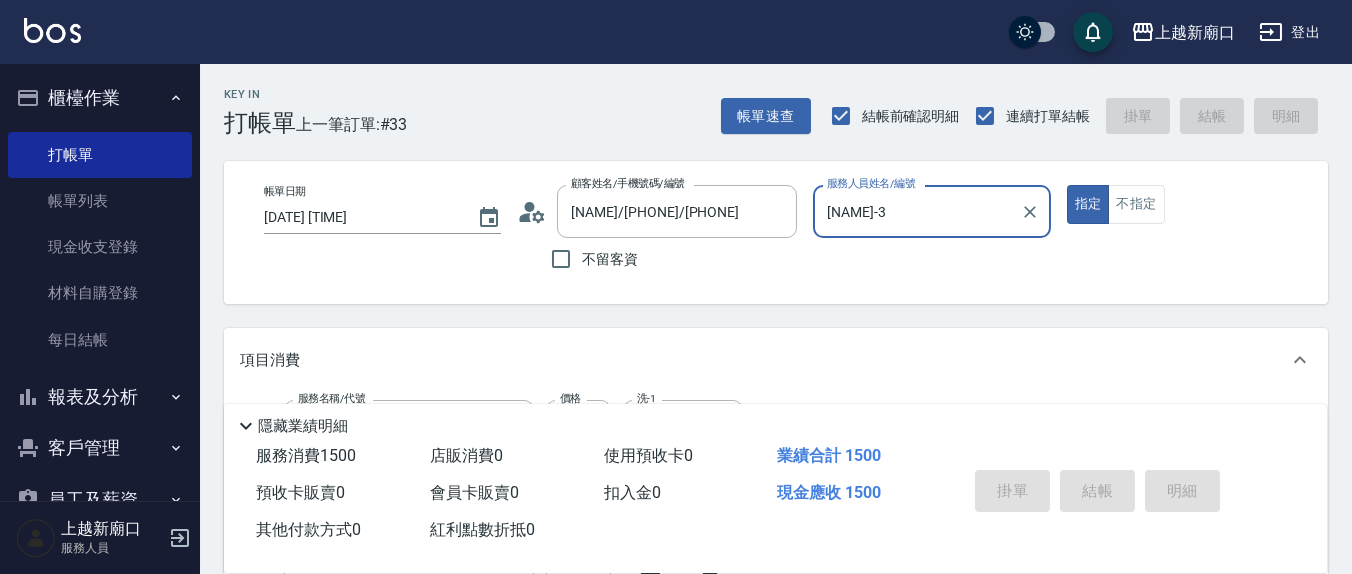 type 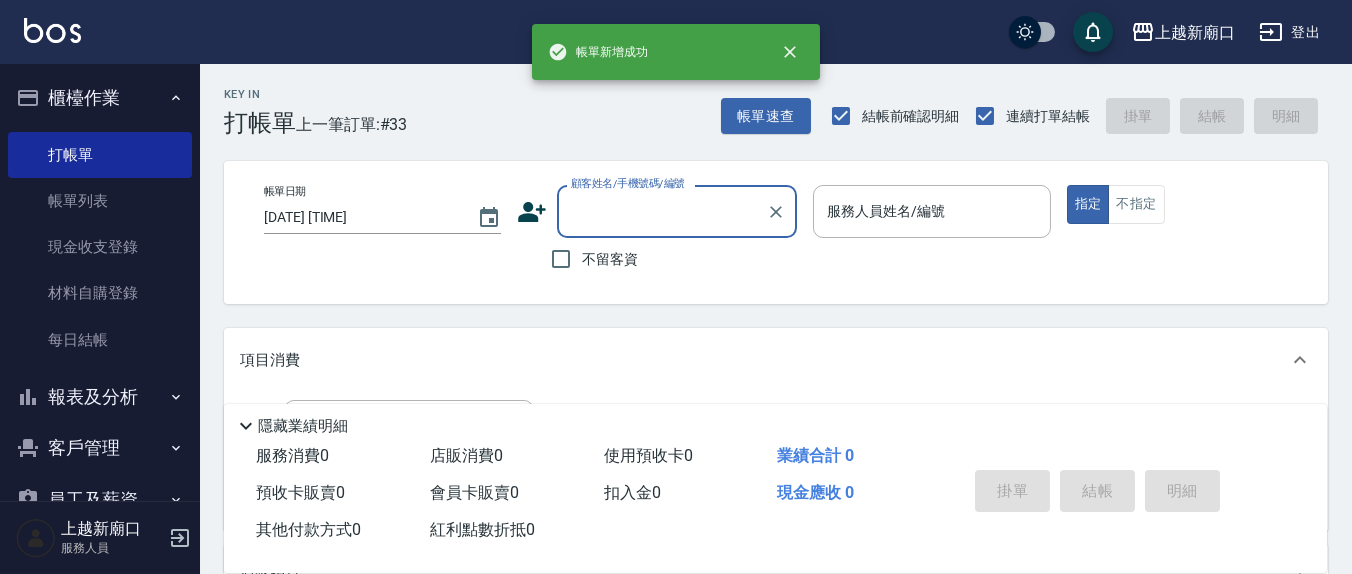 scroll, scrollTop: 0, scrollLeft: 0, axis: both 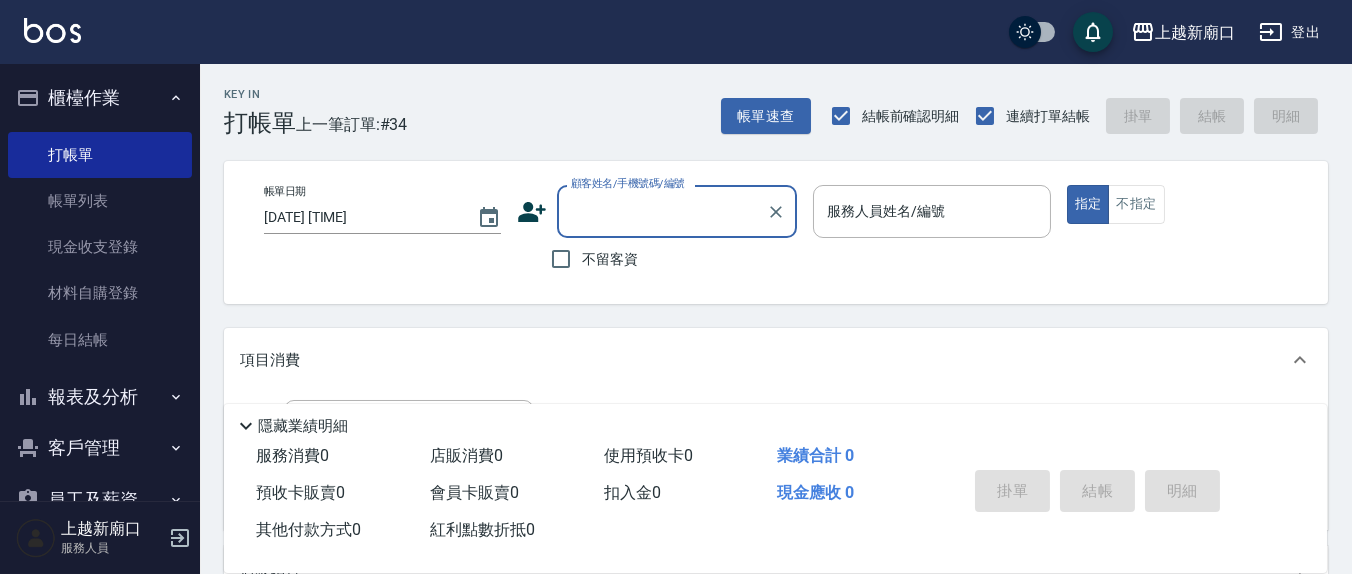 click on "顧客姓名/手機號碼/編號" at bounding box center (662, 211) 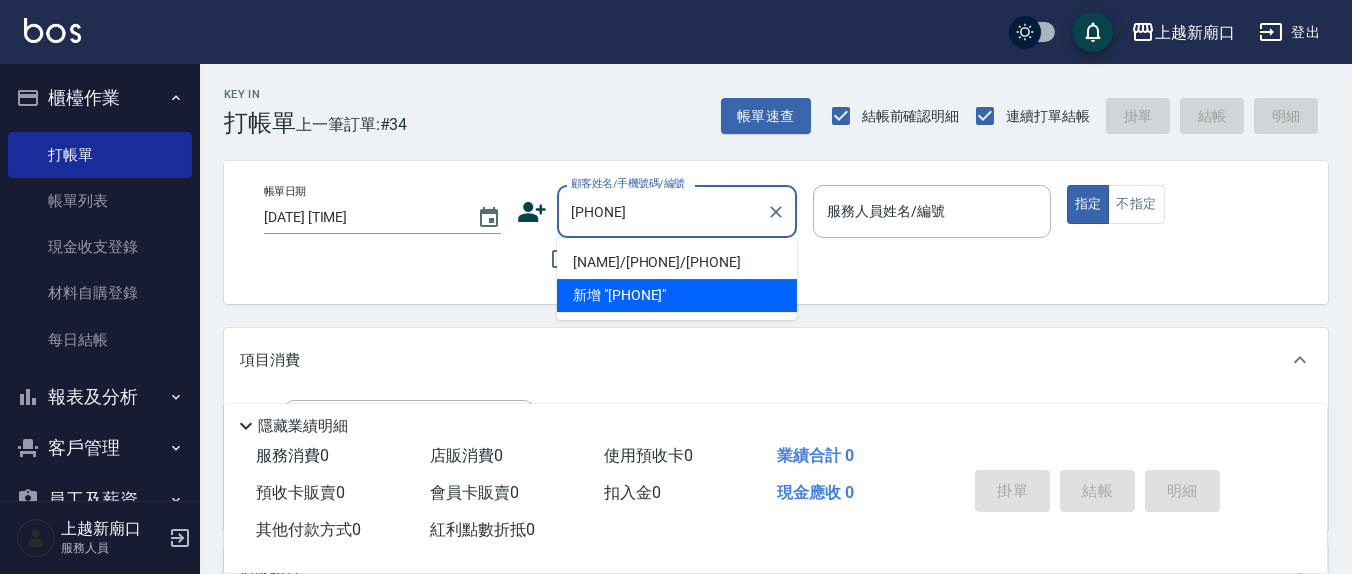 click on "廖芷儀/0986363634/0986363634" at bounding box center (677, 262) 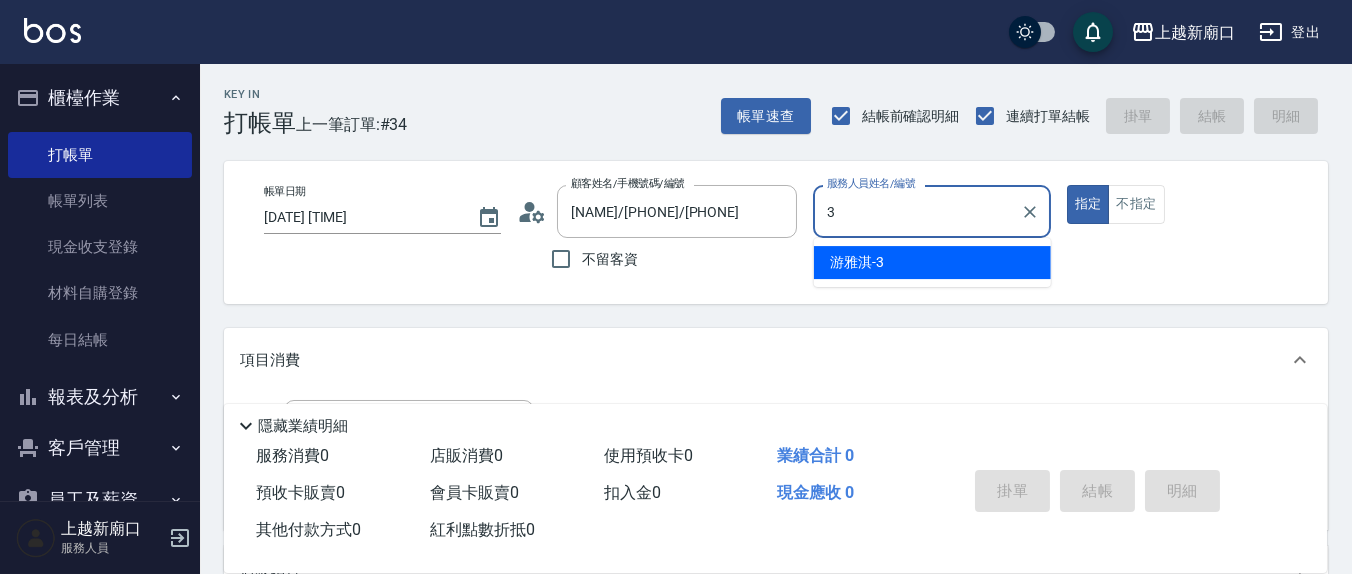 type on "游雅淇-3" 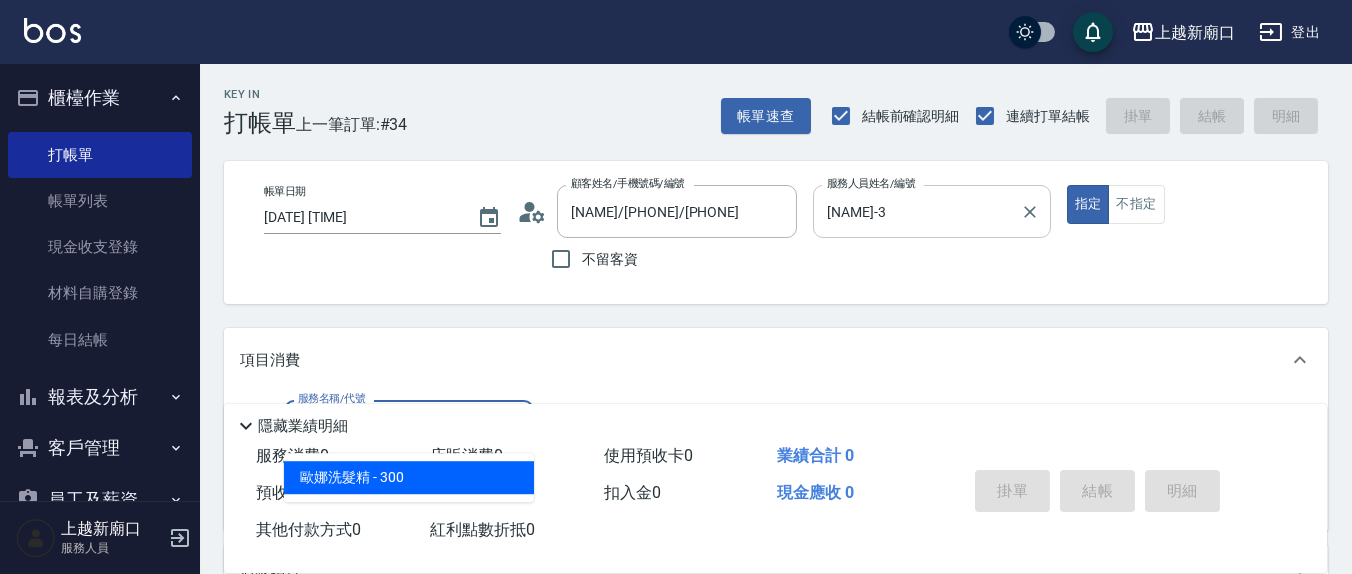 type on "歐娜洗髮精(210)" 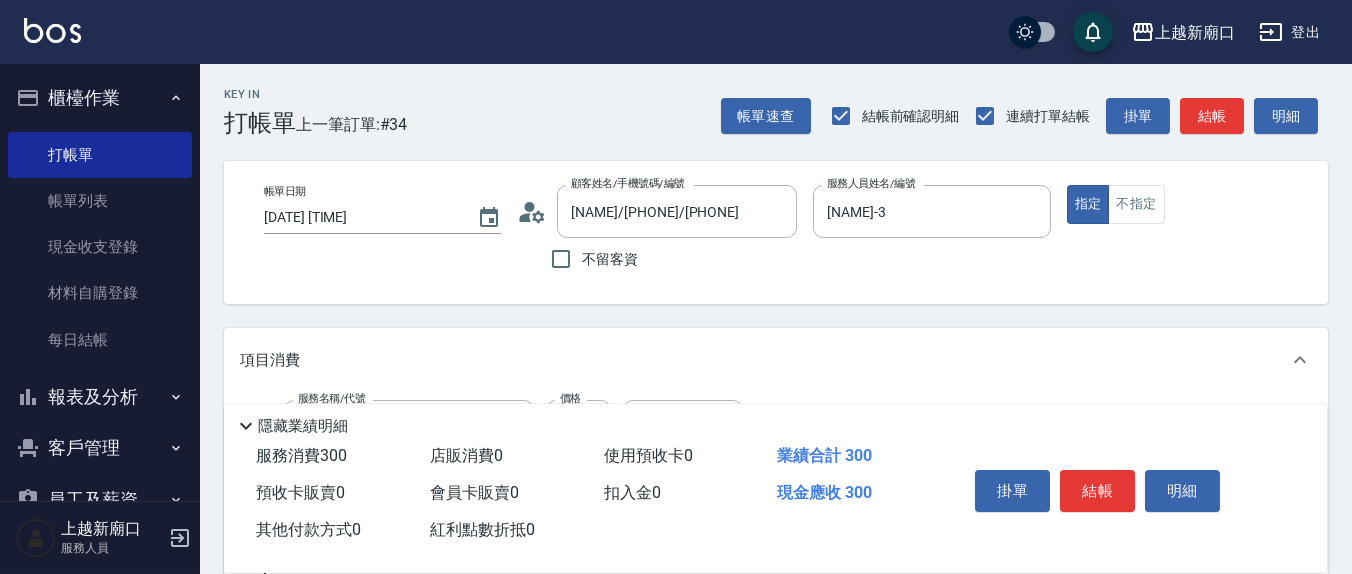 scroll, scrollTop: 208, scrollLeft: 0, axis: vertical 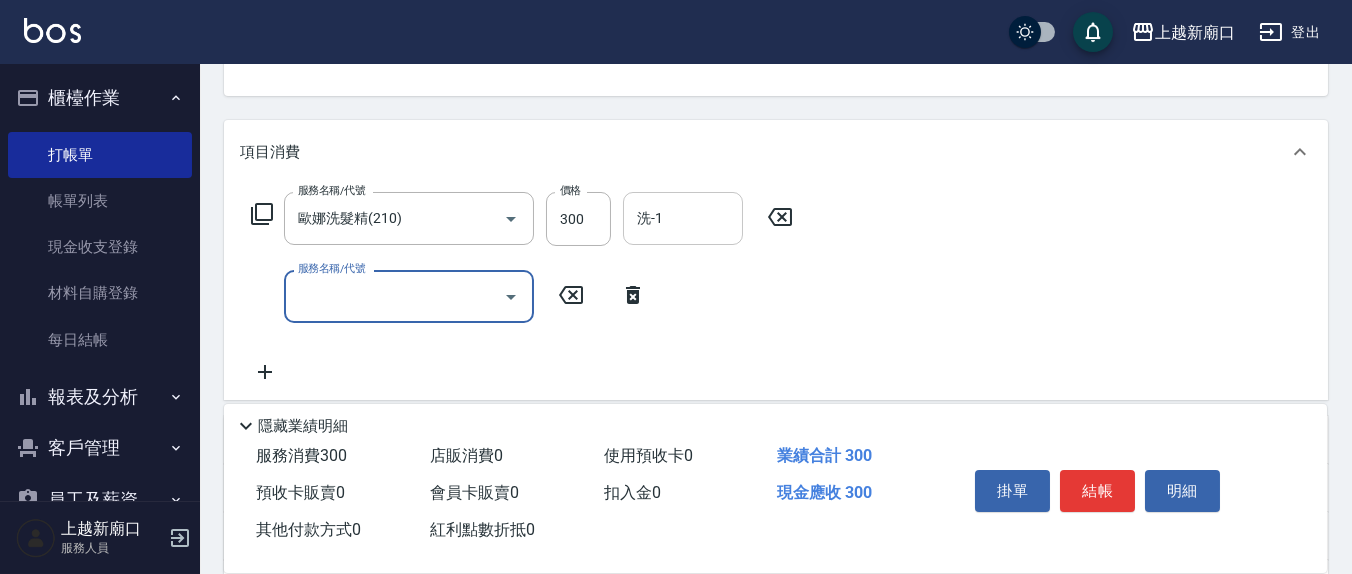 click on "洗-1" at bounding box center [683, 218] 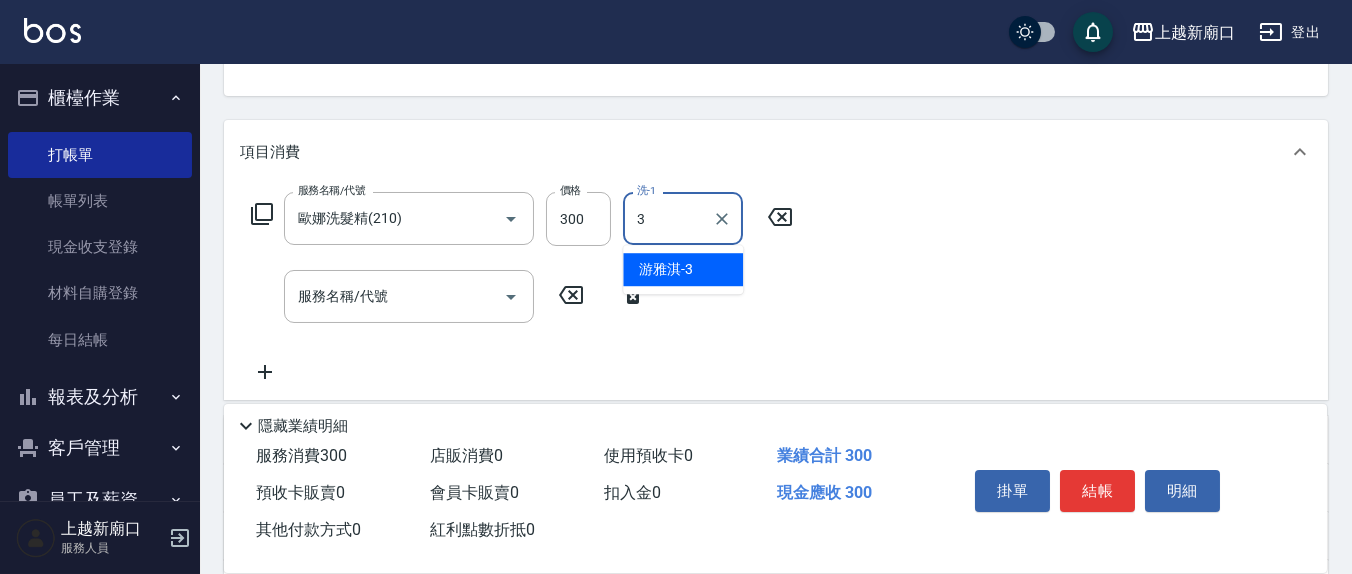 type on "游雅淇-3" 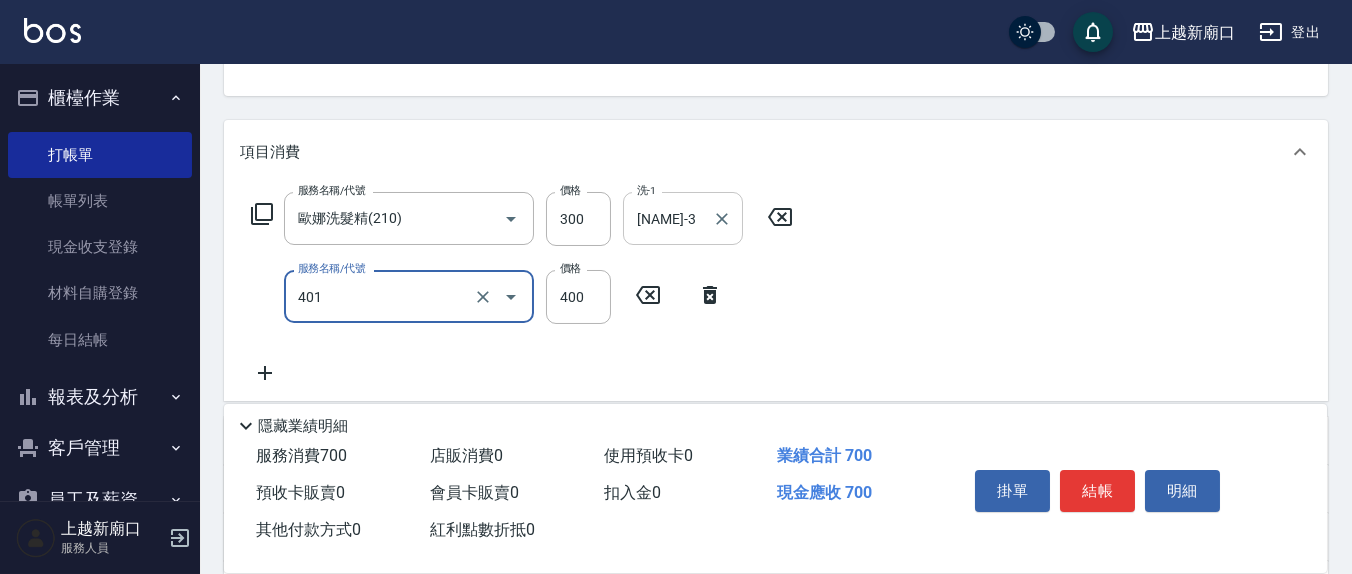 type on "剪髮(401)" 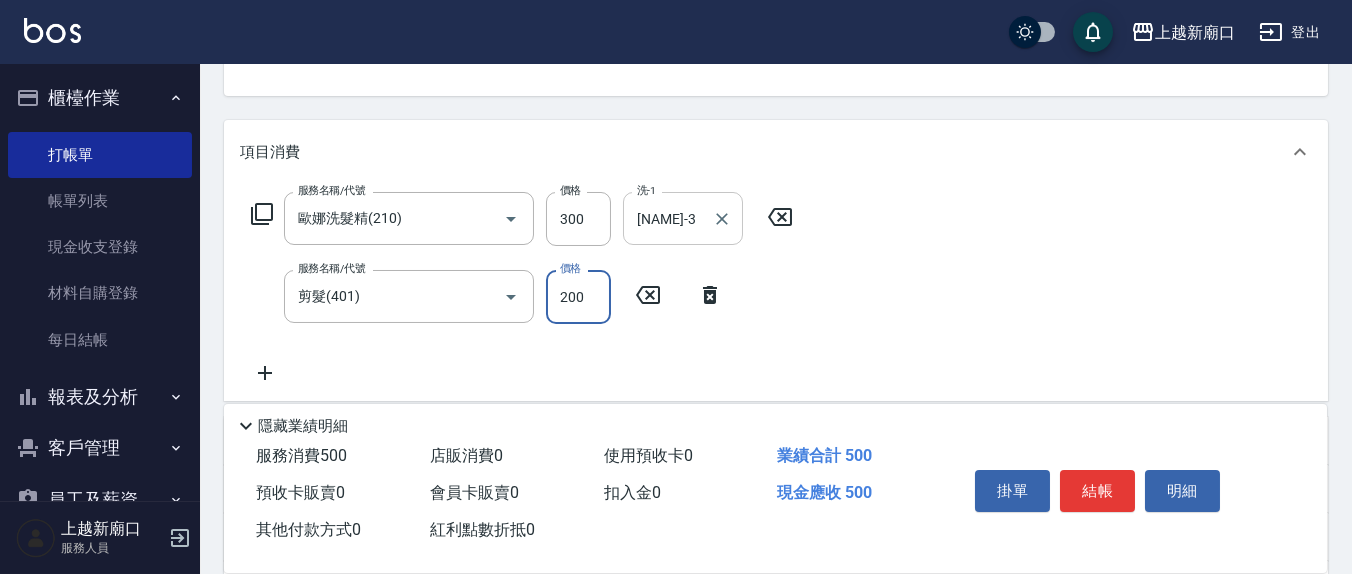 type on "200" 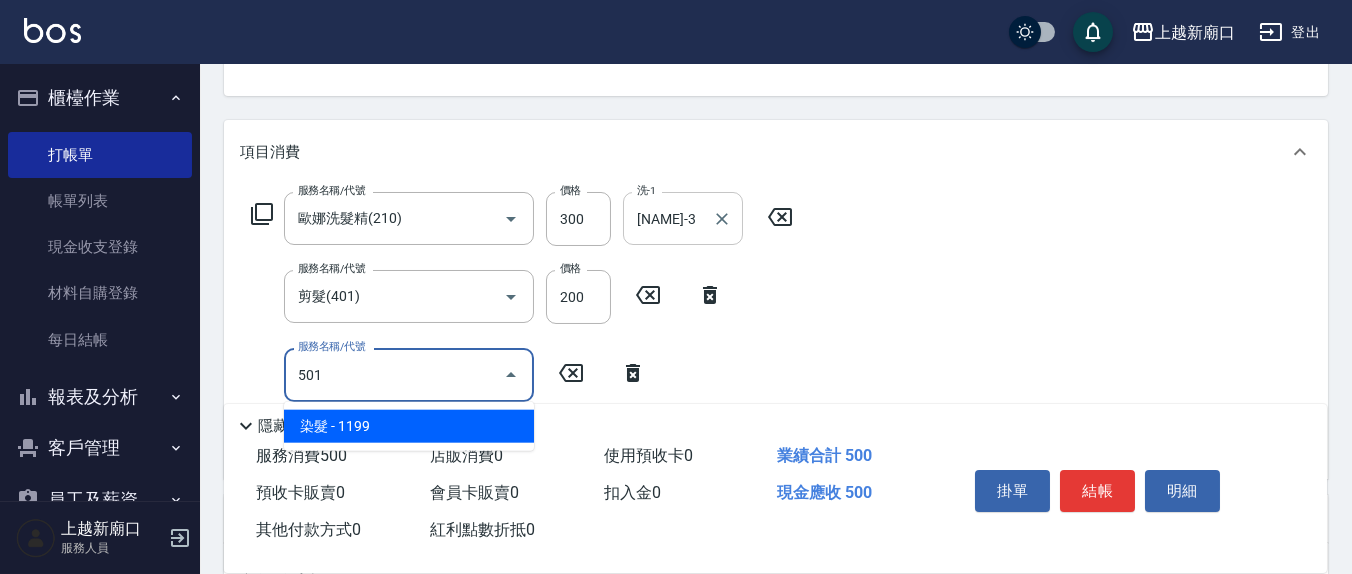 type on "染髮(501)" 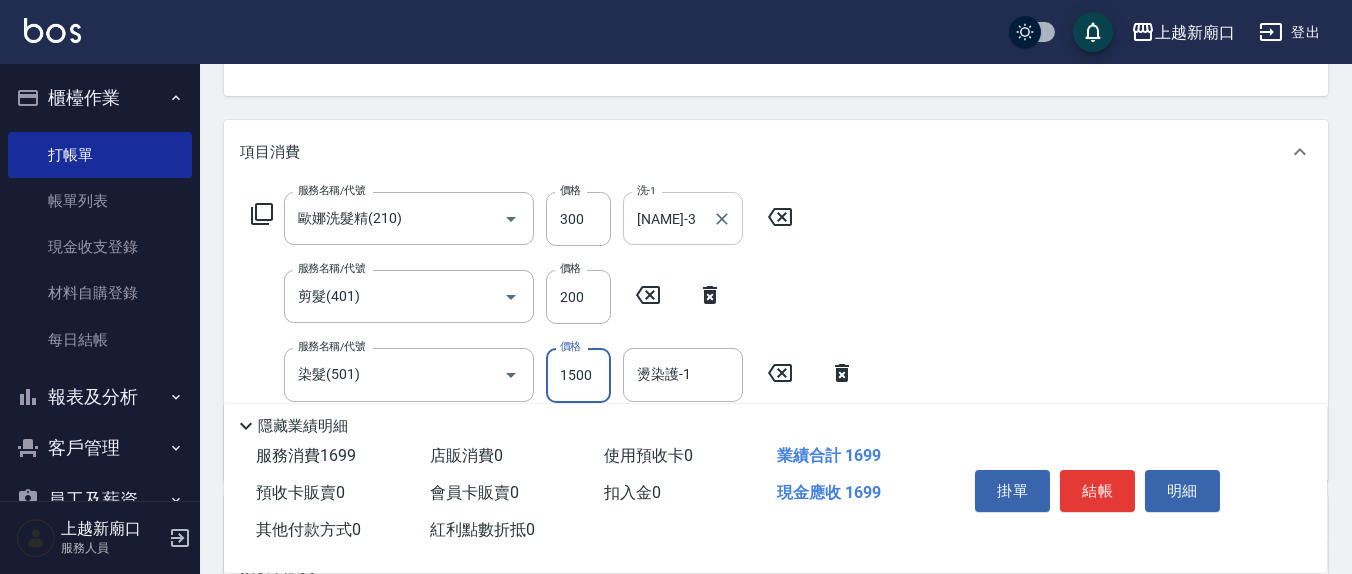 type on "1500" 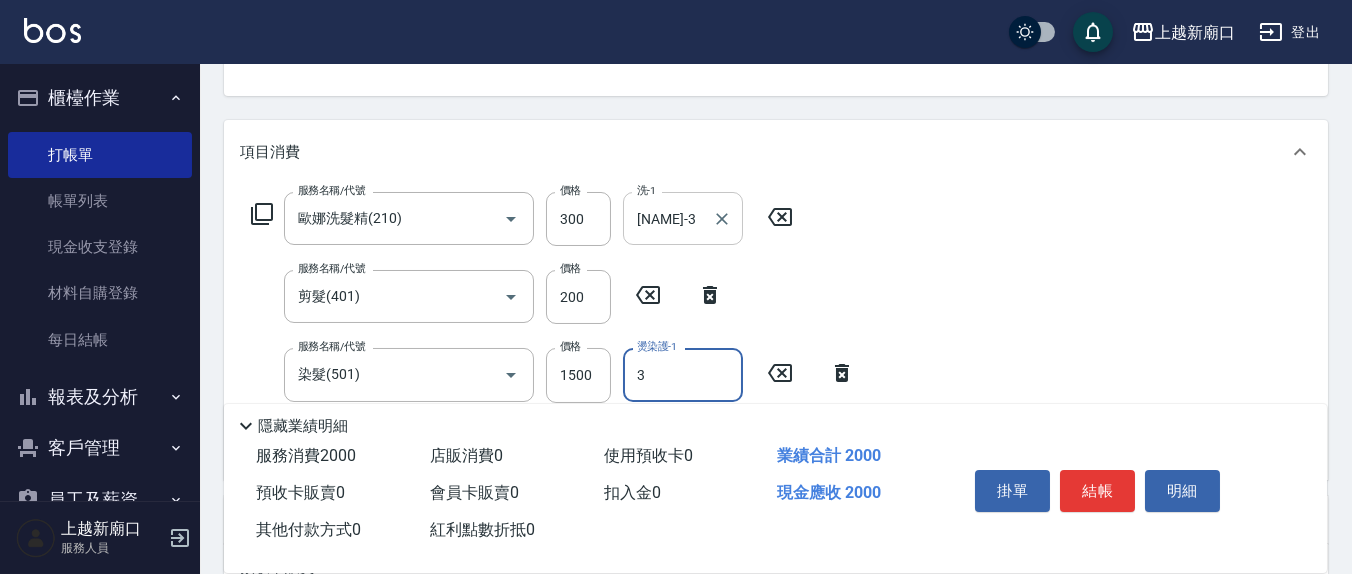type on "游雅淇-3" 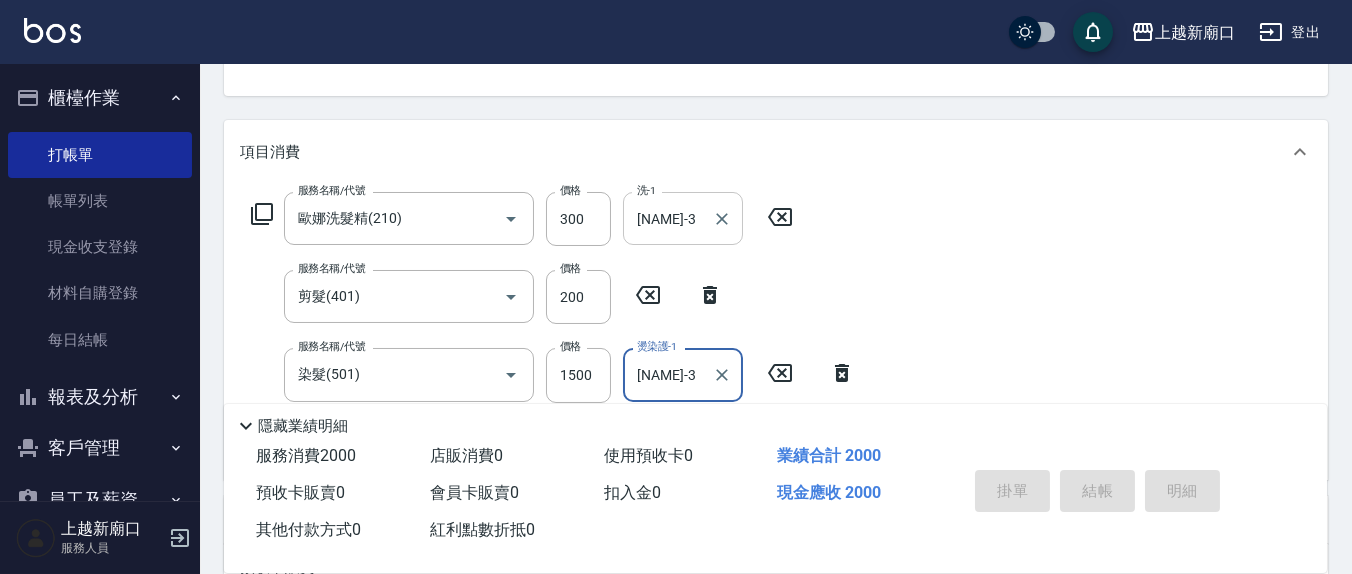 type on "2025/08/03 20:21" 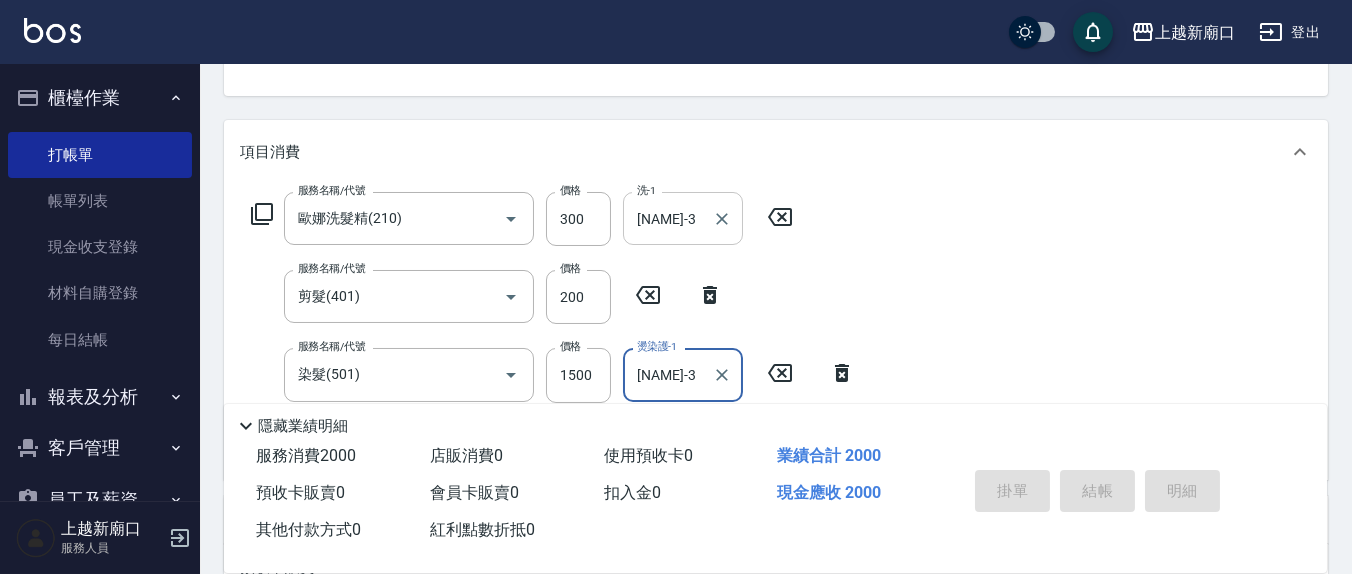 type 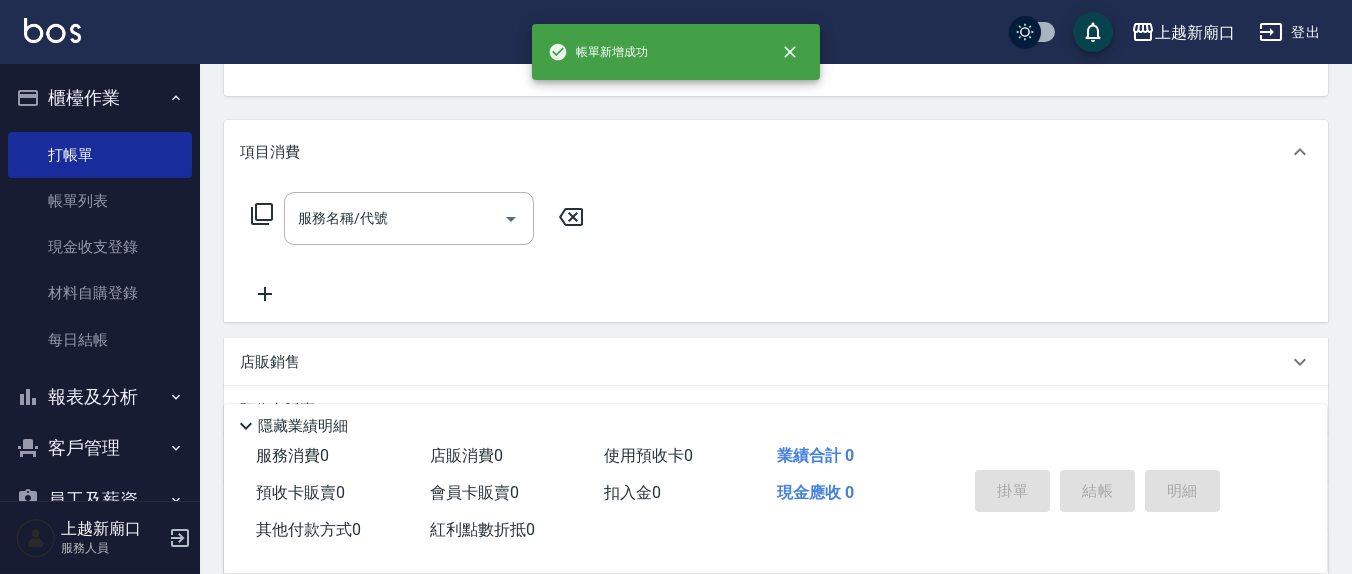 scroll, scrollTop: 193, scrollLeft: 0, axis: vertical 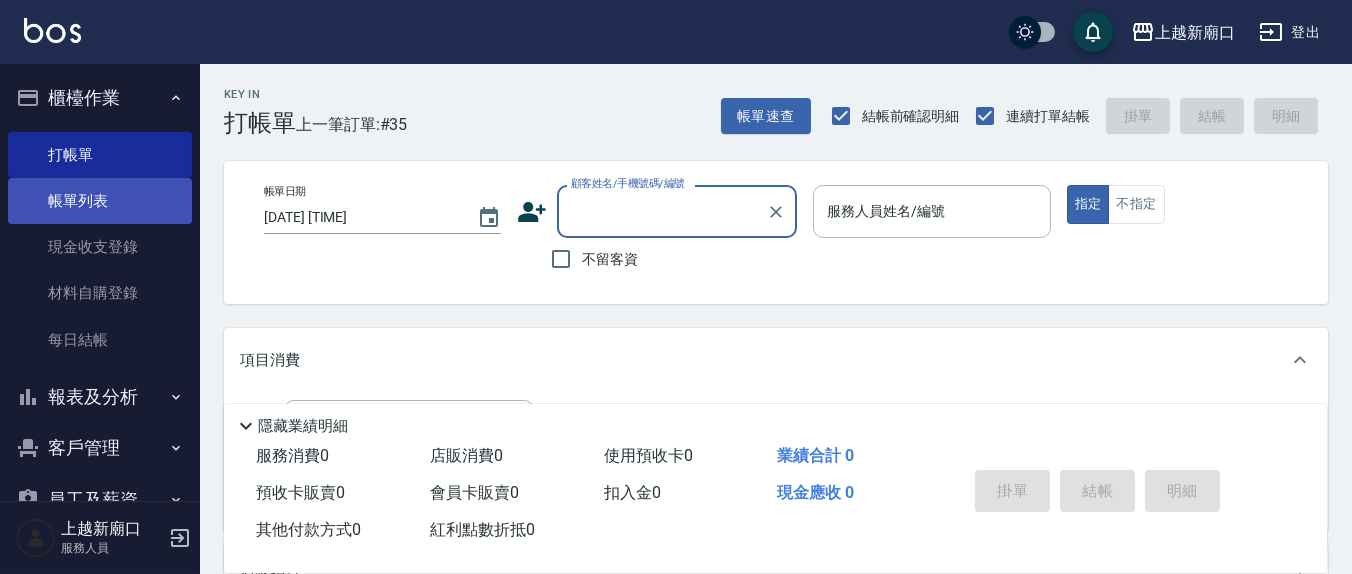 click on "帳單列表" at bounding box center (100, 201) 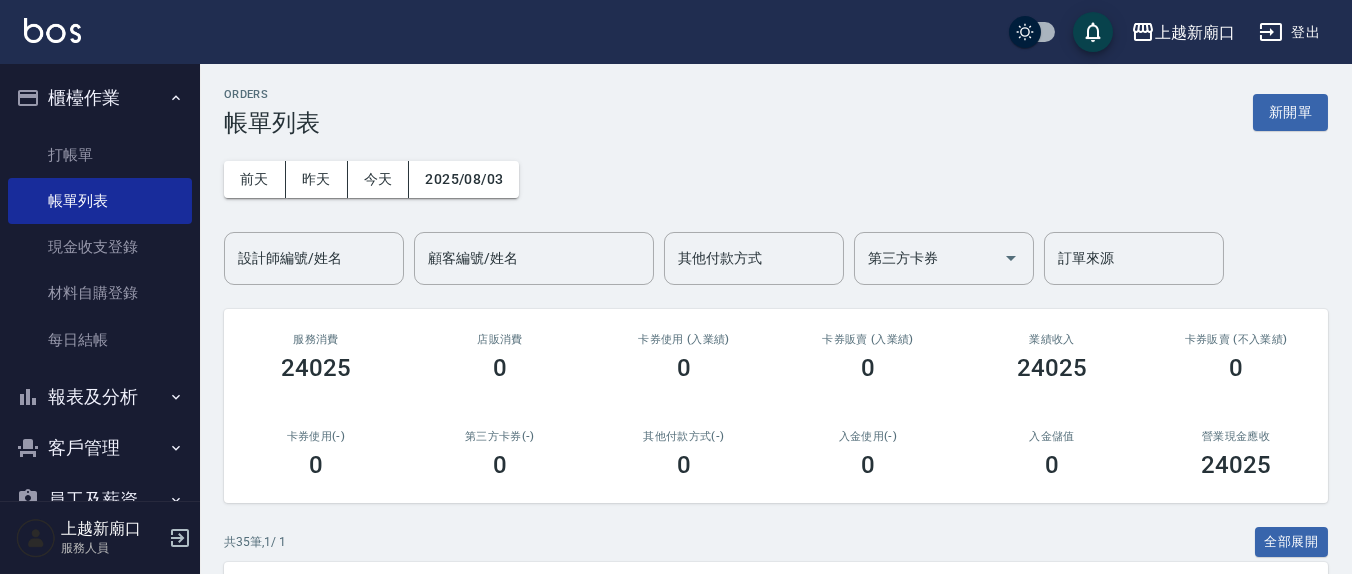 scroll, scrollTop: 208, scrollLeft: 0, axis: vertical 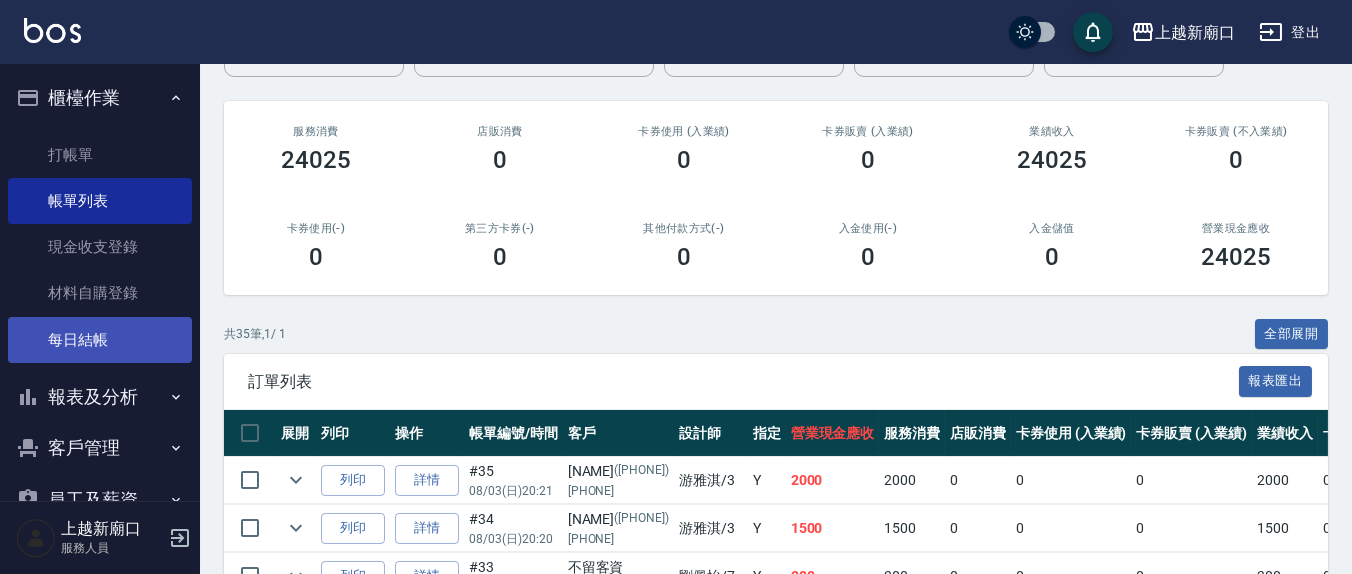 click on "每日結帳" at bounding box center [100, 340] 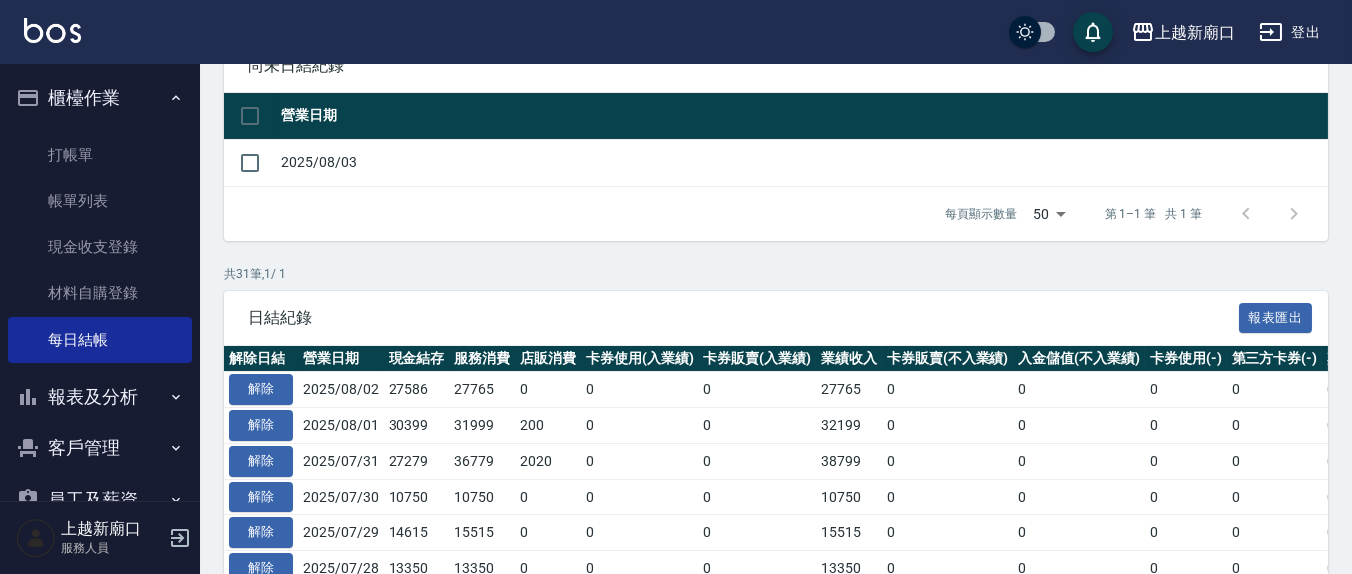 scroll, scrollTop: 0, scrollLeft: 0, axis: both 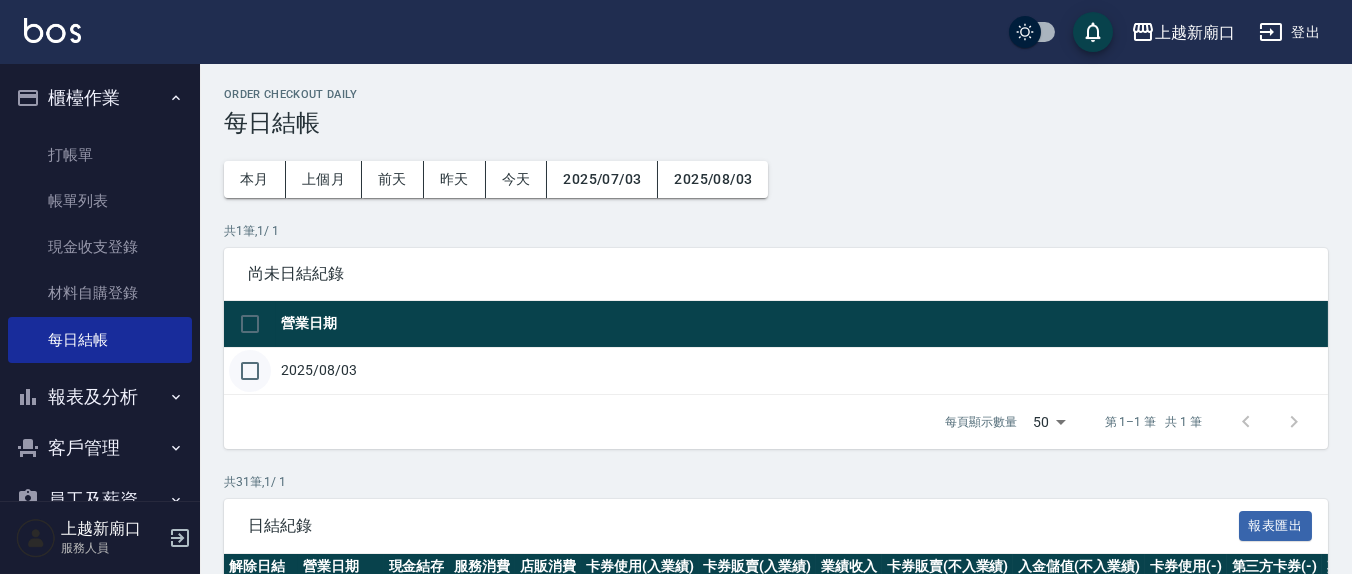 click at bounding box center (250, 371) 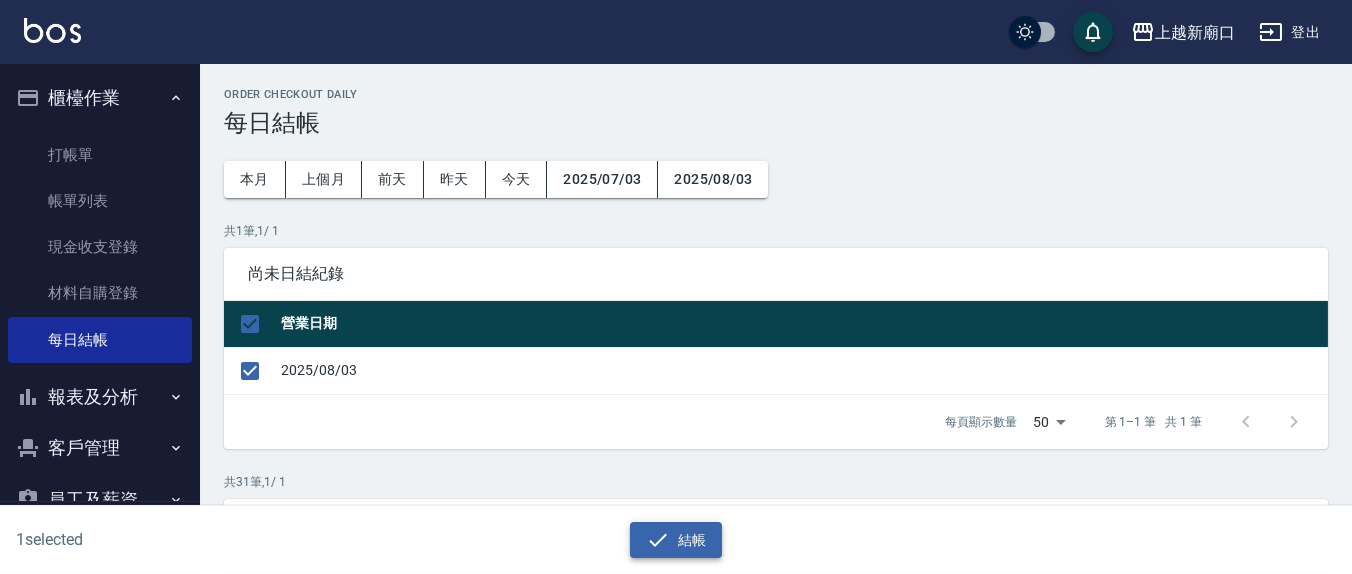 click on "結帳" at bounding box center [676, 540] 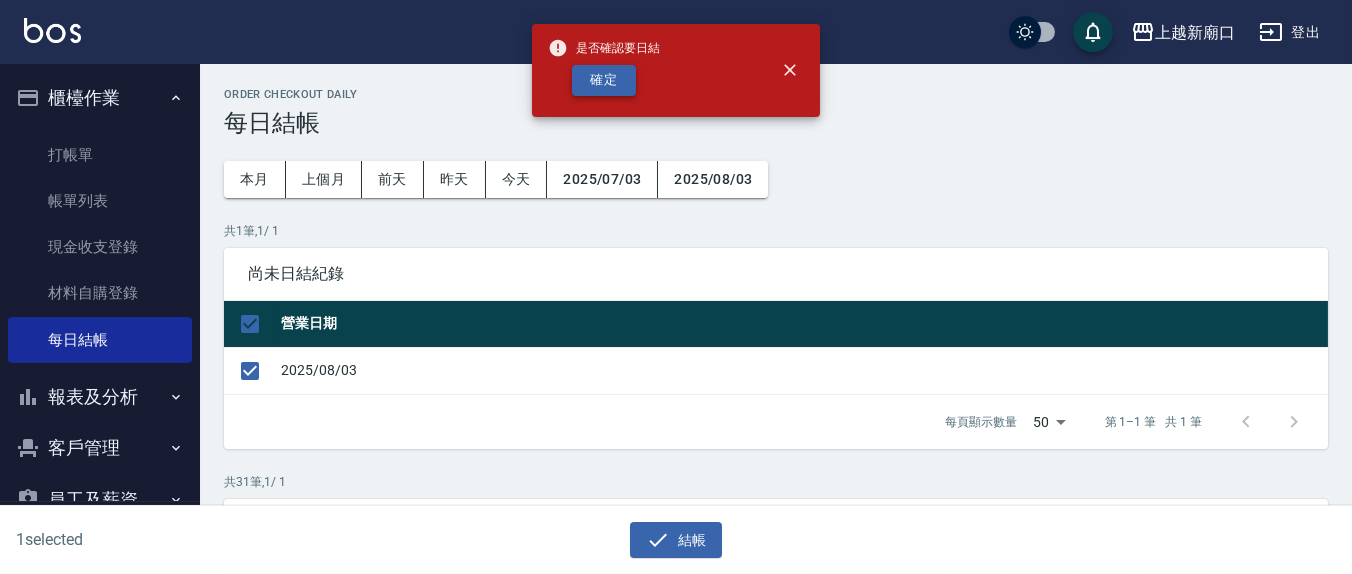 click on "確定" at bounding box center (604, 80) 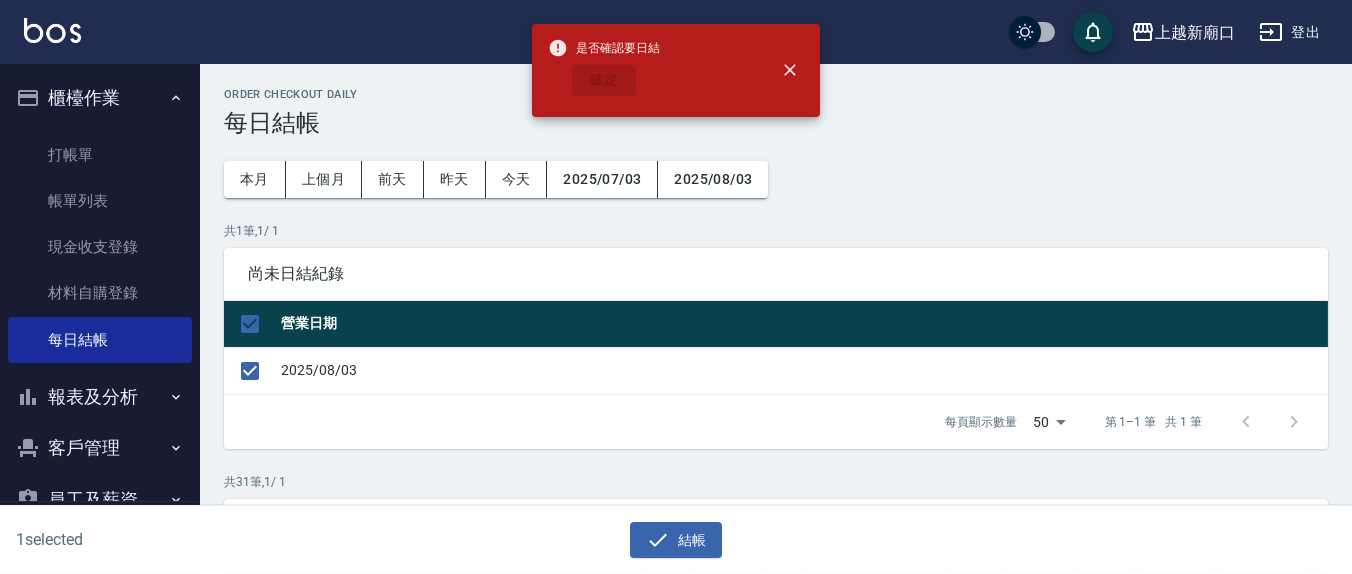 checkbox on "false" 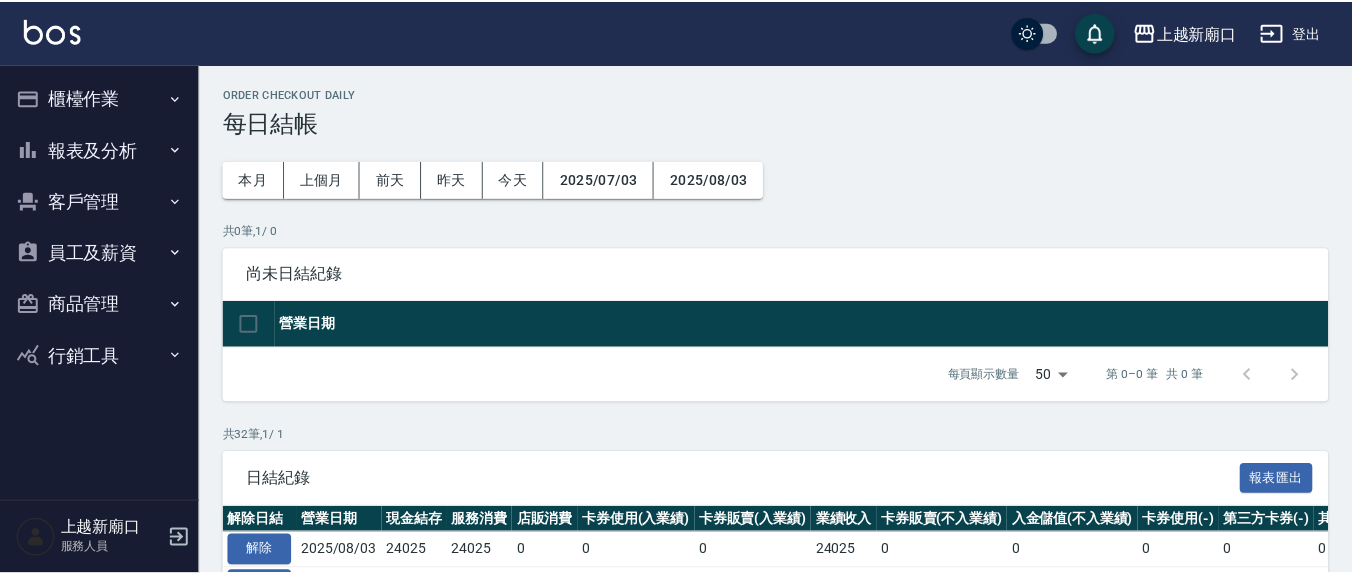 scroll, scrollTop: 0, scrollLeft: 0, axis: both 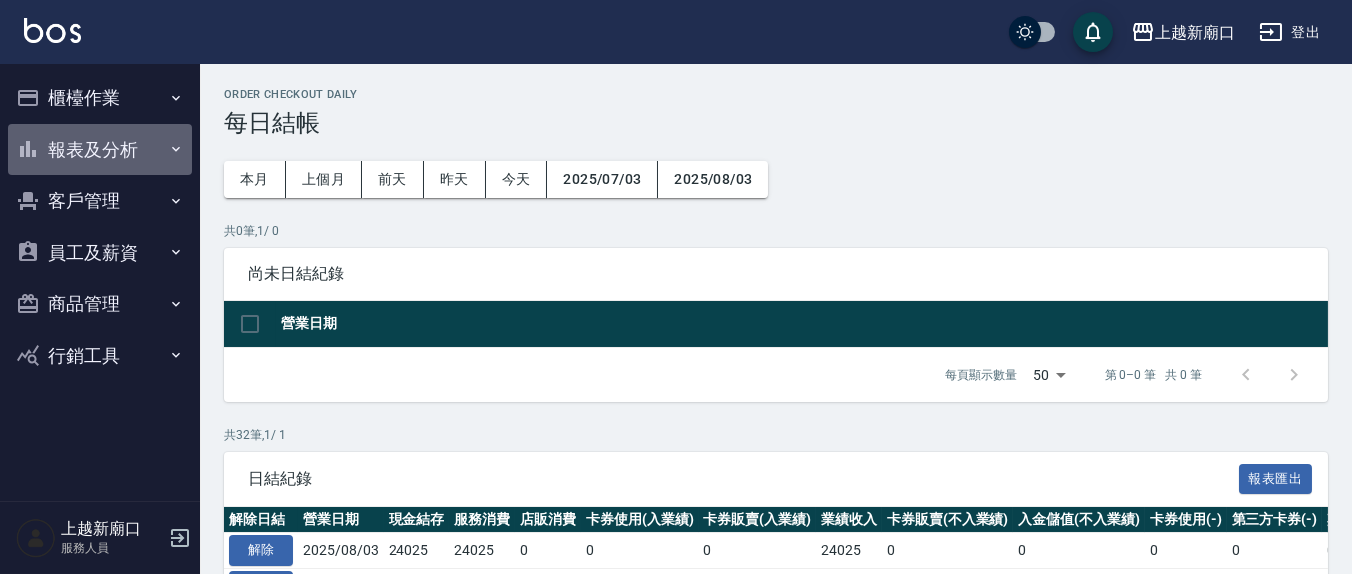 click on "報表及分析" at bounding box center [100, 150] 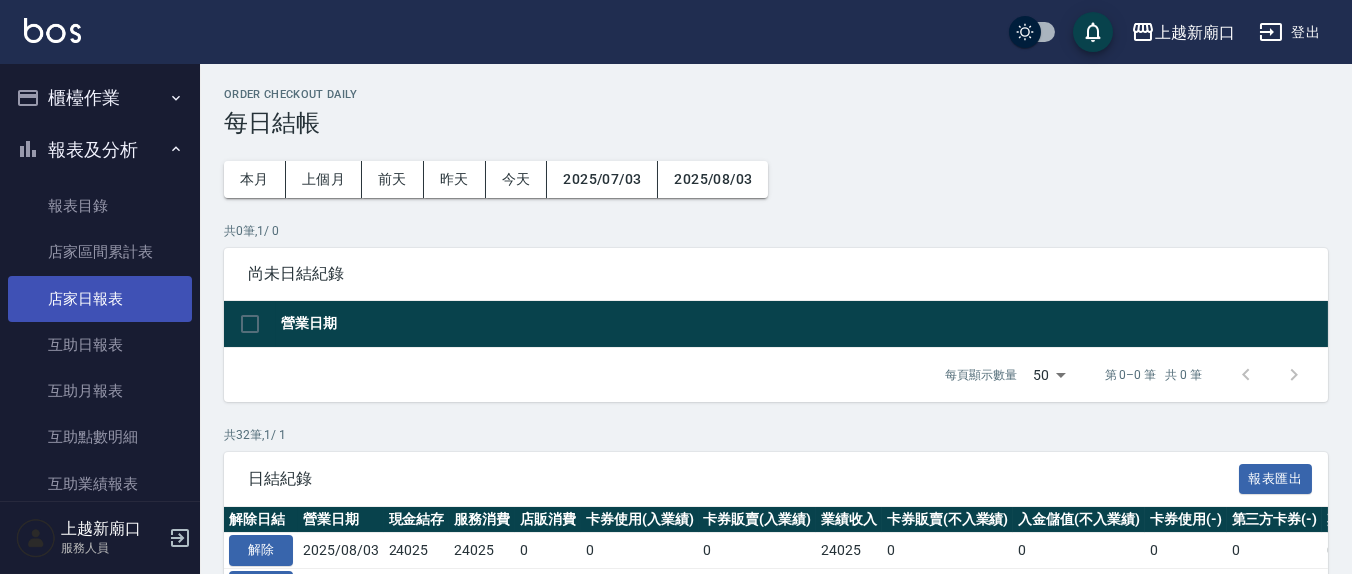 click on "店家日報表" at bounding box center (100, 299) 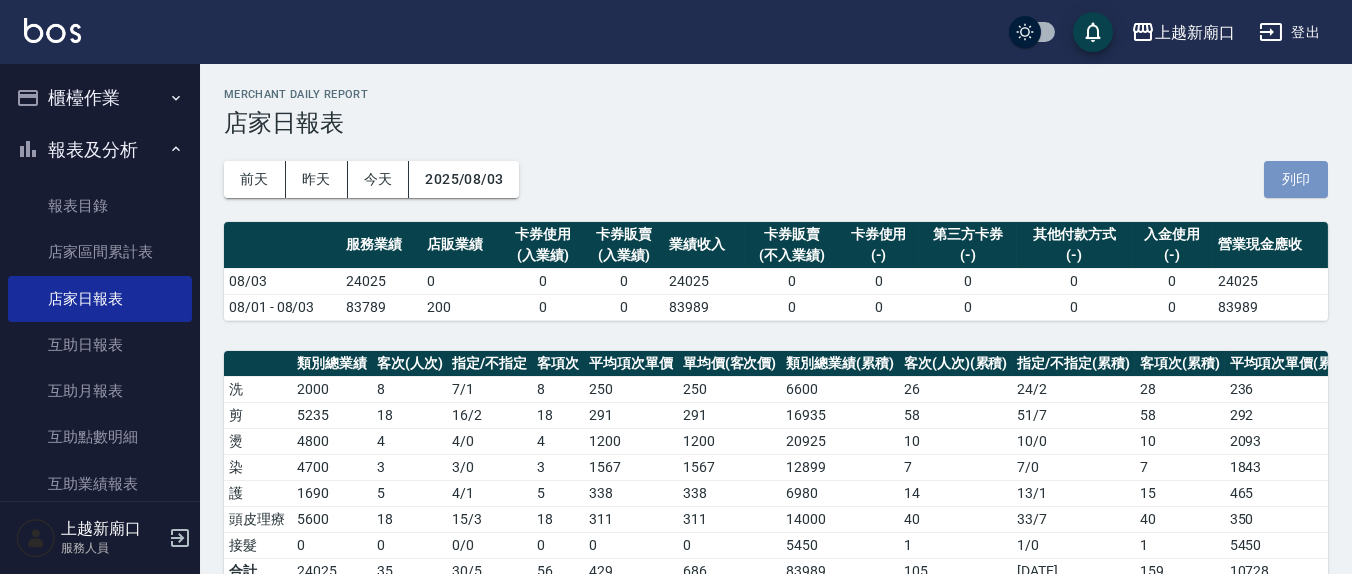 drag, startPoint x: 1286, startPoint y: 177, endPoint x: 1105, endPoint y: 478, distance: 351.22928 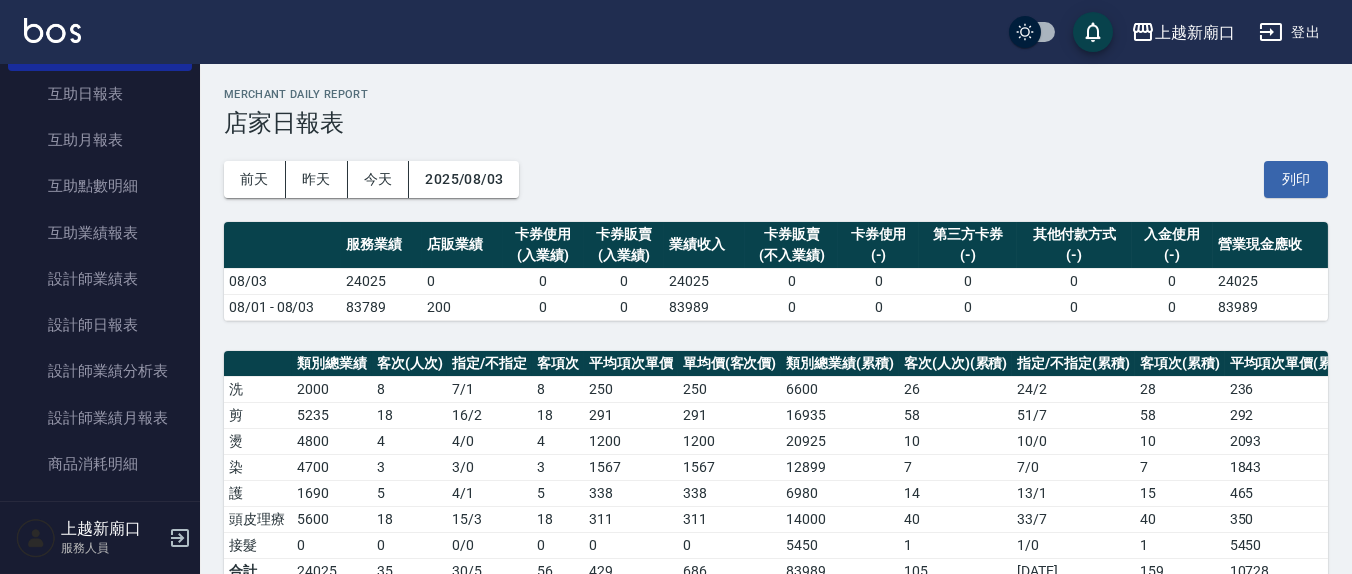 scroll, scrollTop: 416, scrollLeft: 0, axis: vertical 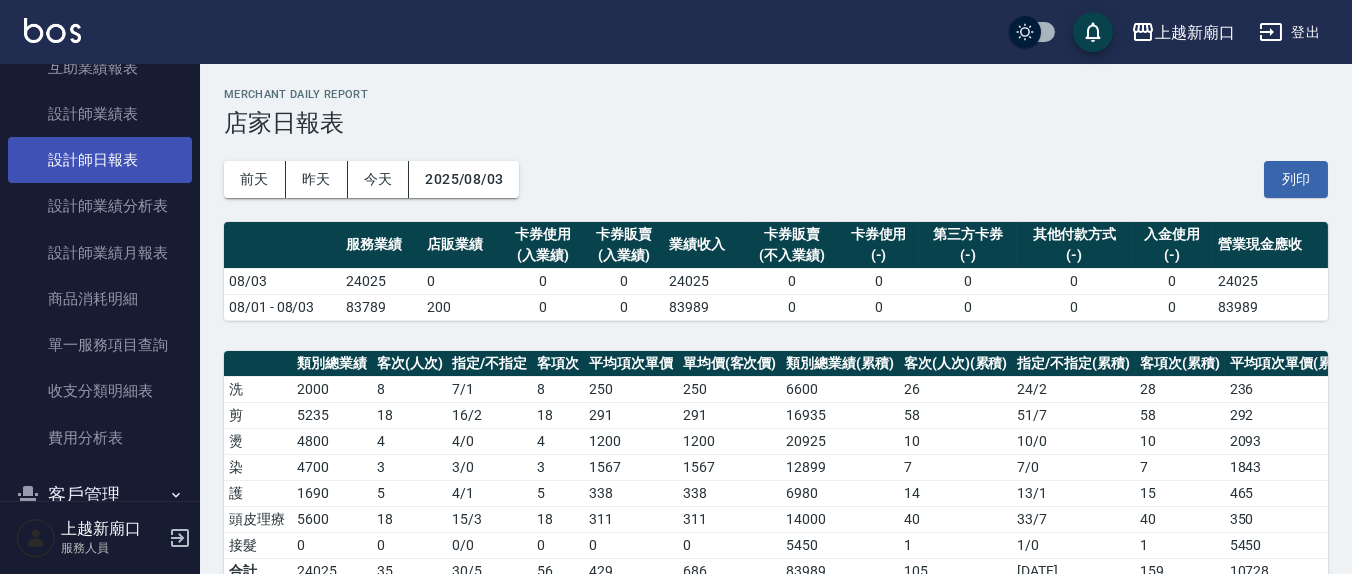 click on "設計師日報表" at bounding box center (100, 160) 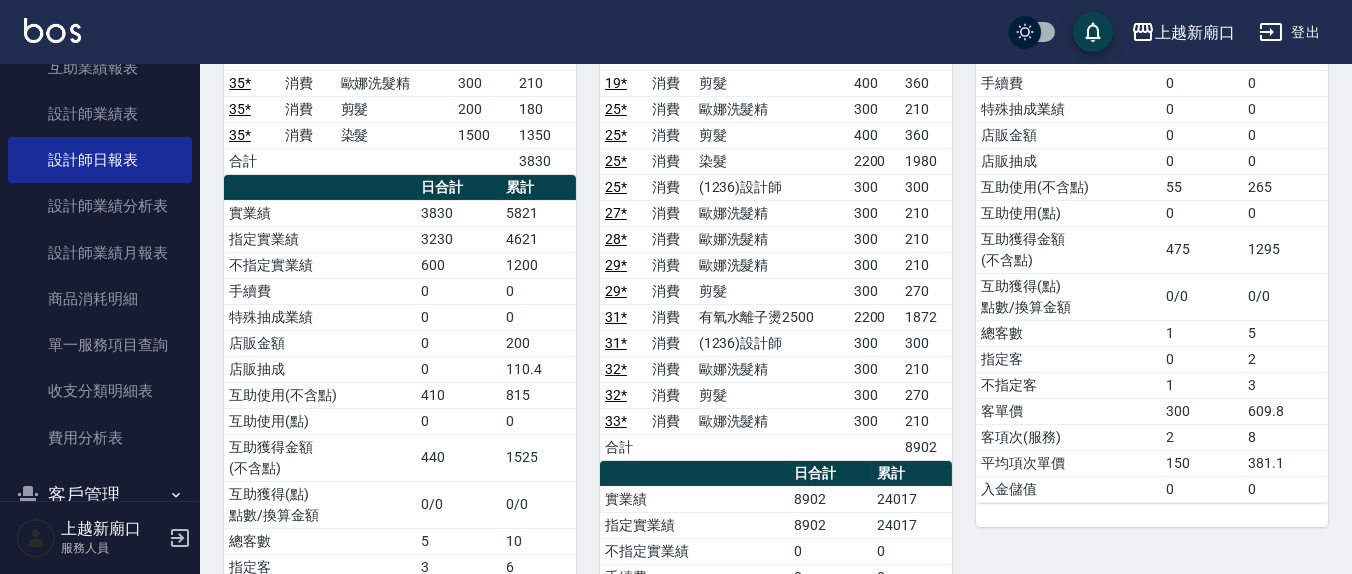 scroll, scrollTop: 0, scrollLeft: 0, axis: both 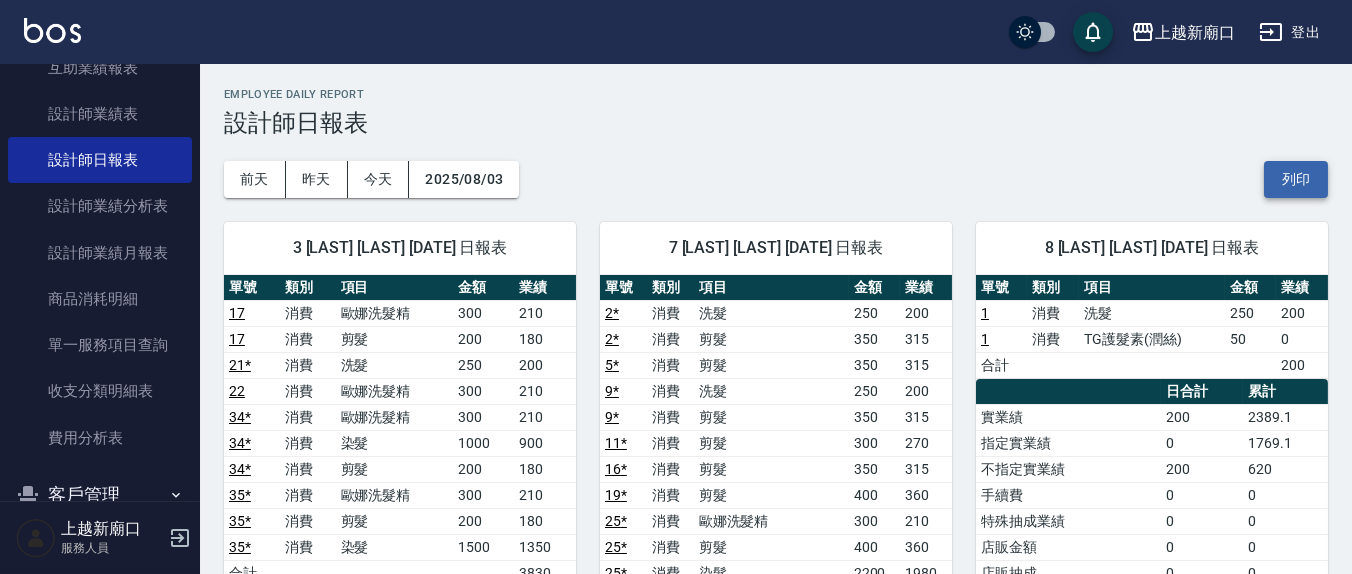 click on "列印" at bounding box center (1296, 179) 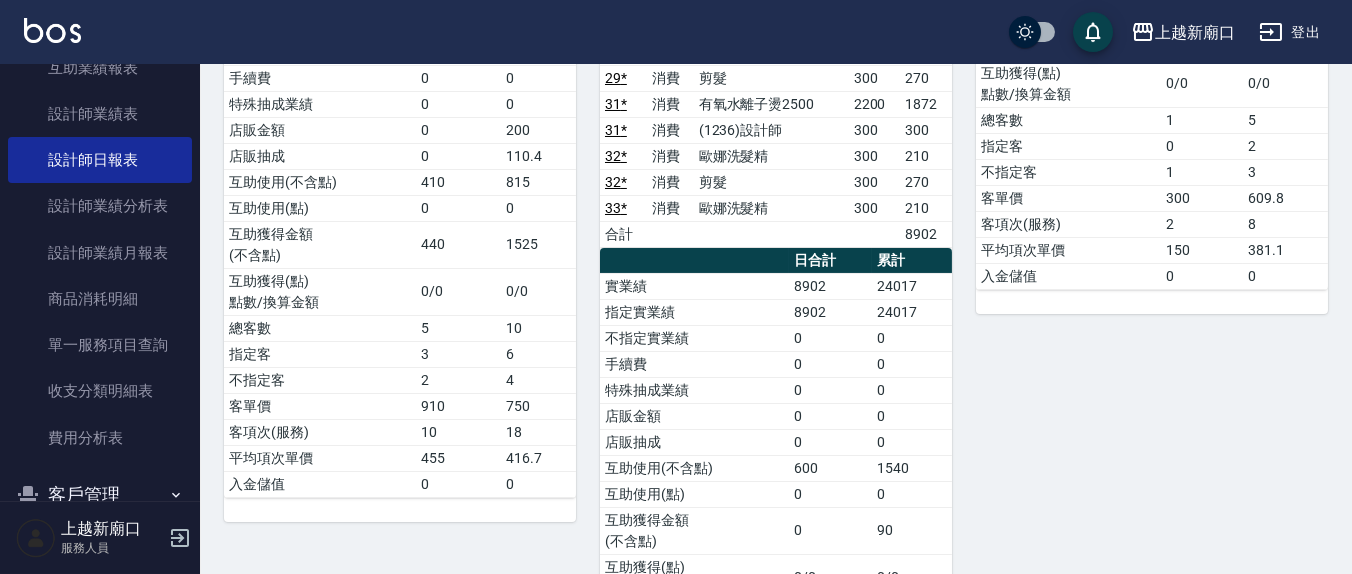 scroll, scrollTop: 416, scrollLeft: 0, axis: vertical 